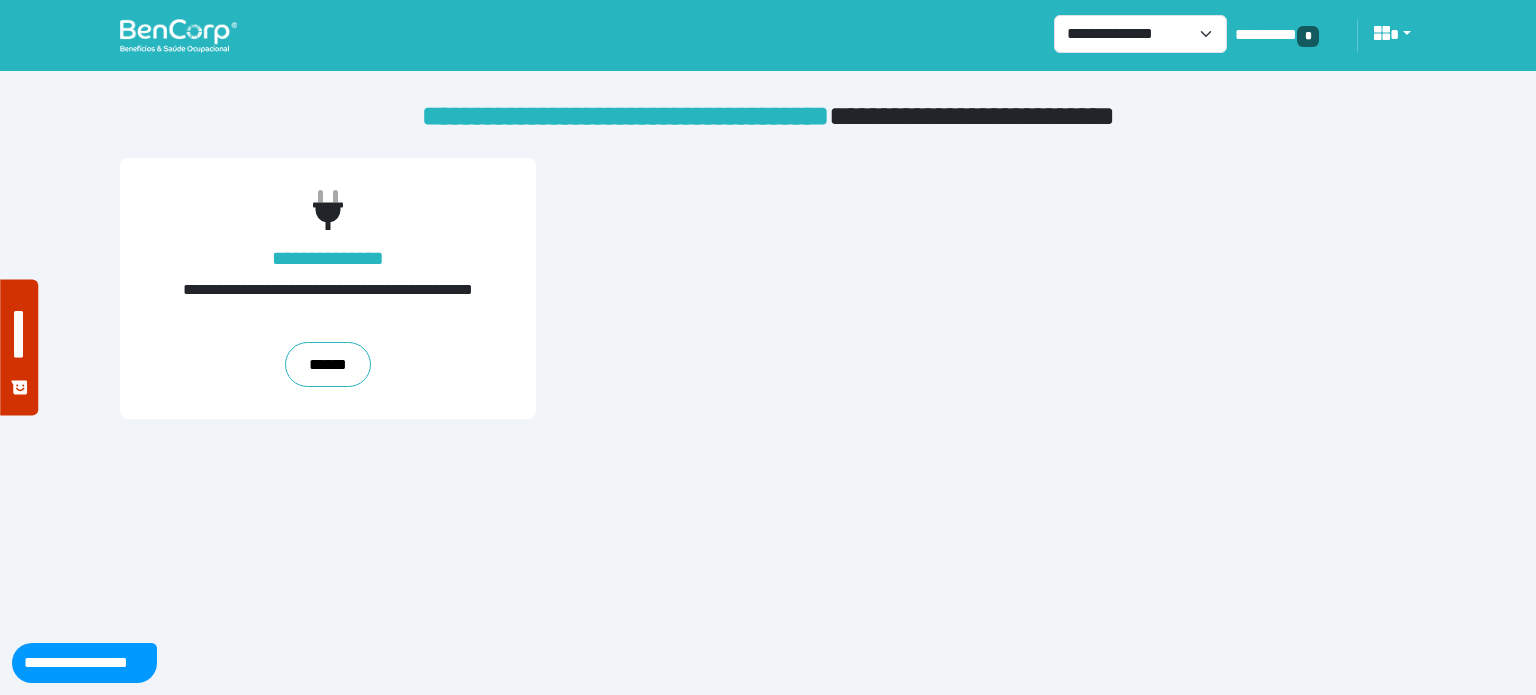scroll, scrollTop: 0, scrollLeft: 0, axis: both 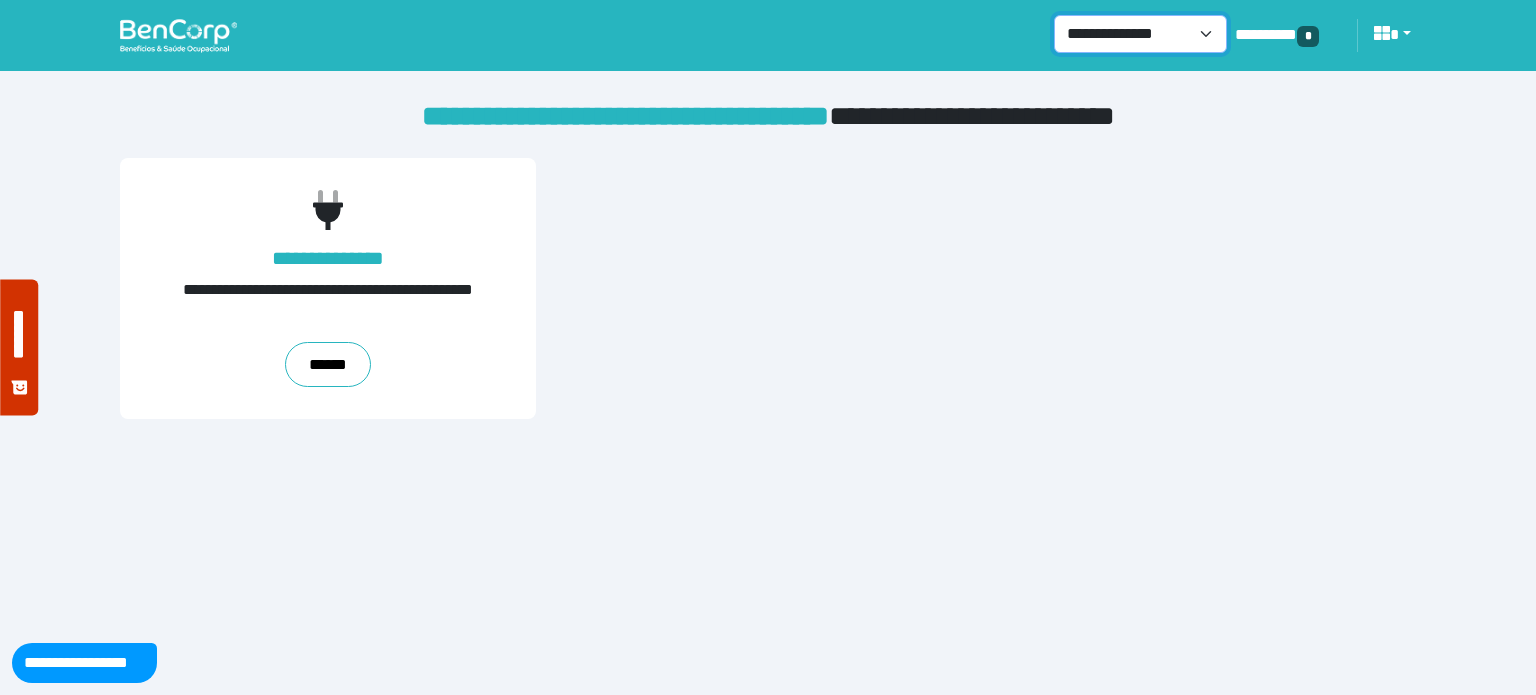click on "**********" at bounding box center [1140, 34] 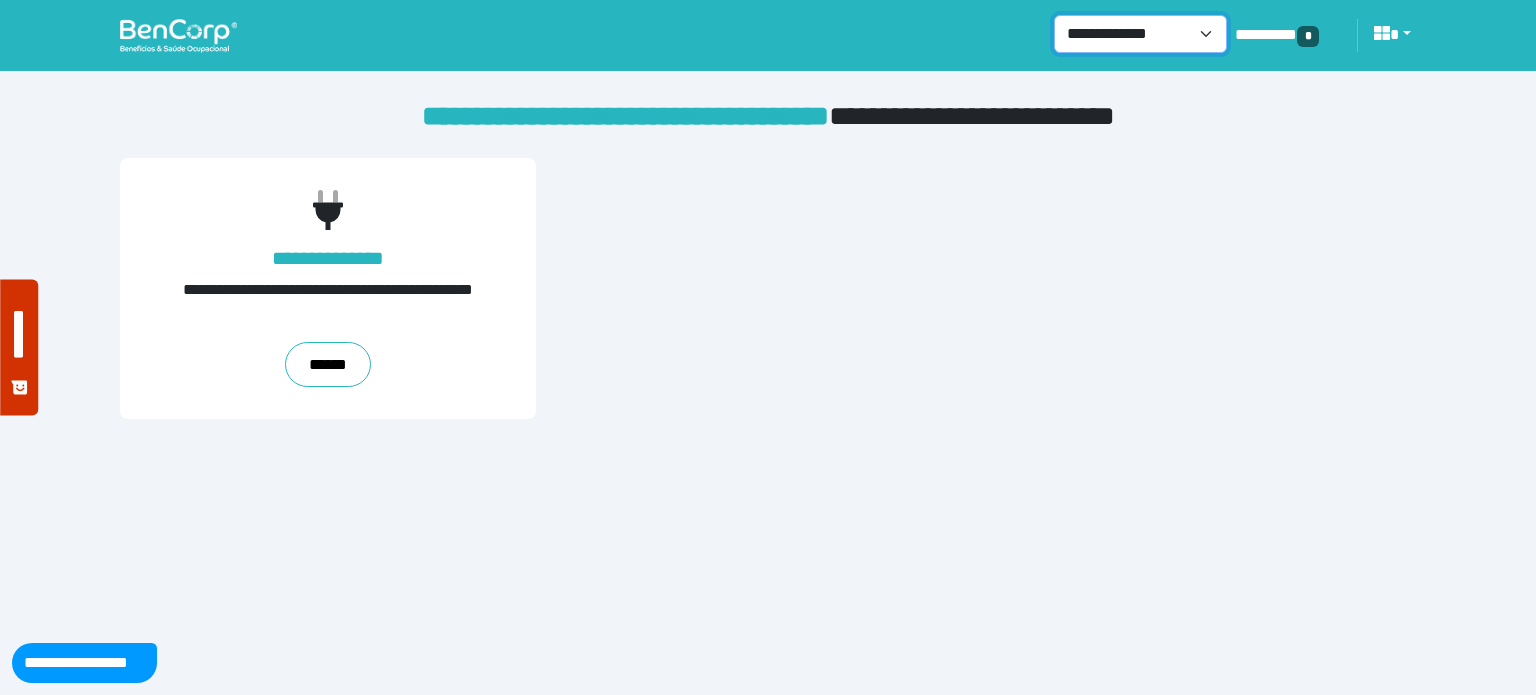 click on "**********" at bounding box center [1140, 34] 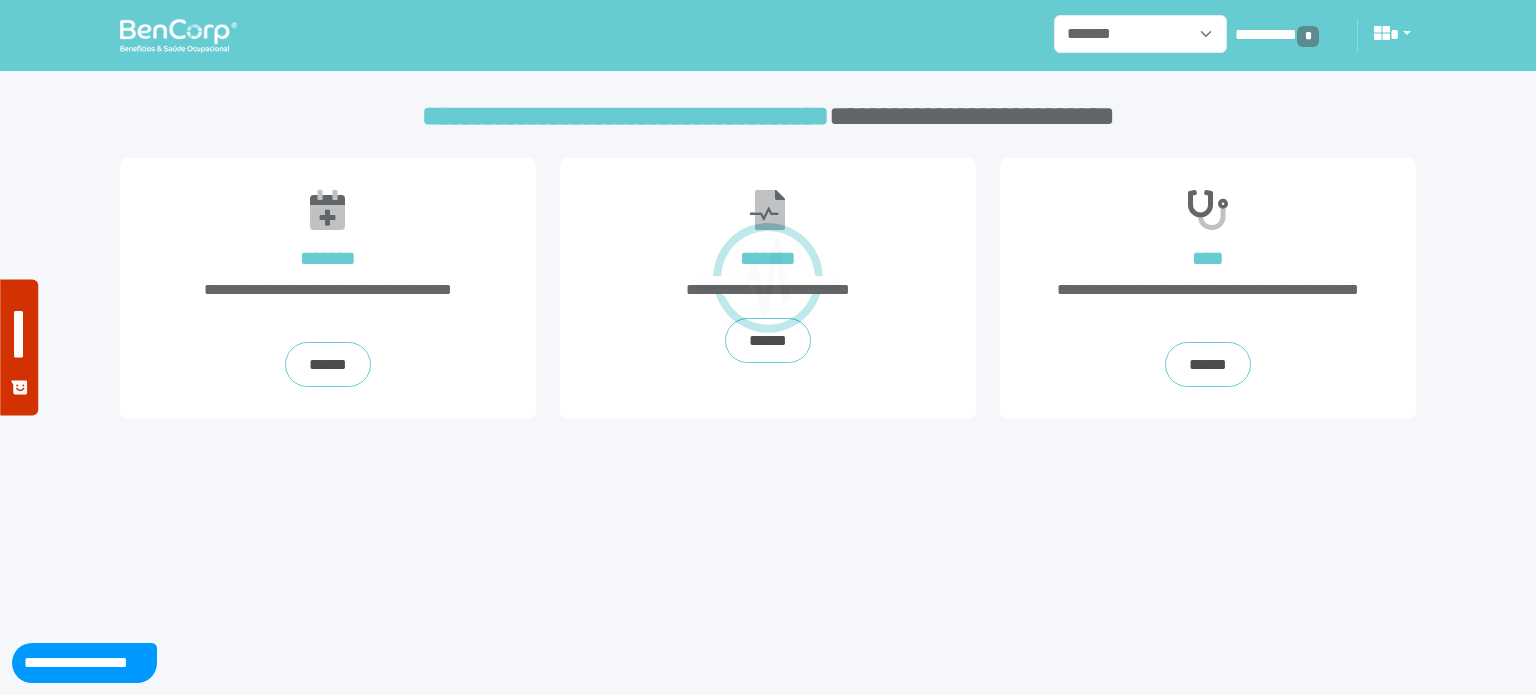 scroll, scrollTop: 0, scrollLeft: 0, axis: both 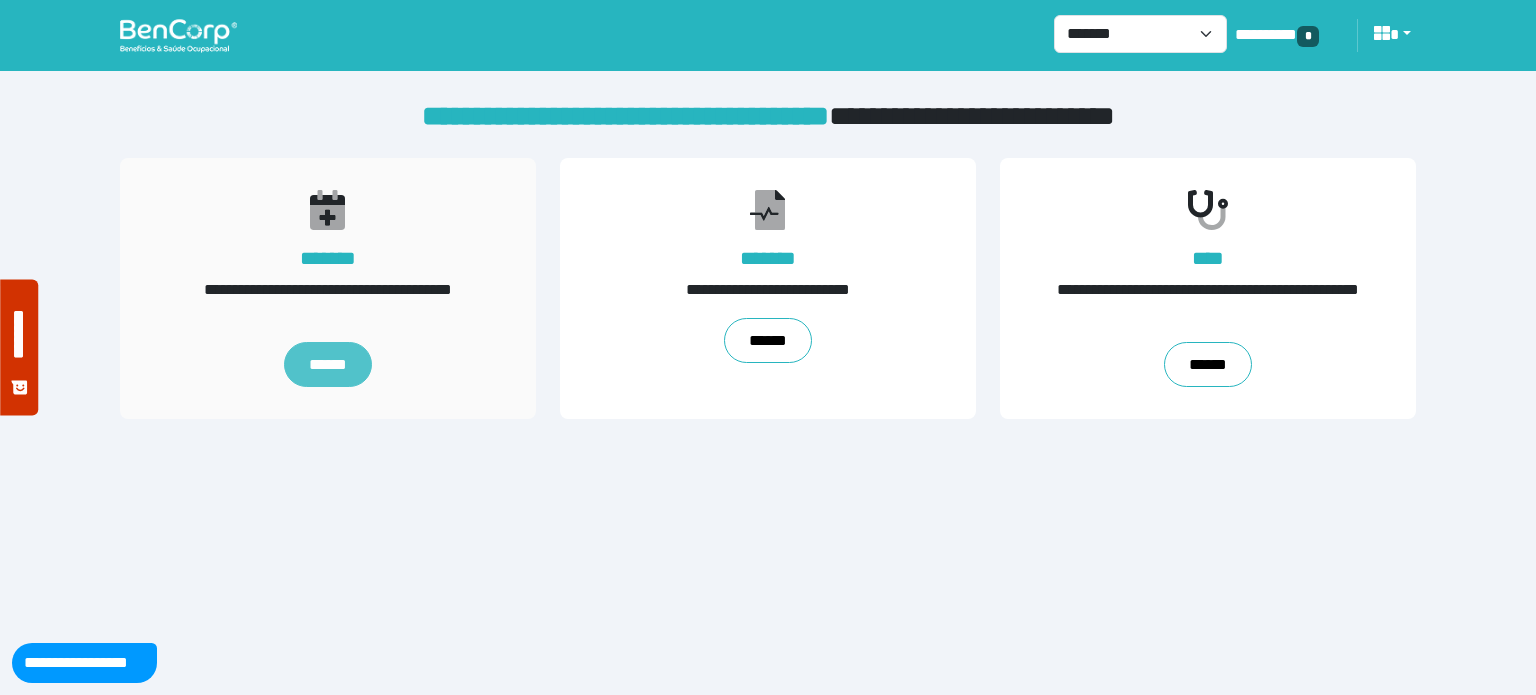 click on "******" at bounding box center (327, 365) 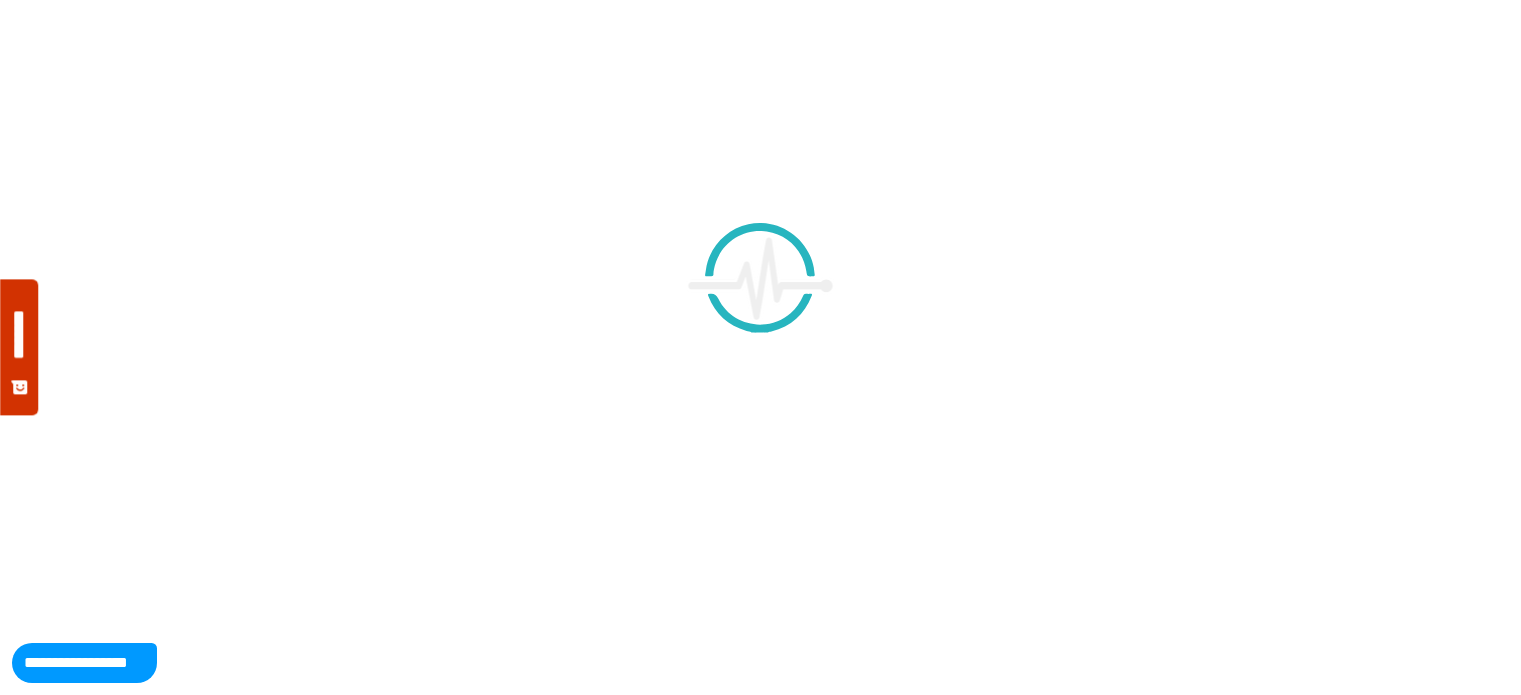 scroll, scrollTop: 0, scrollLeft: 0, axis: both 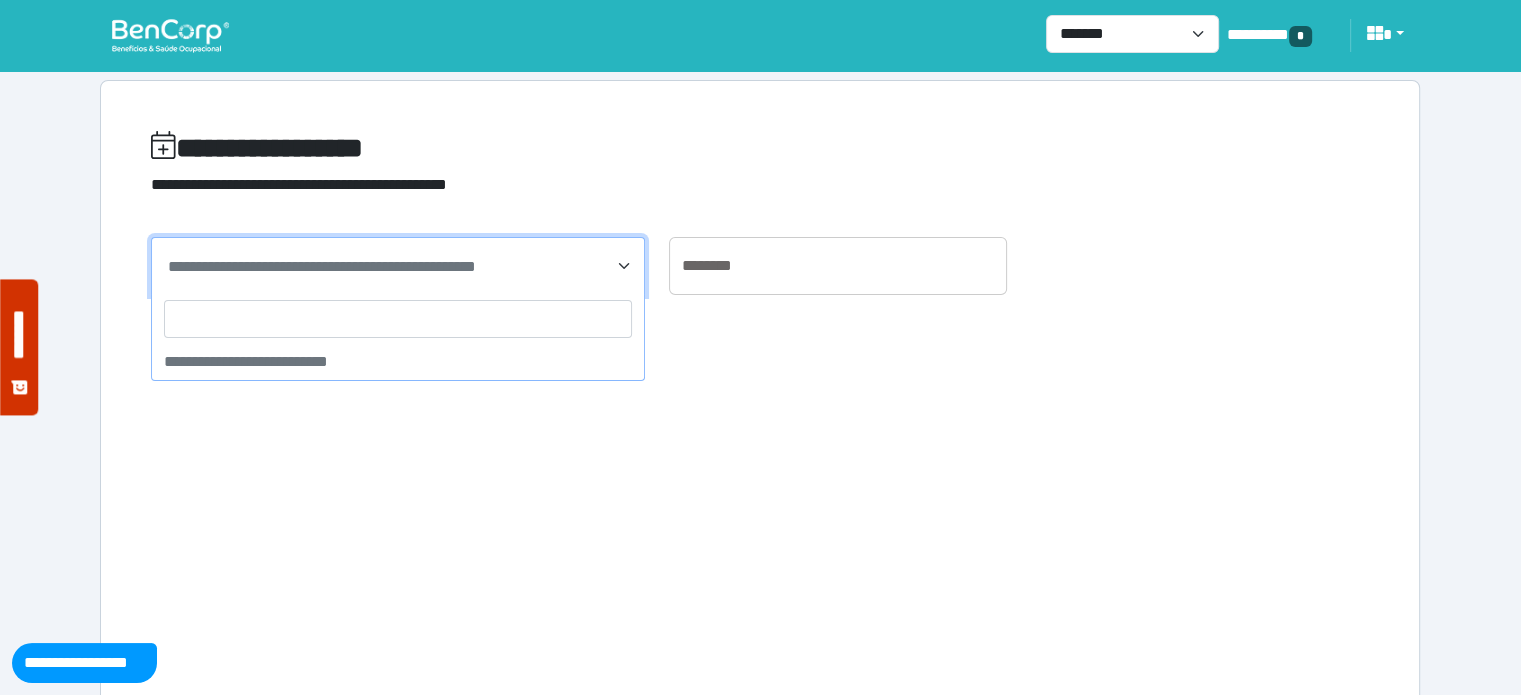 click on "**********" at bounding box center [398, 266] 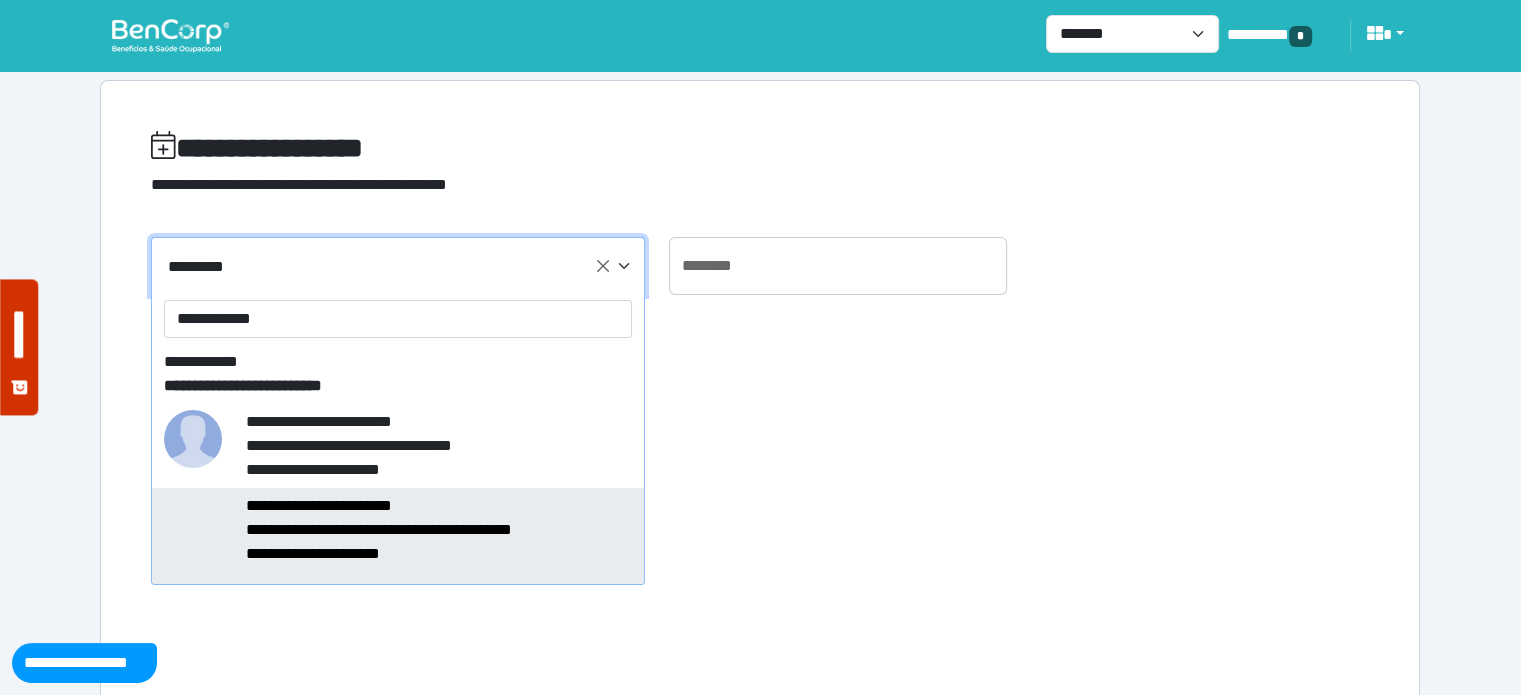 type on "**********" 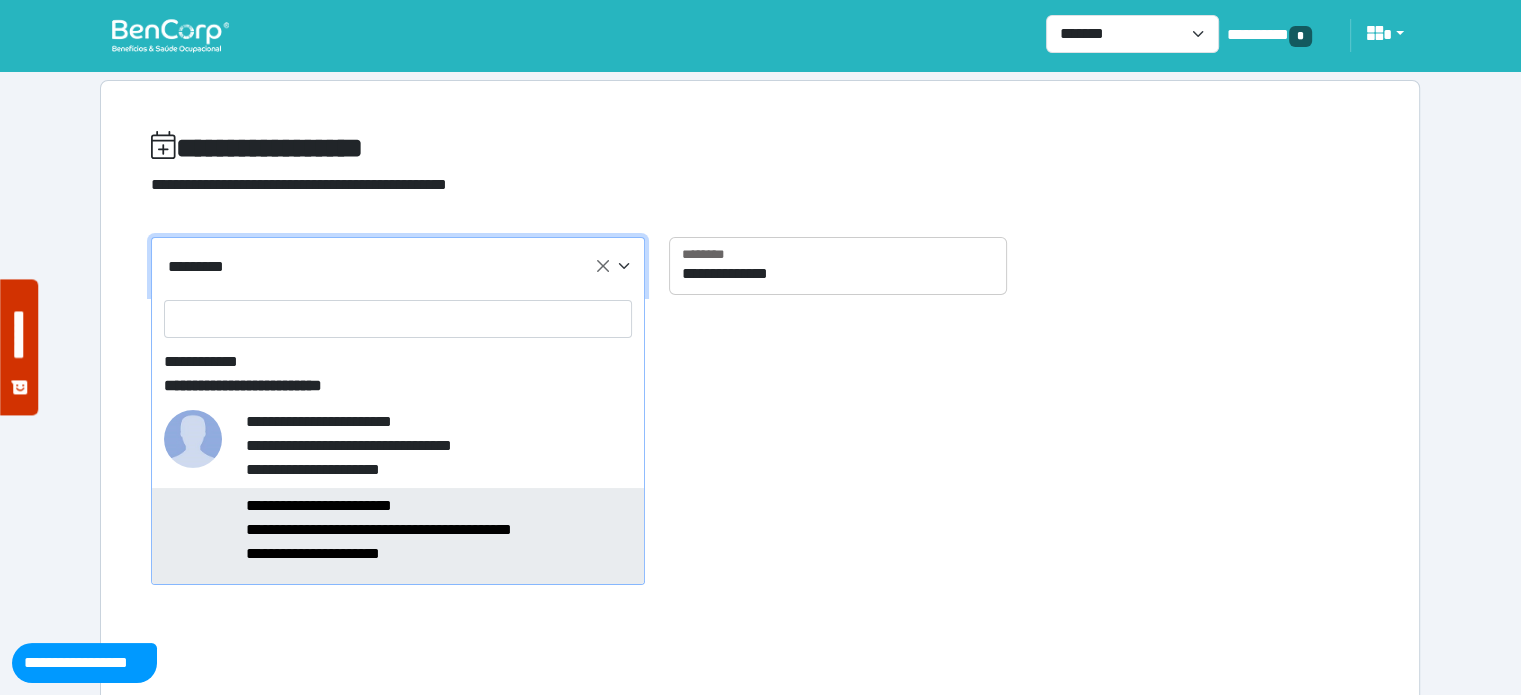 select on "*****" 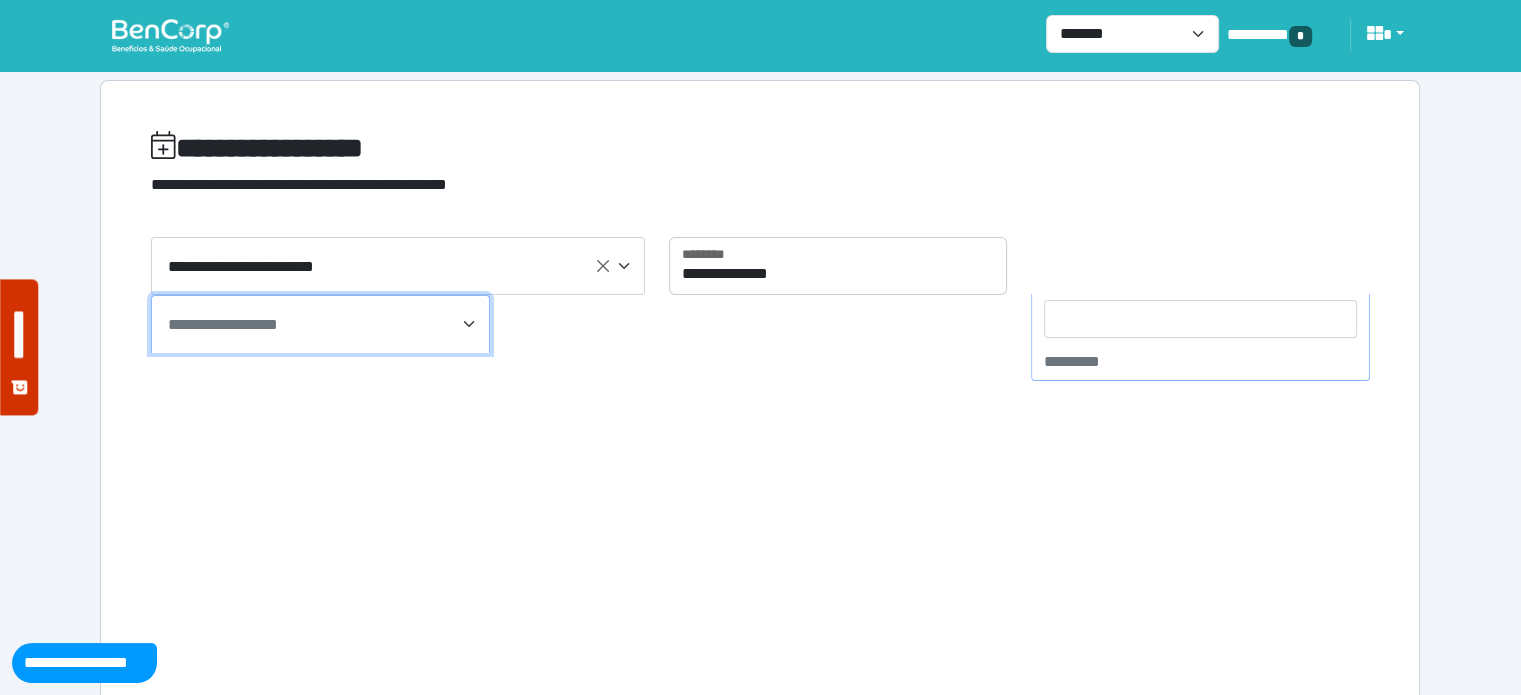 click on "**********" at bounding box center [322, 325] 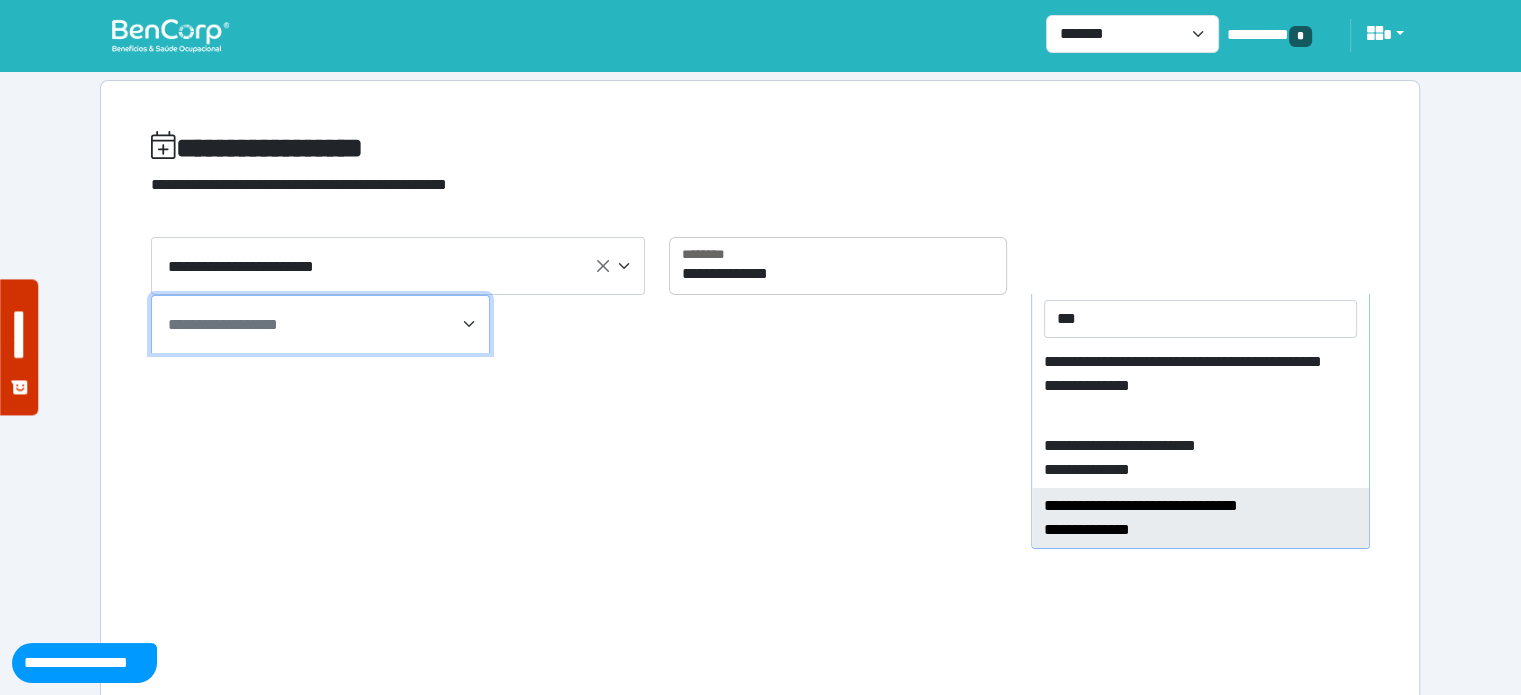 type on "***" 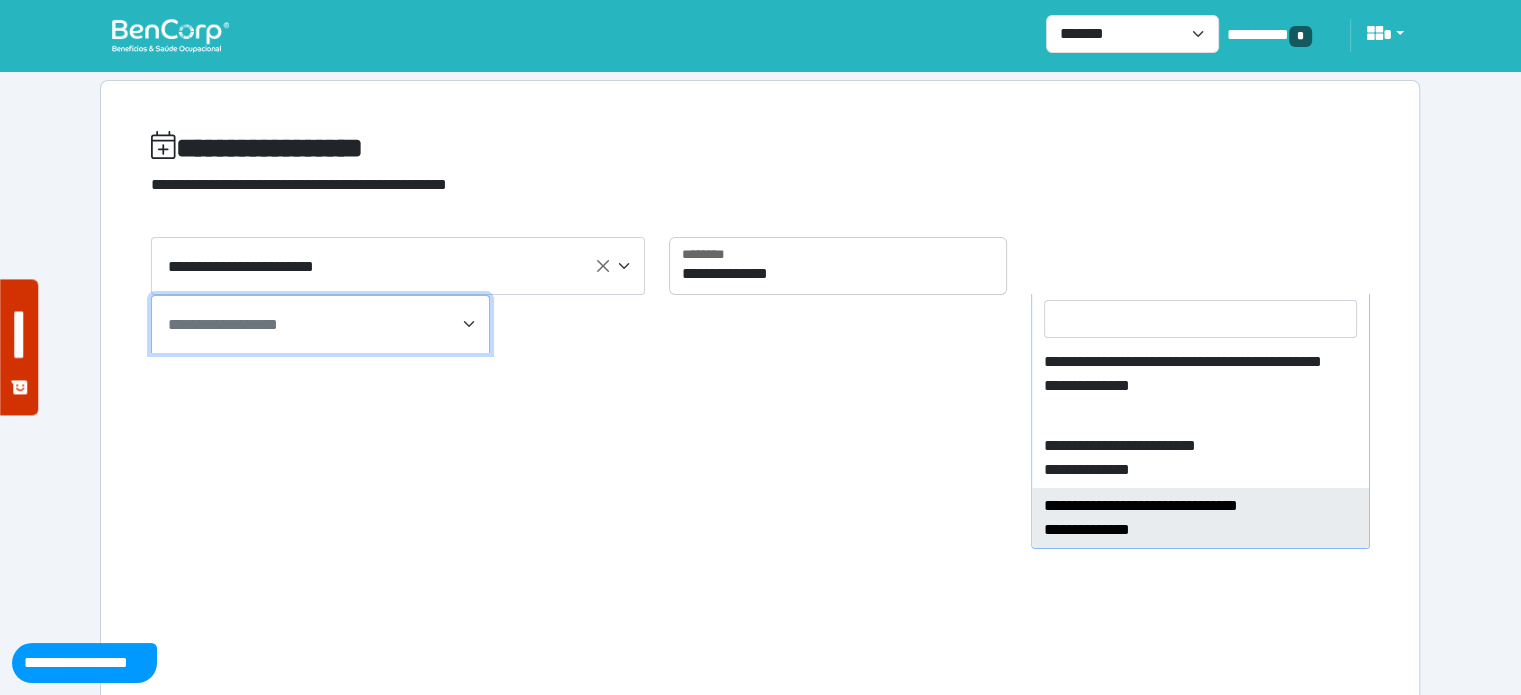 select on "****" 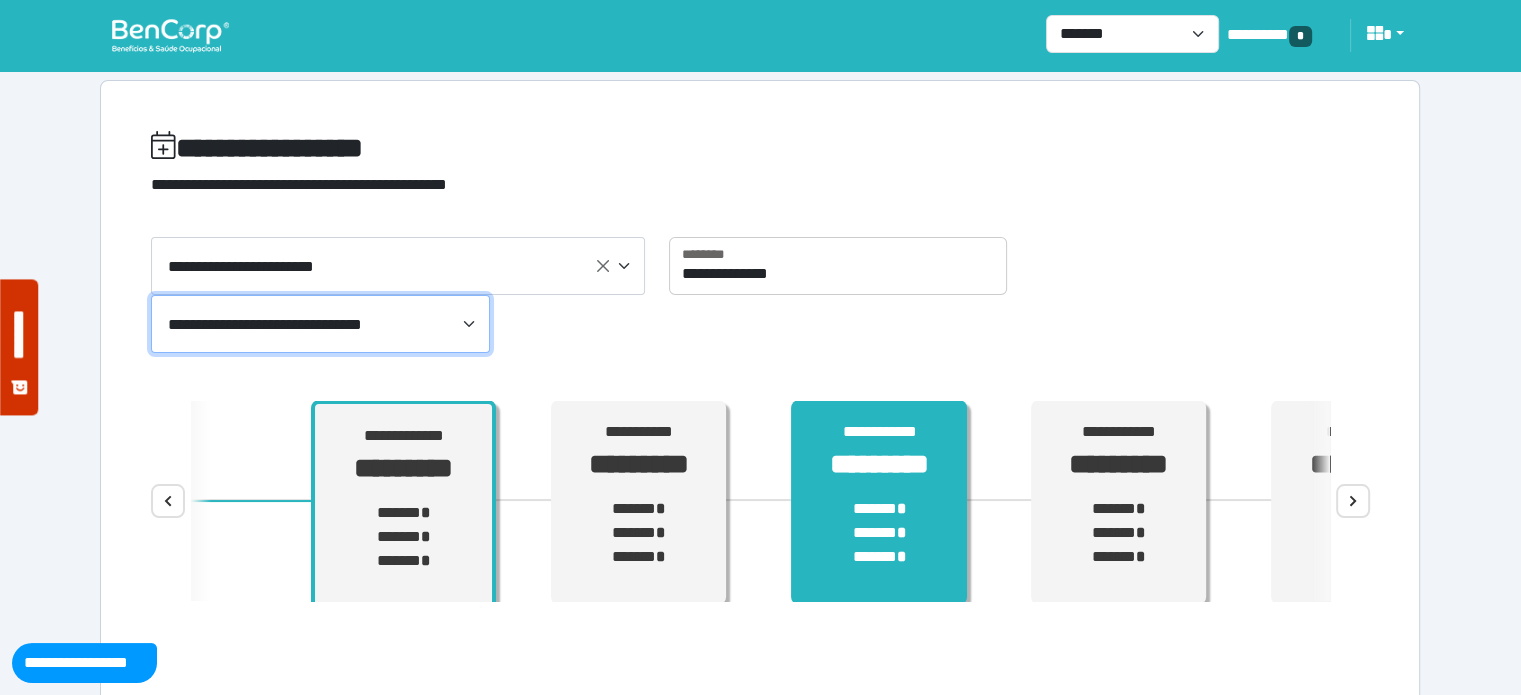 click on "**********" at bounding box center [879, 503] 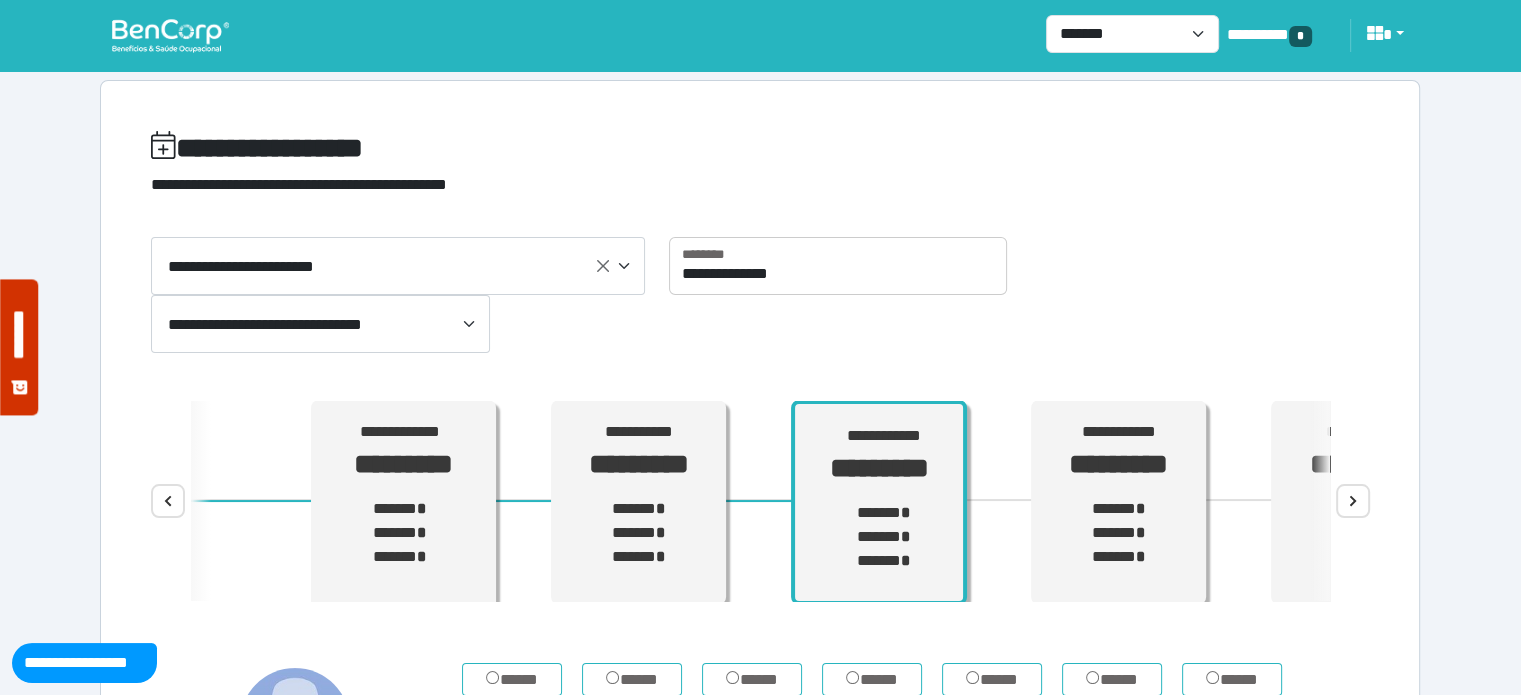 scroll, scrollTop: 12, scrollLeft: 0, axis: vertical 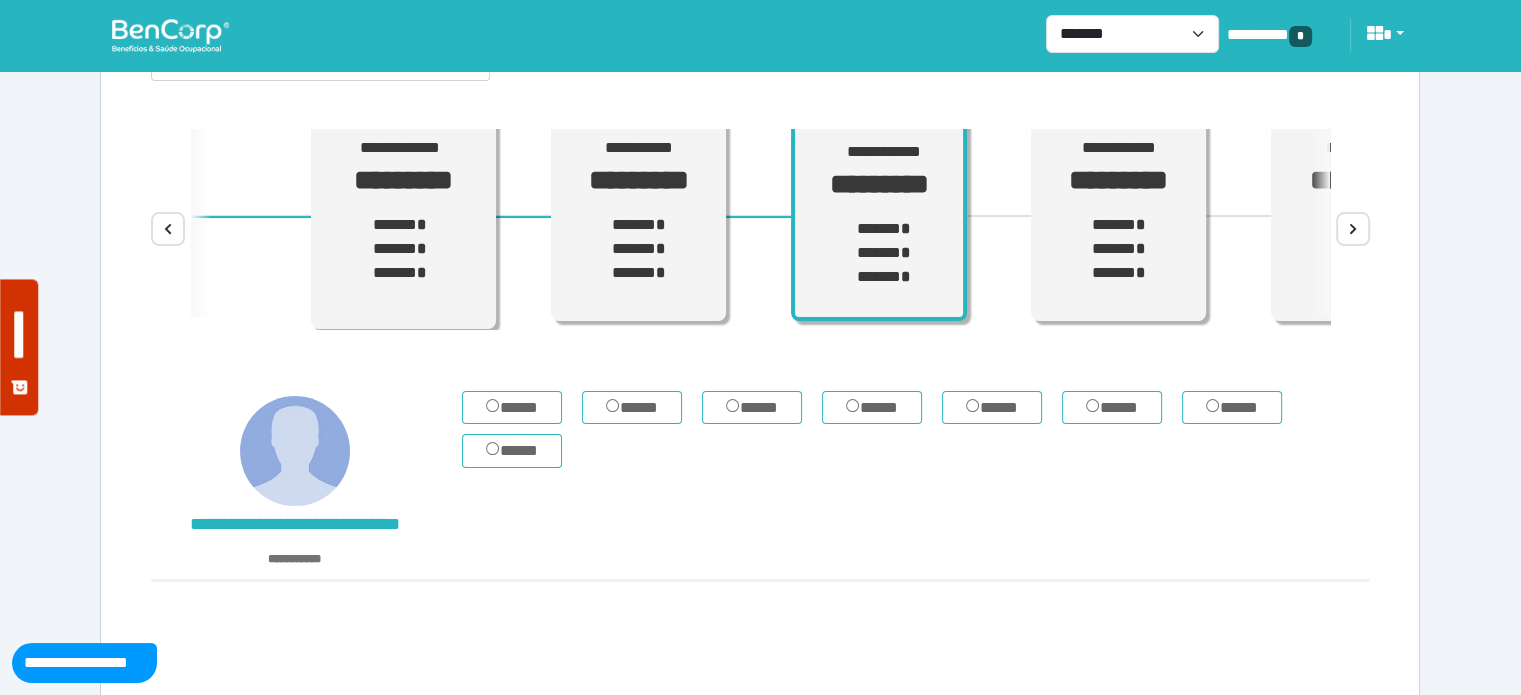 click on "**********" at bounding box center (760, 281) 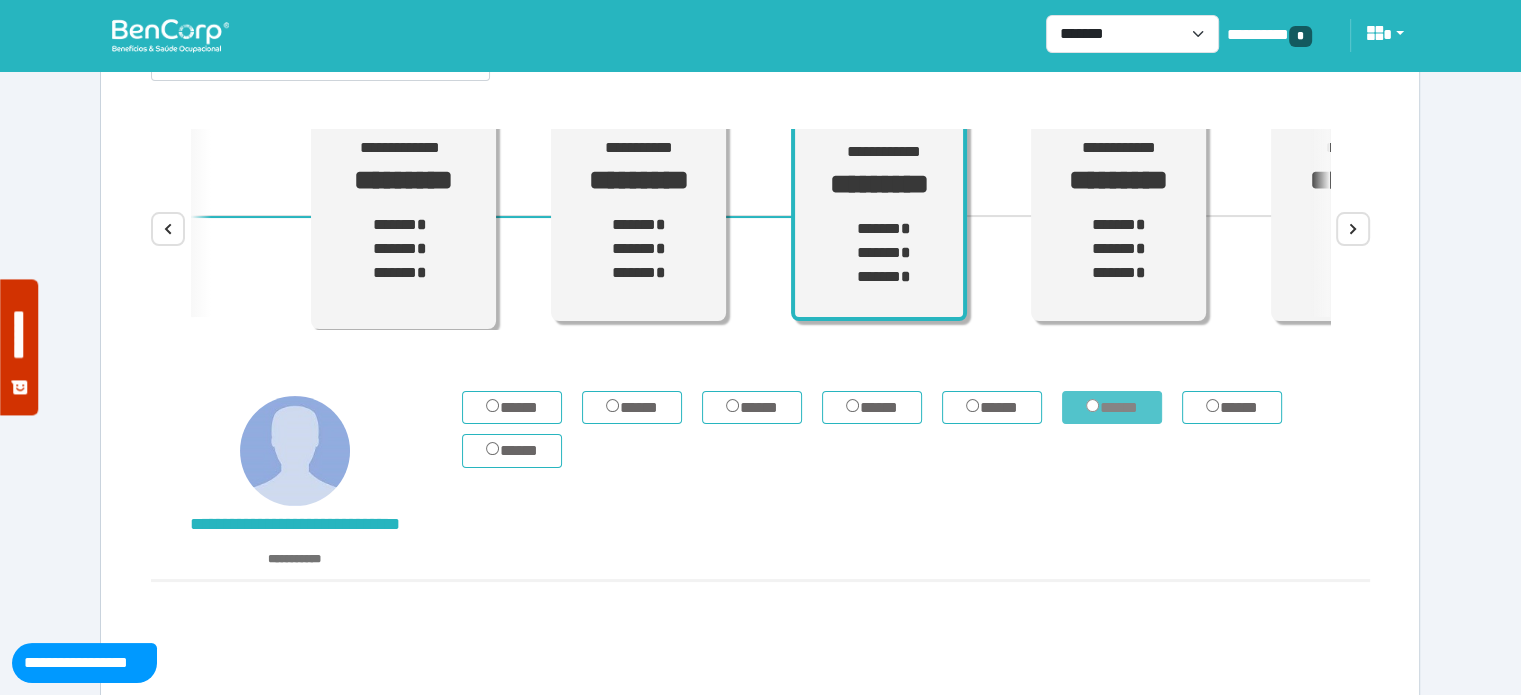 click on "*****" at bounding box center [1112, 408] 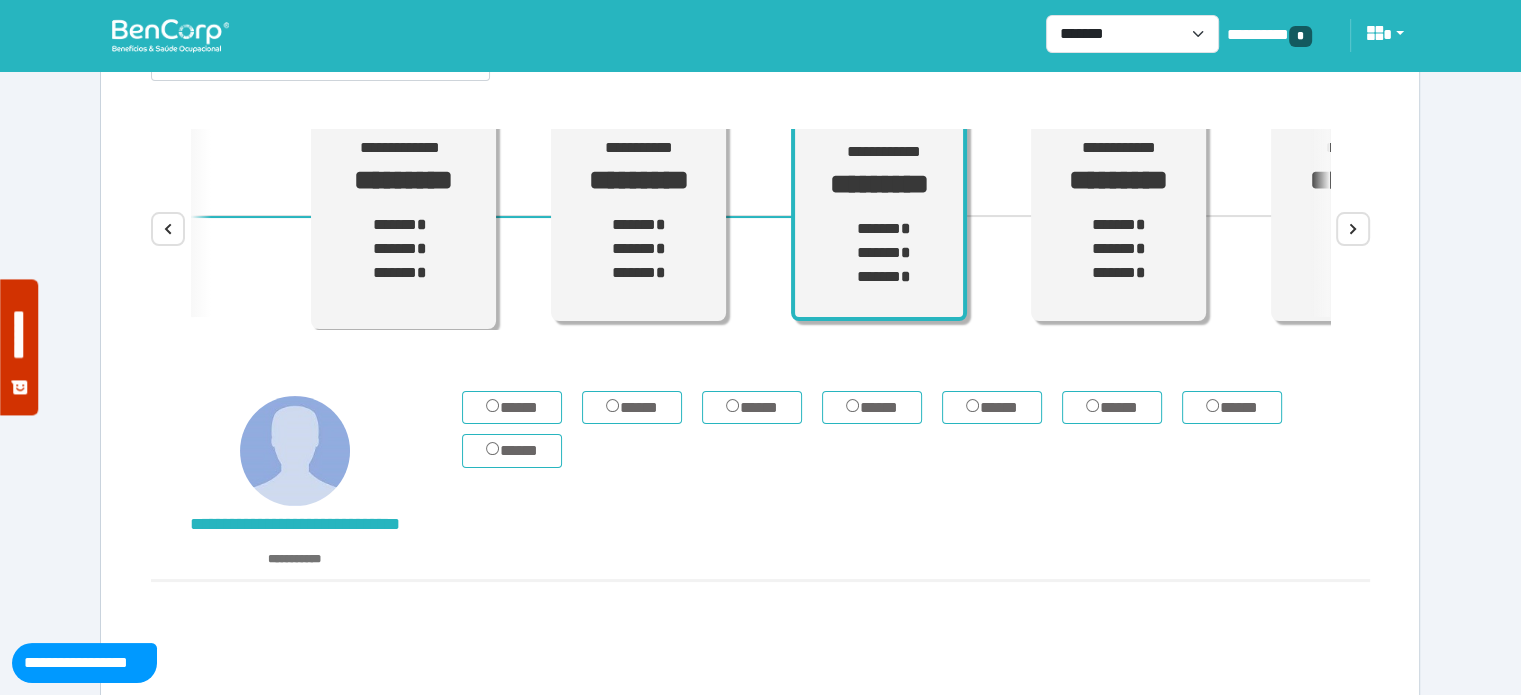 click on "***** ***** ***** ***** ***** ***** ***** *****" at bounding box center [916, 485] 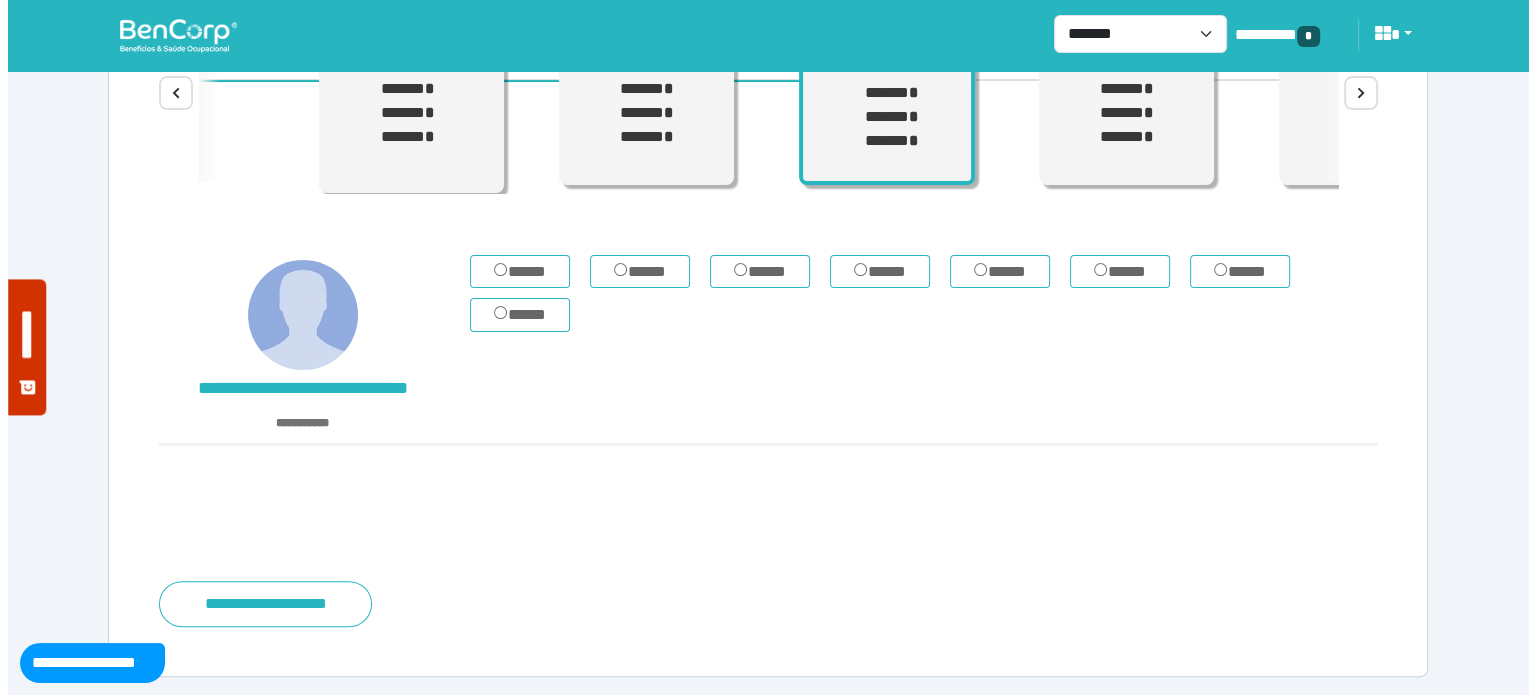 scroll, scrollTop: 410, scrollLeft: 0, axis: vertical 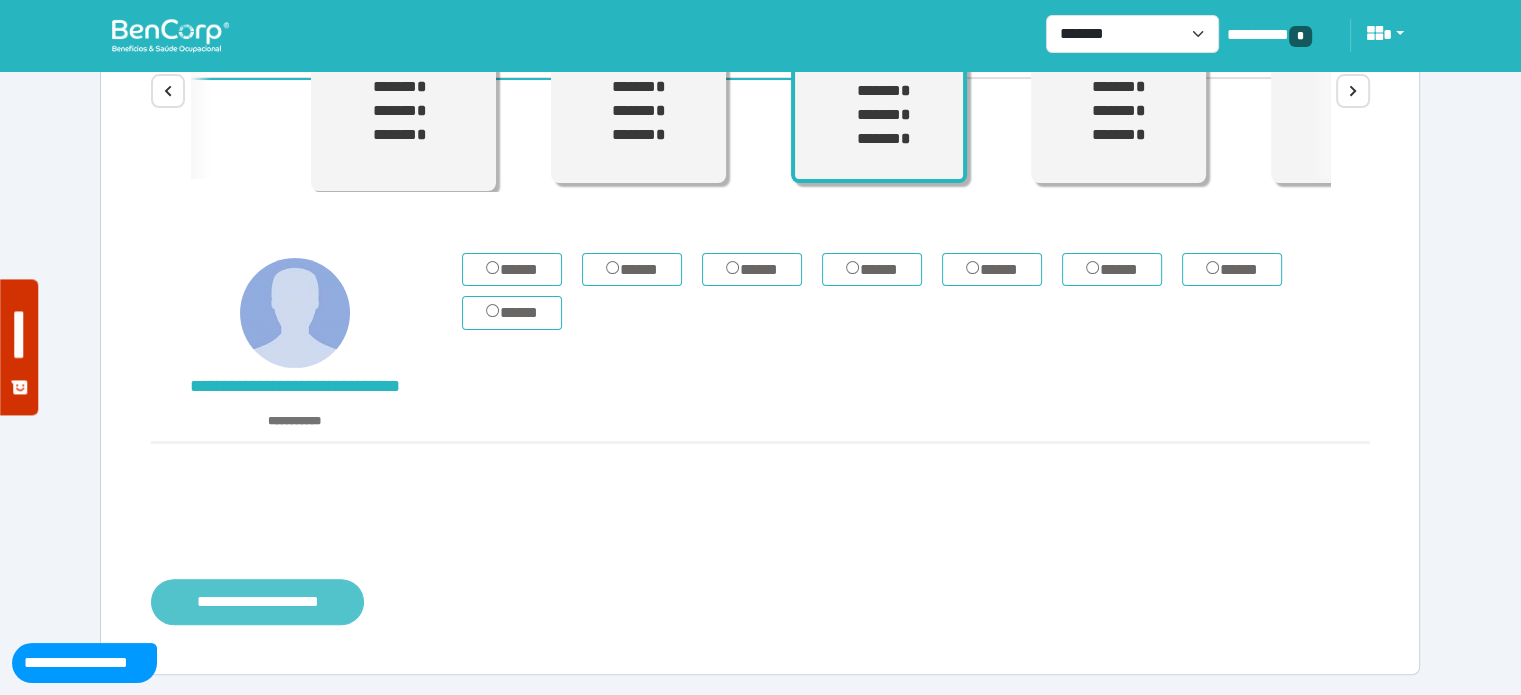 click on "**********" at bounding box center (257, 602) 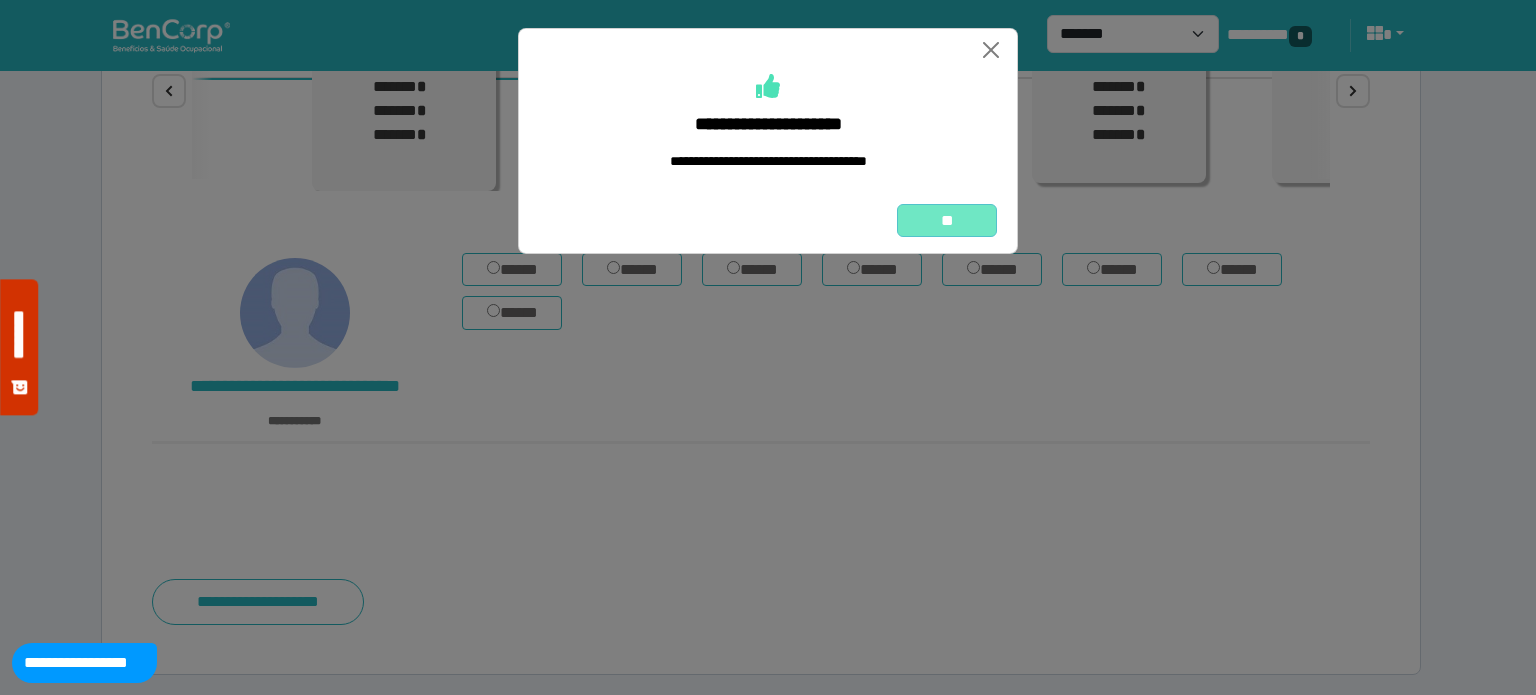 click on "**" at bounding box center [947, 221] 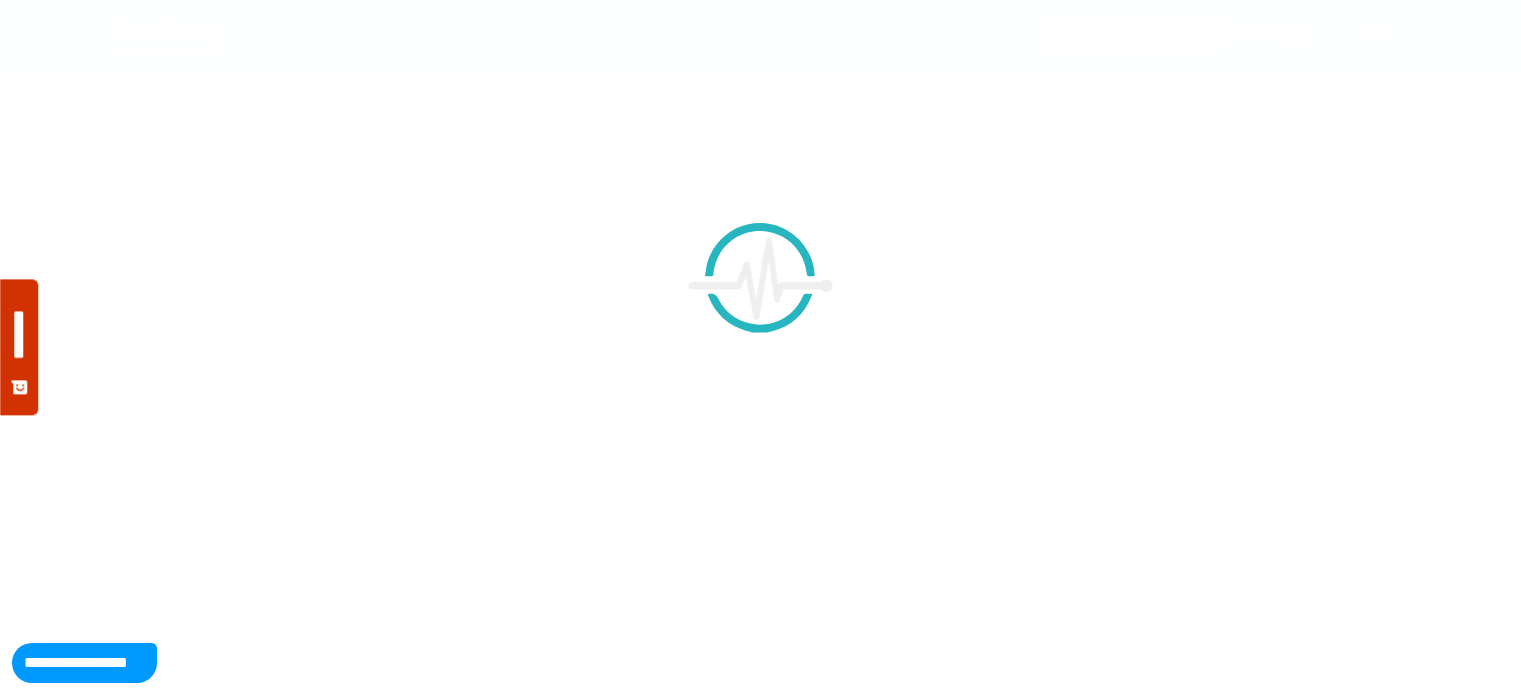 scroll, scrollTop: 0, scrollLeft: 0, axis: both 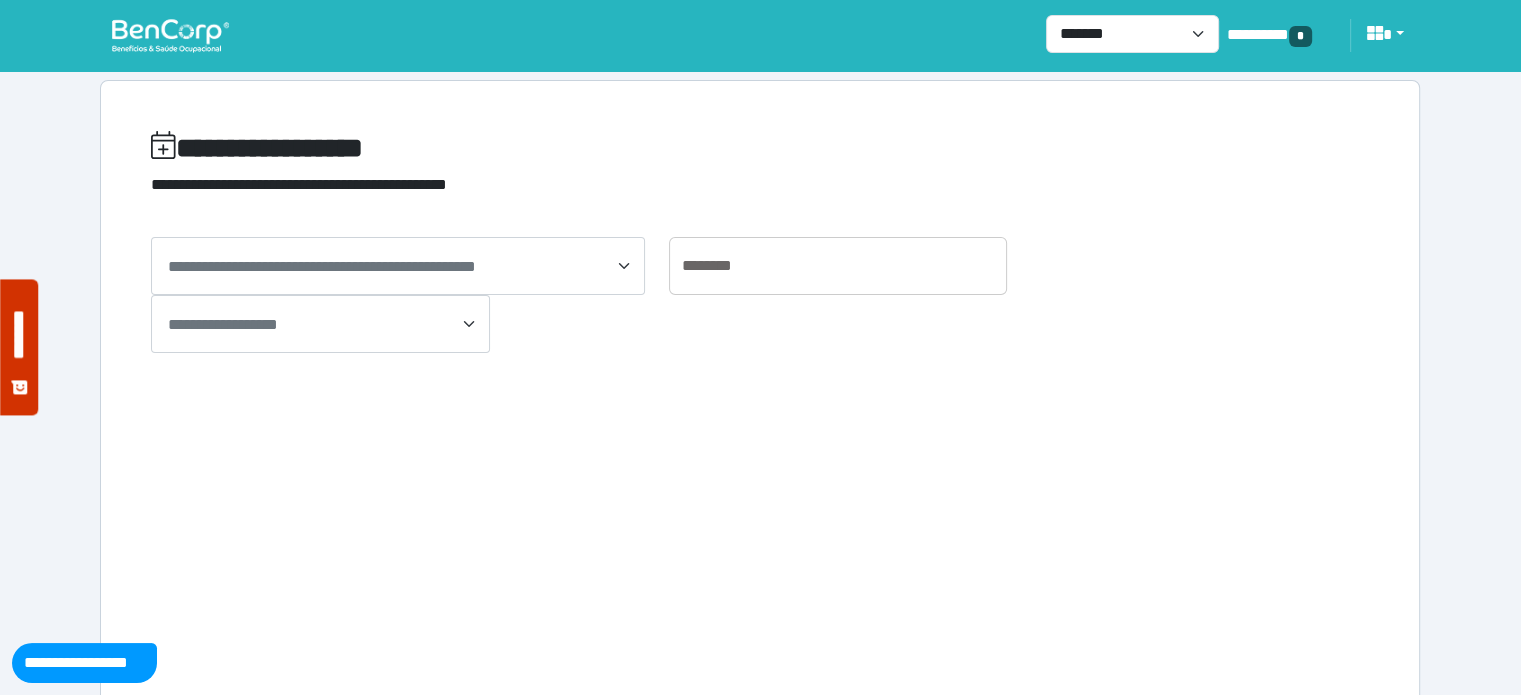 click on "**********" at bounding box center (760, 35) 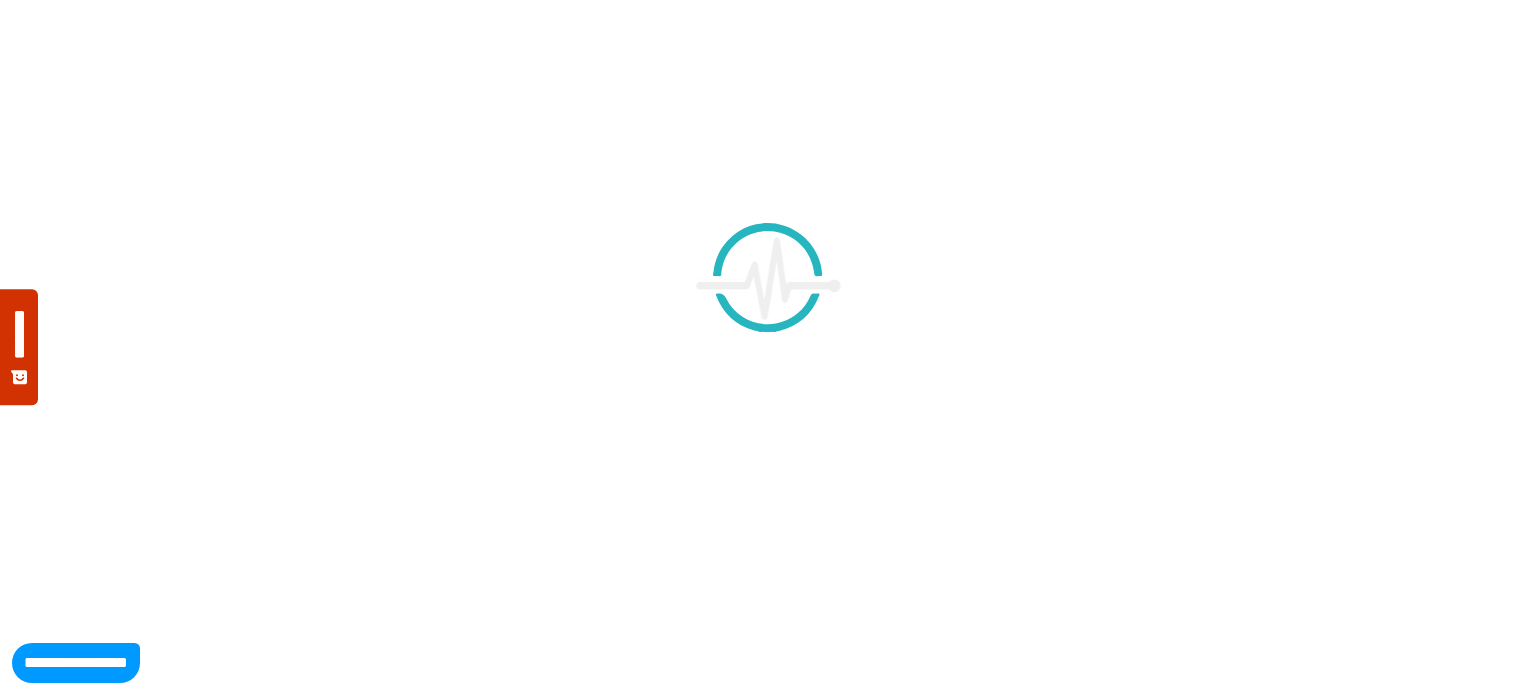 scroll, scrollTop: 0, scrollLeft: 0, axis: both 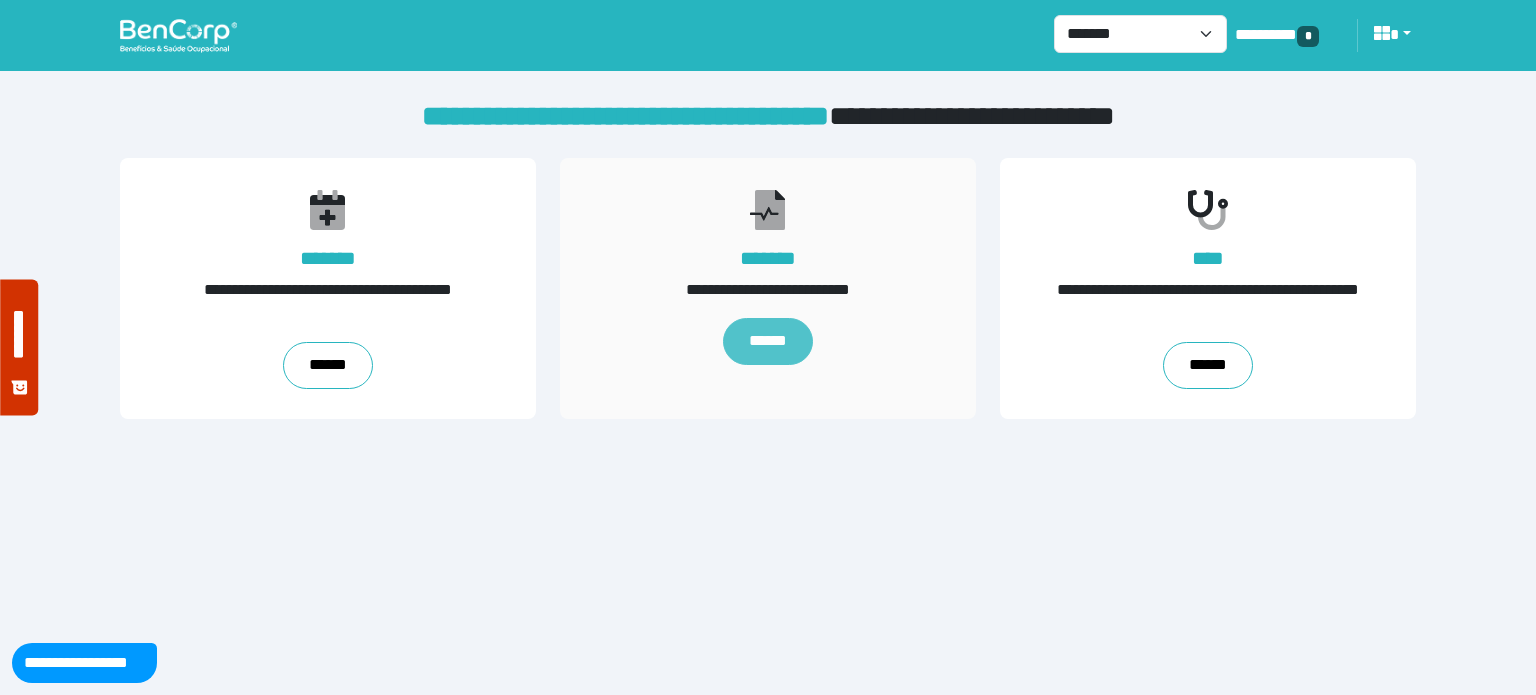 click on "******" at bounding box center (768, 342) 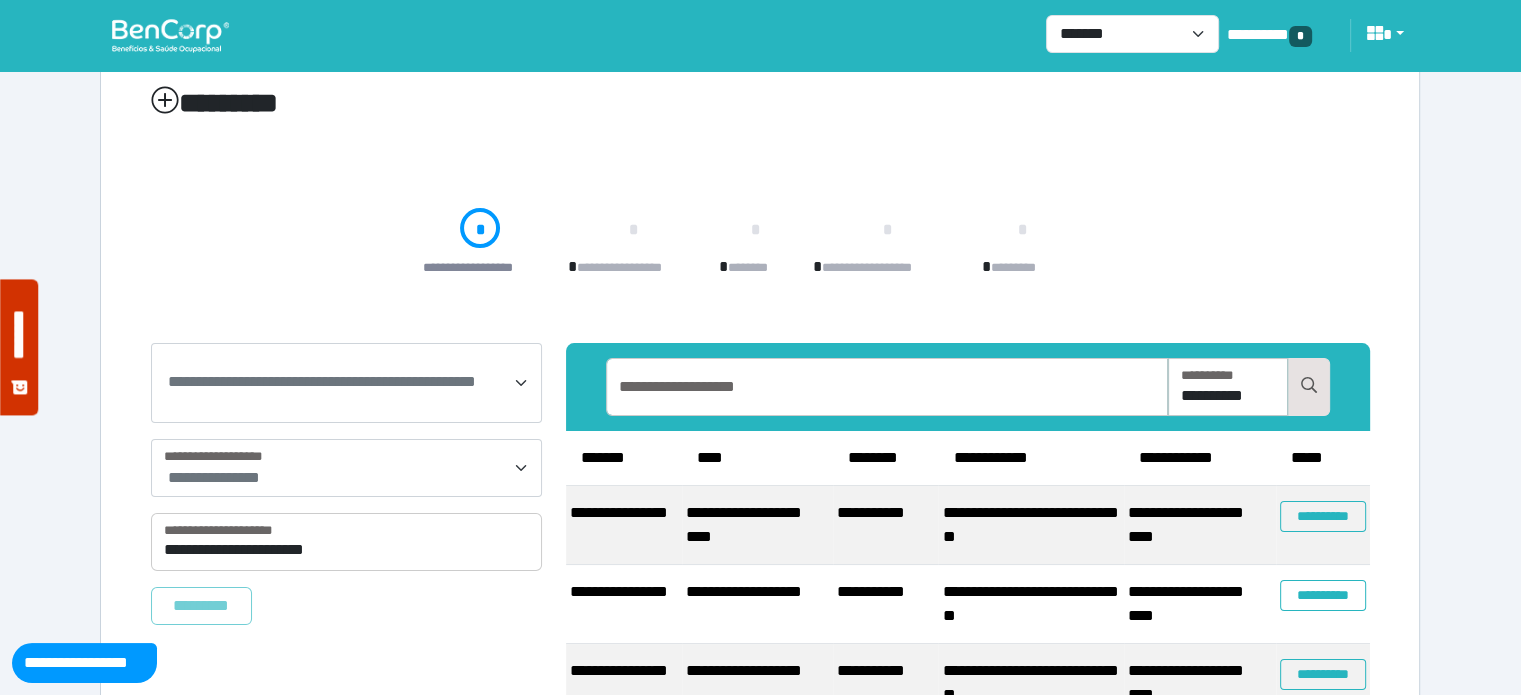 scroll, scrollTop: 257, scrollLeft: 0, axis: vertical 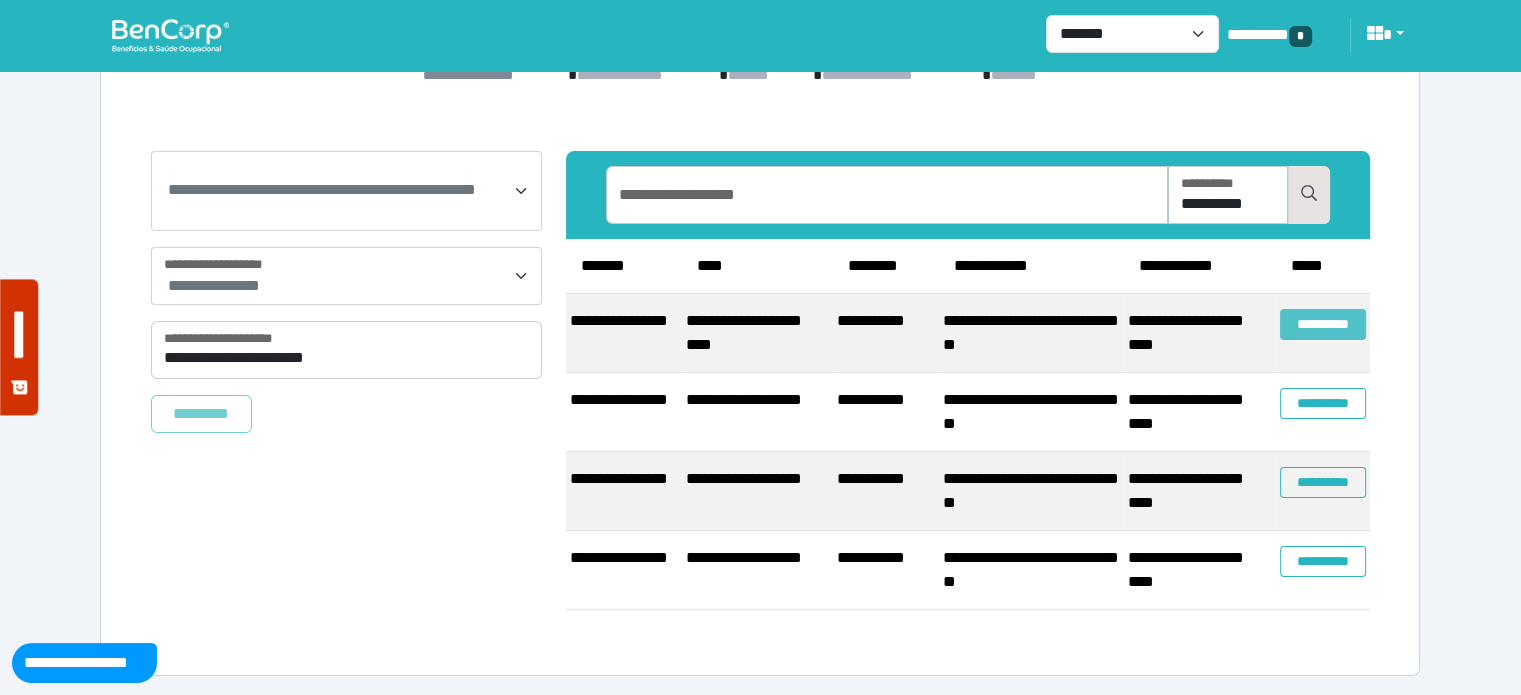 click on "**********" at bounding box center (1323, 324) 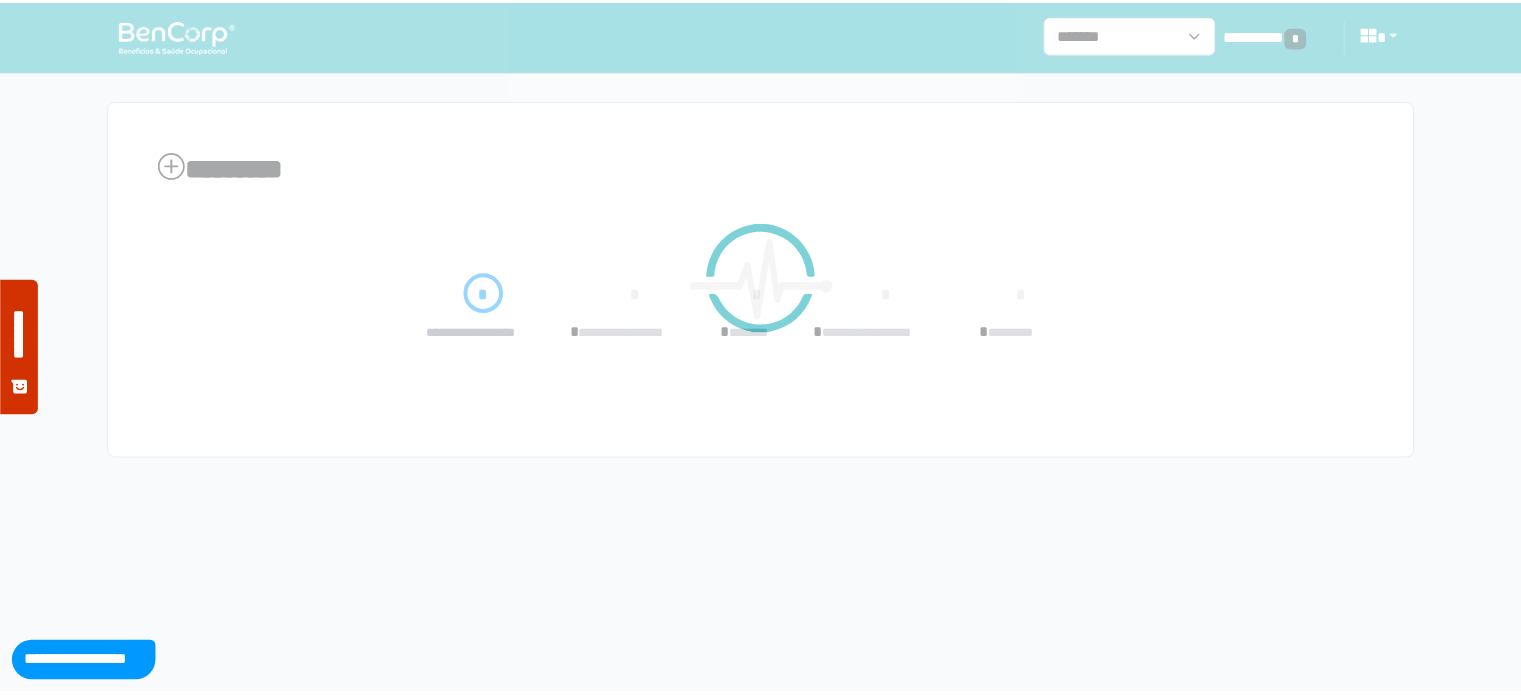 scroll, scrollTop: 0, scrollLeft: 0, axis: both 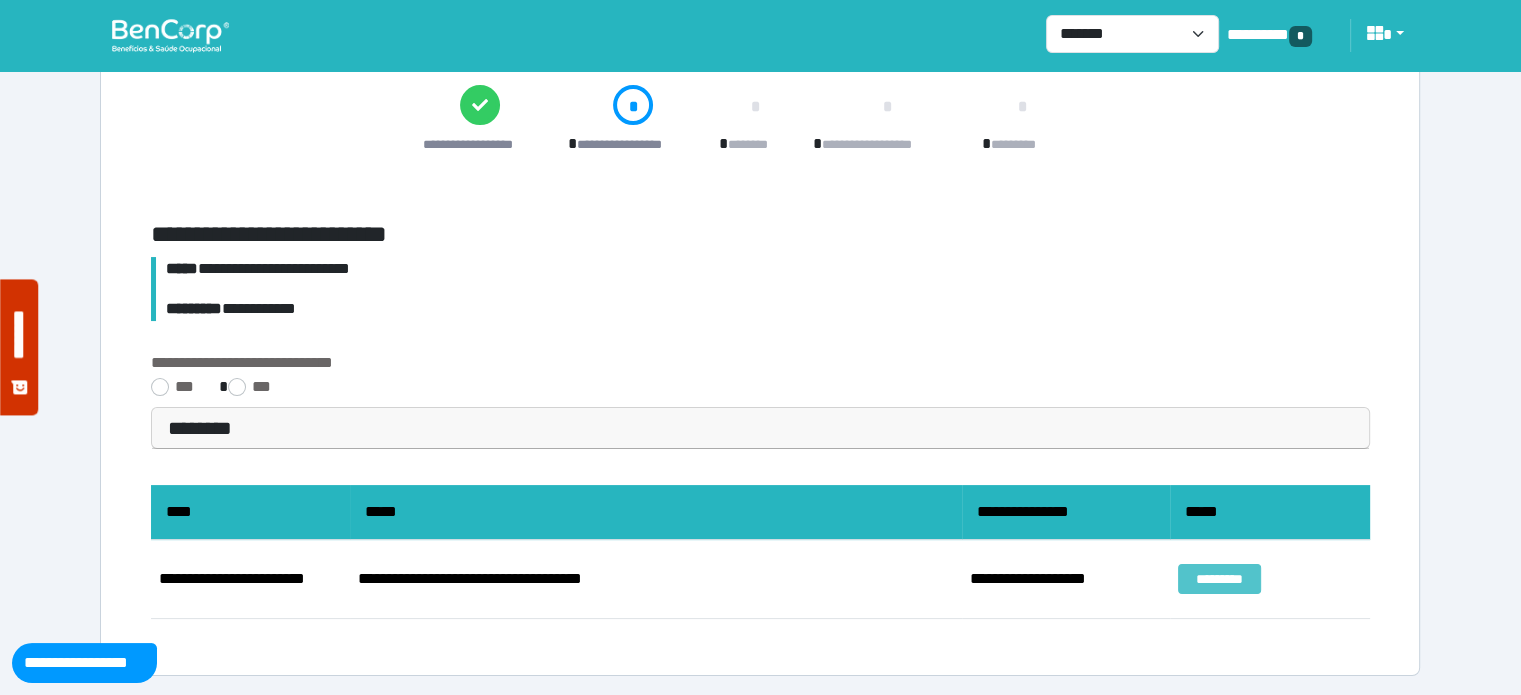 click on "*********" at bounding box center [1219, 579] 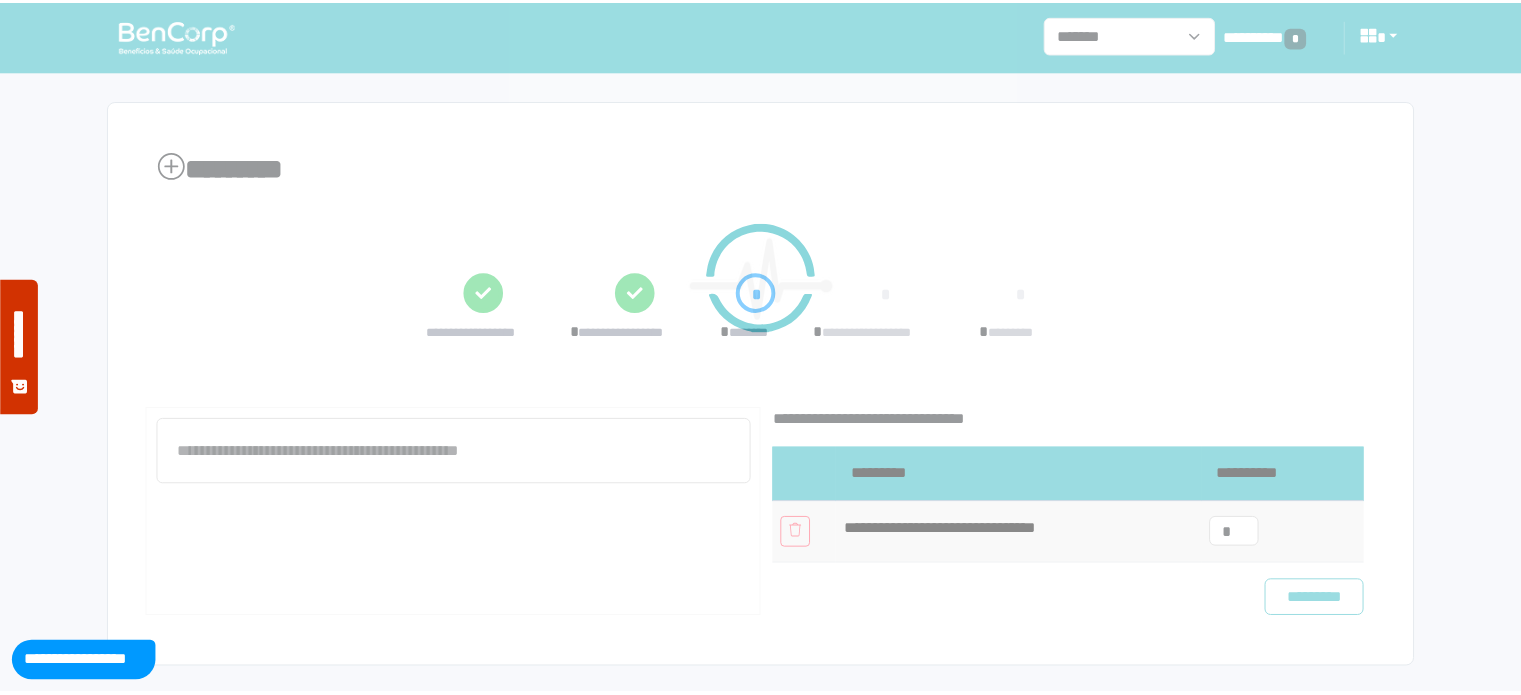 scroll, scrollTop: 0, scrollLeft: 0, axis: both 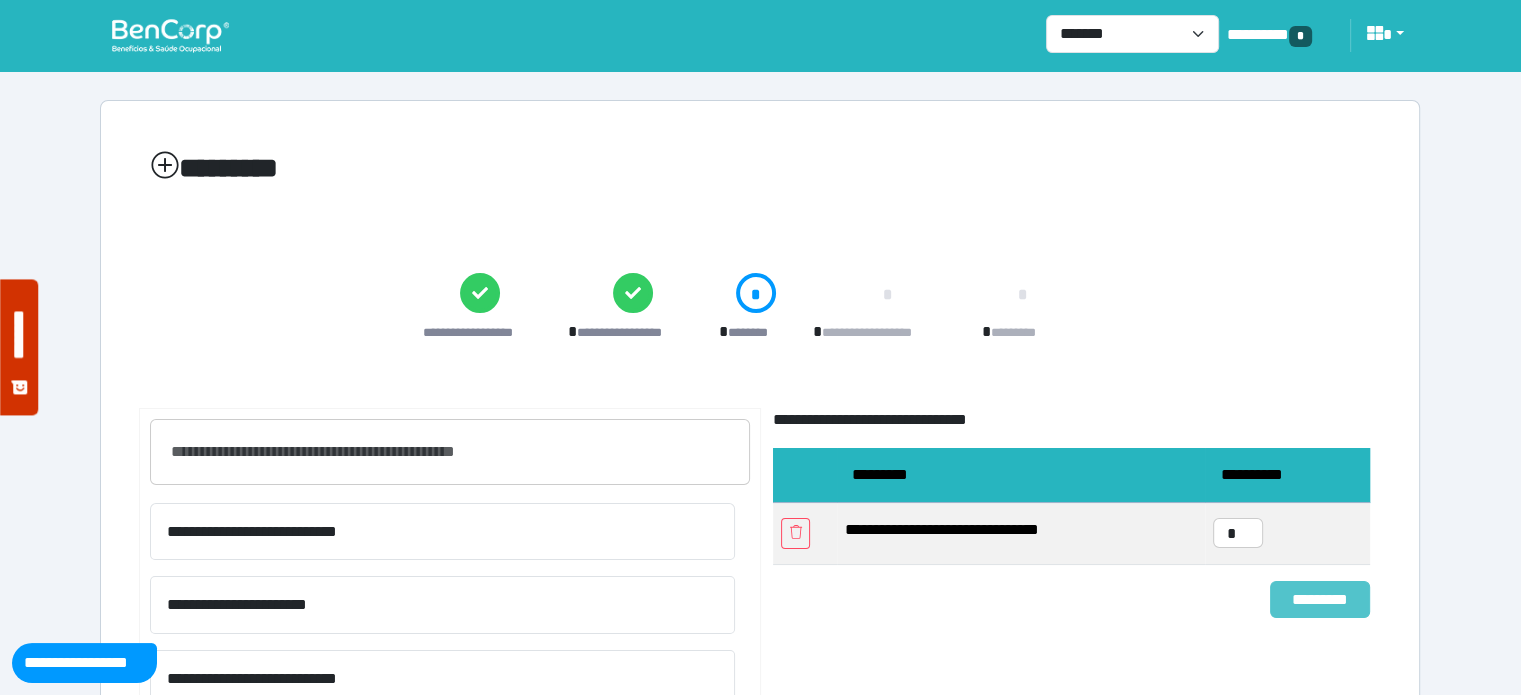 click on "*********" at bounding box center [1320, 600] 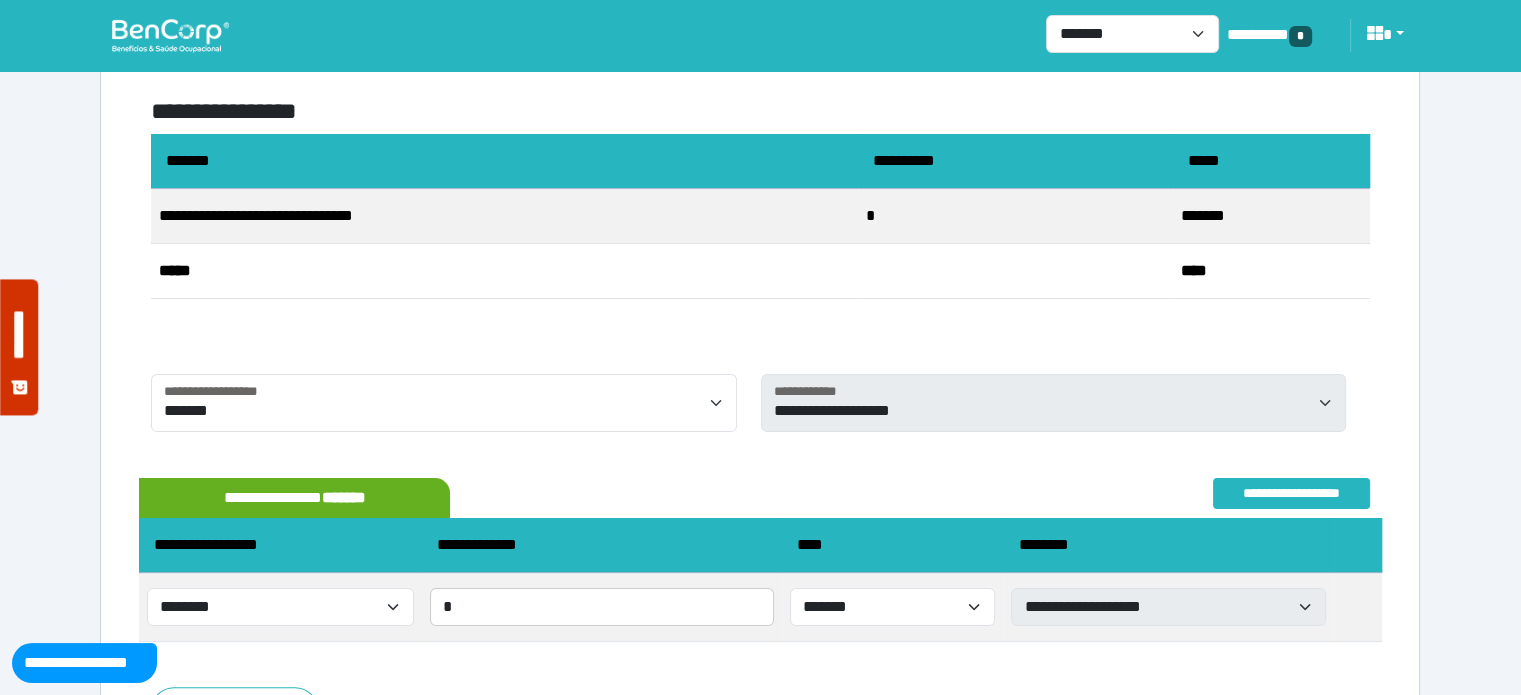 scroll, scrollTop: 419, scrollLeft: 0, axis: vertical 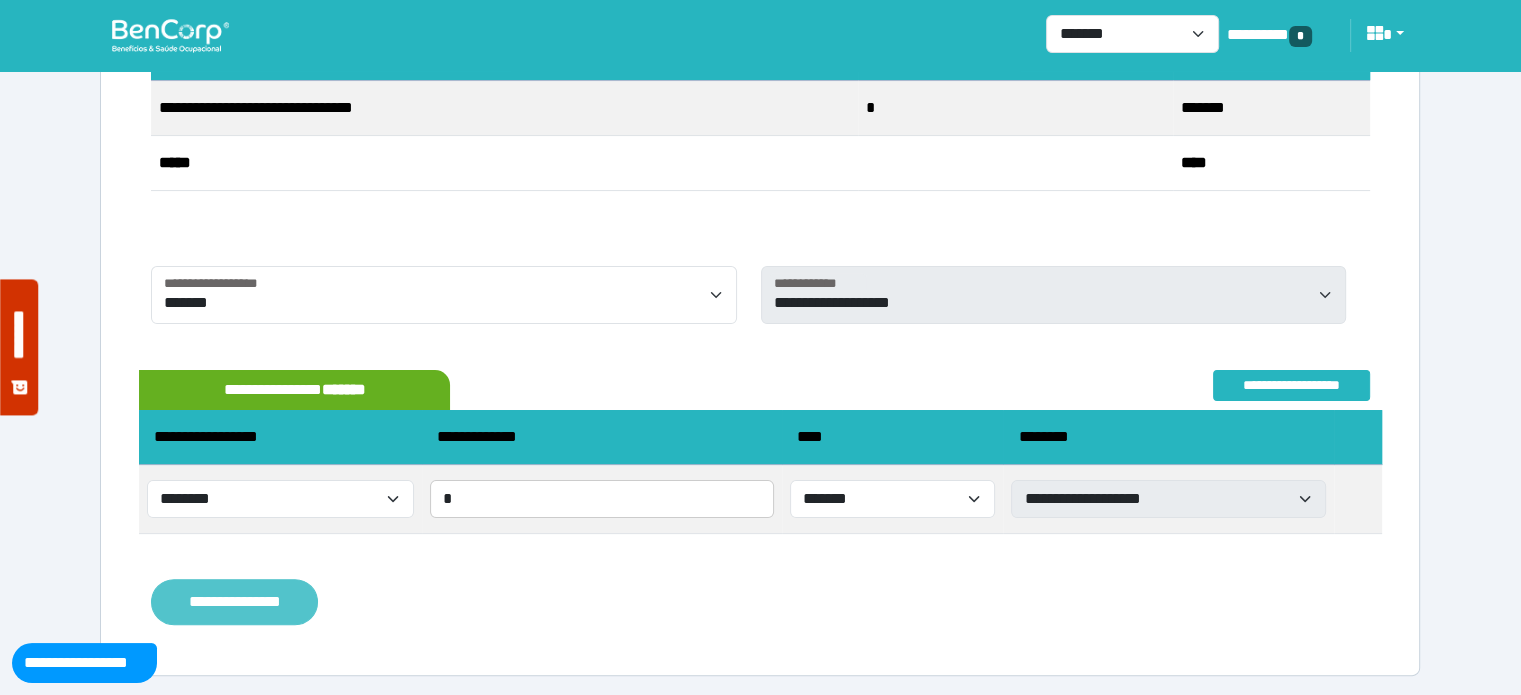 click on "**********" at bounding box center [234, 602] 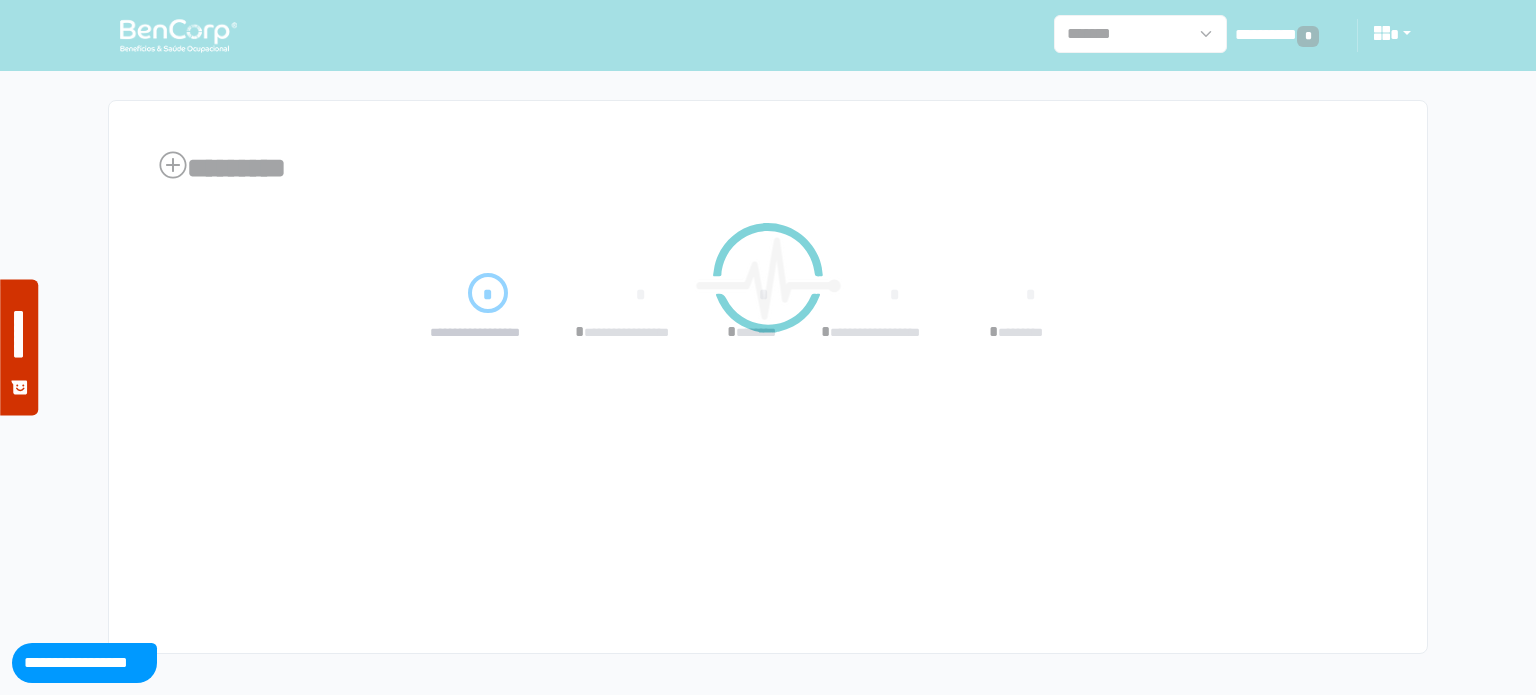 scroll, scrollTop: 0, scrollLeft: 0, axis: both 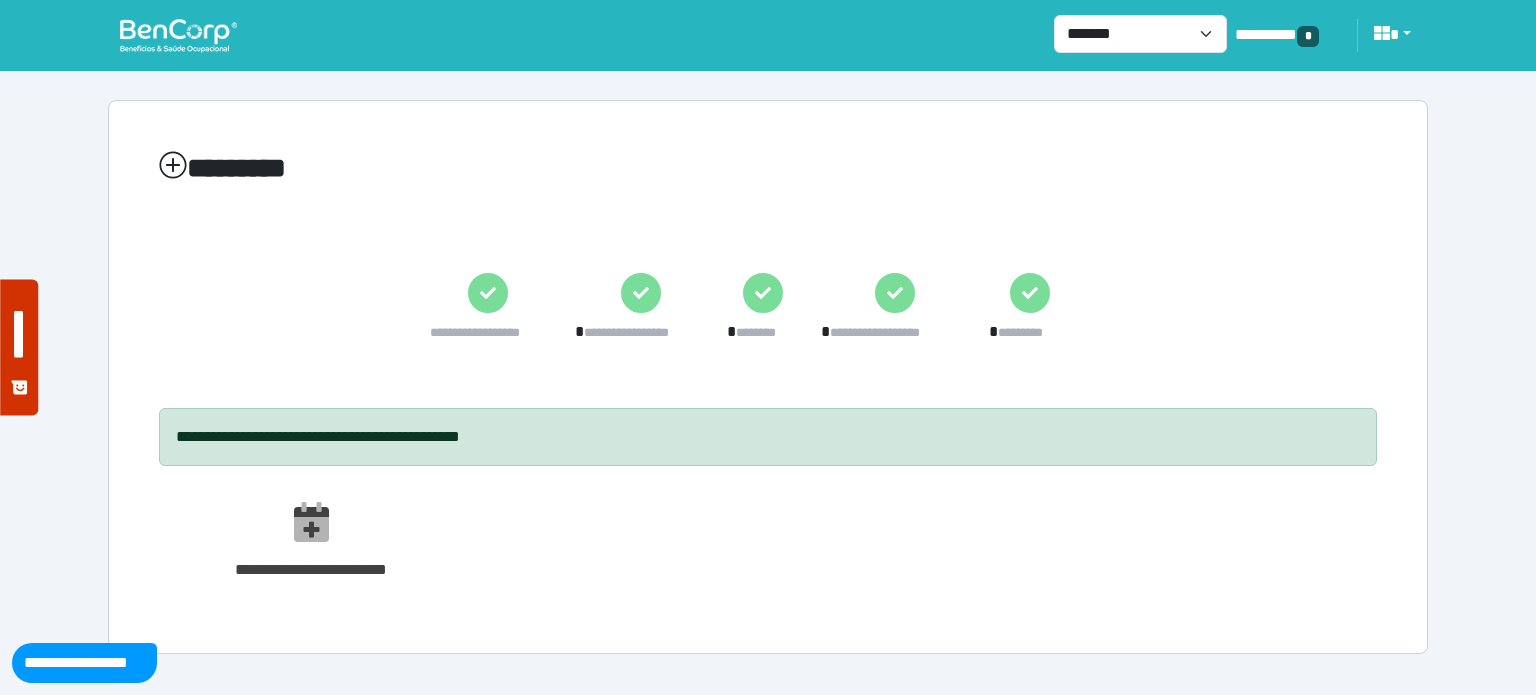 click at bounding box center (178, 35) 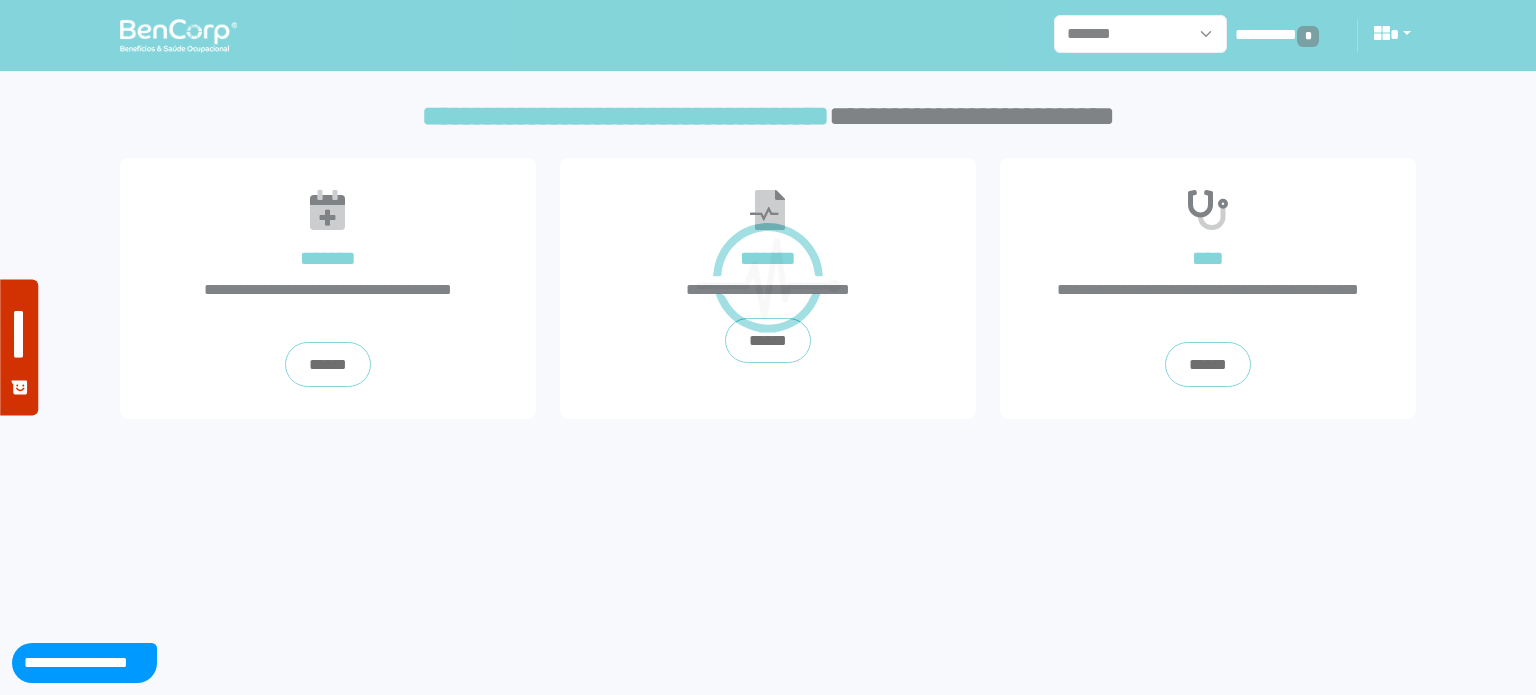 scroll, scrollTop: 0, scrollLeft: 0, axis: both 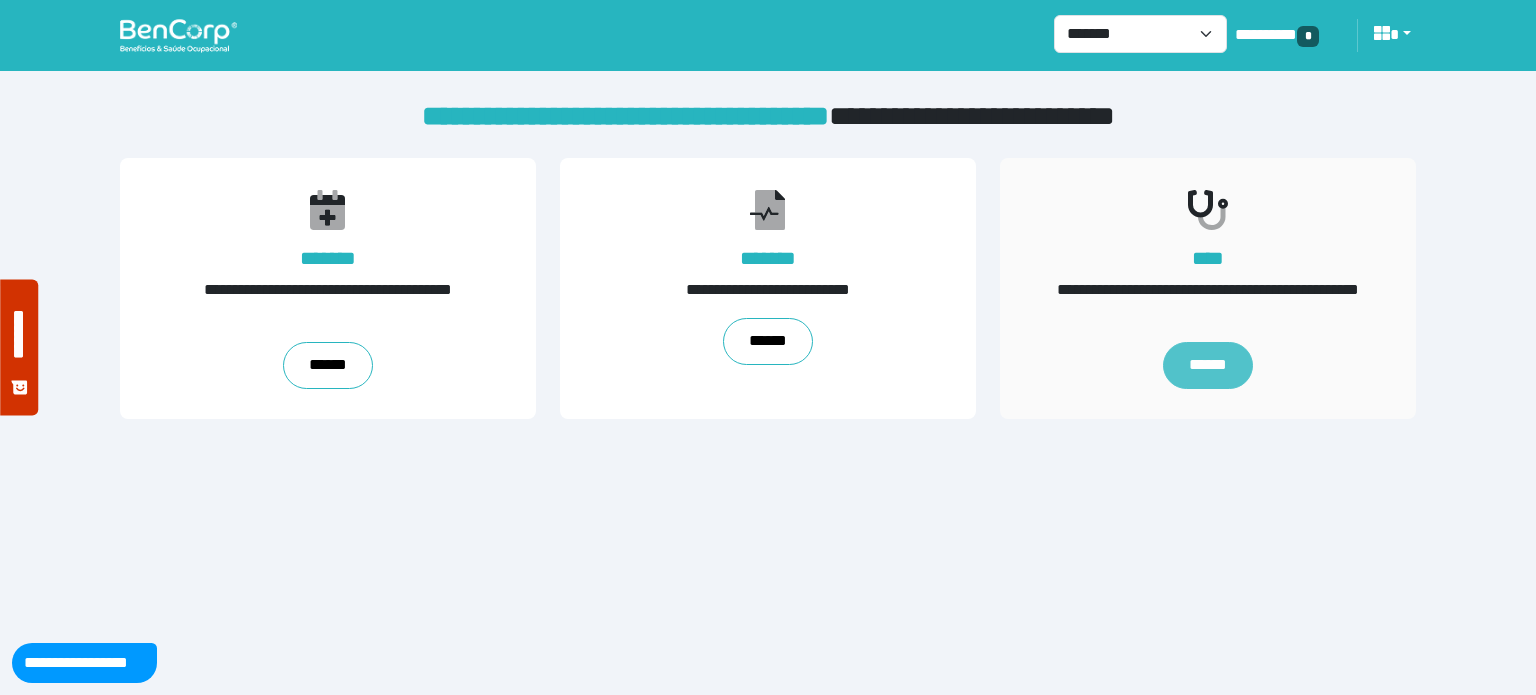 click on "******" at bounding box center [1208, 366] 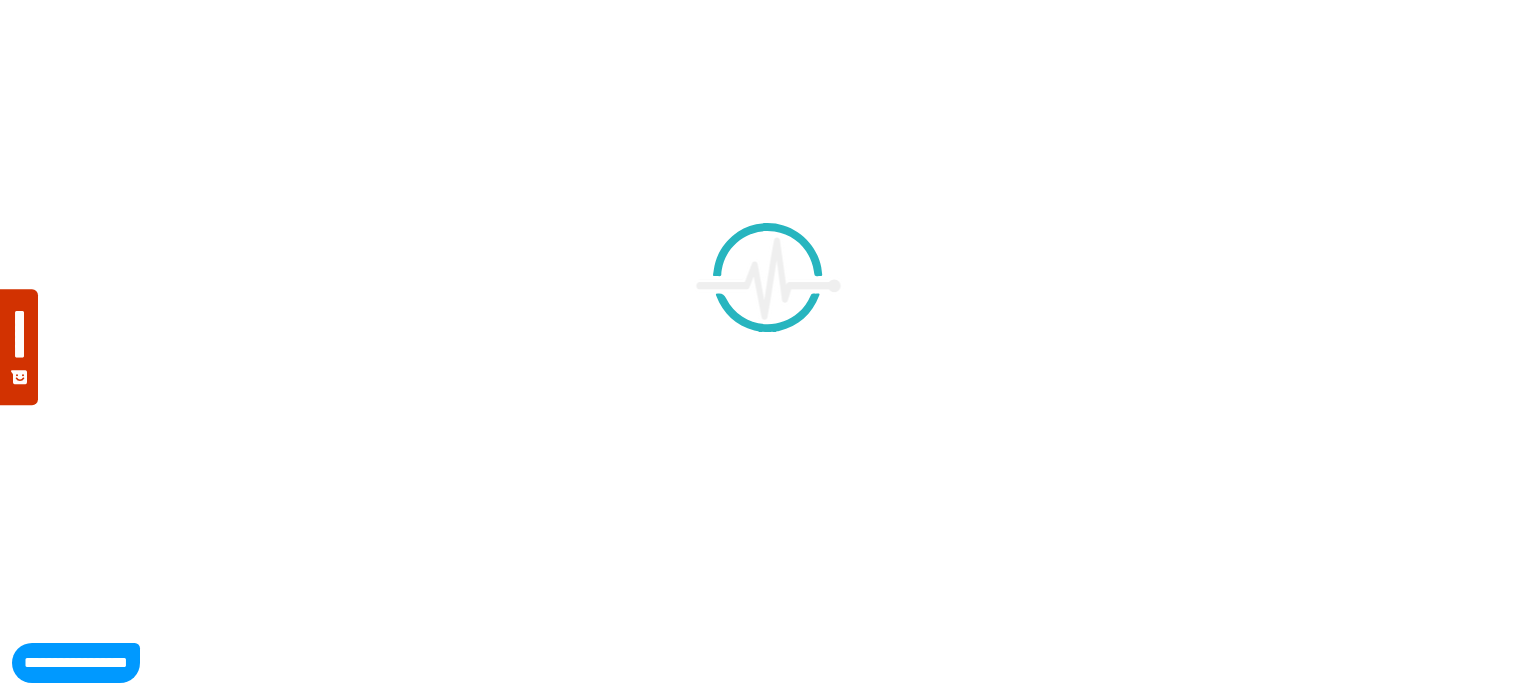 scroll, scrollTop: 0, scrollLeft: 0, axis: both 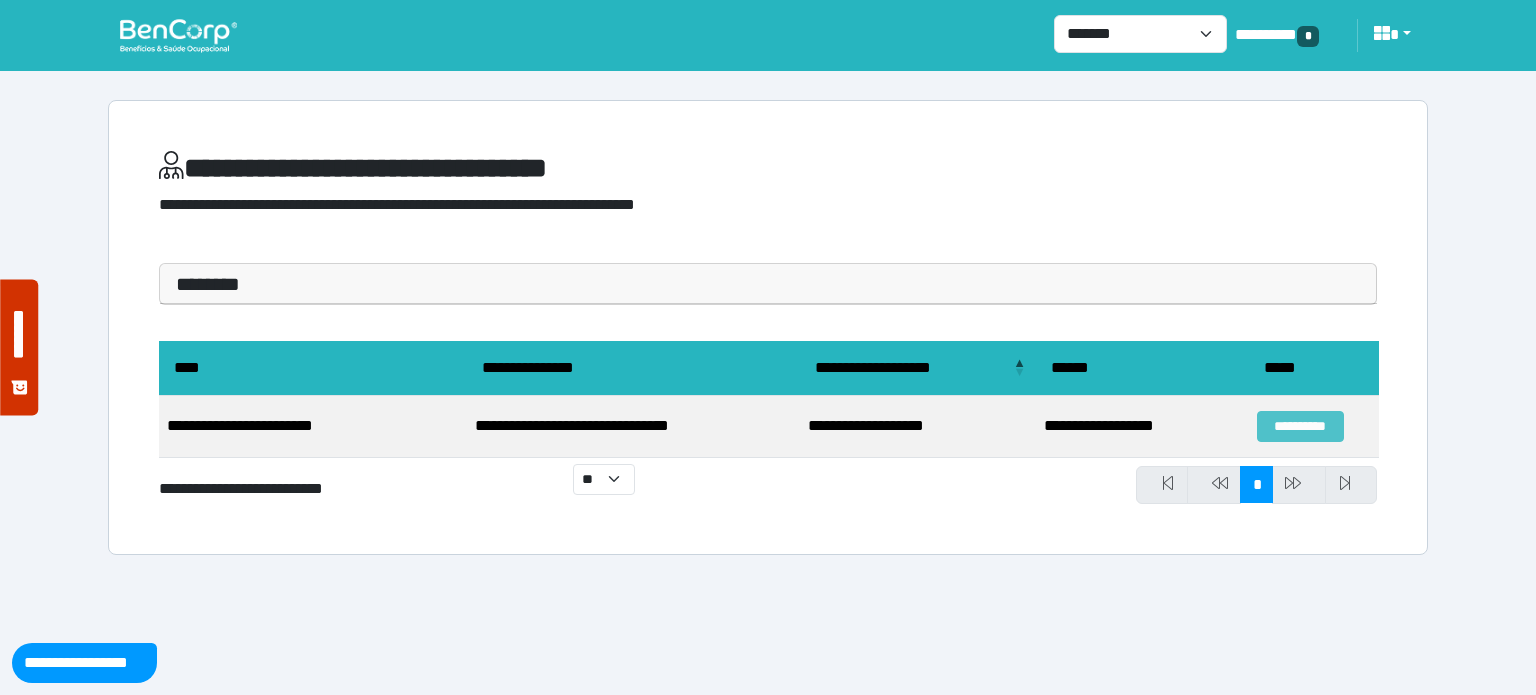 click on "**********" at bounding box center [1300, 426] 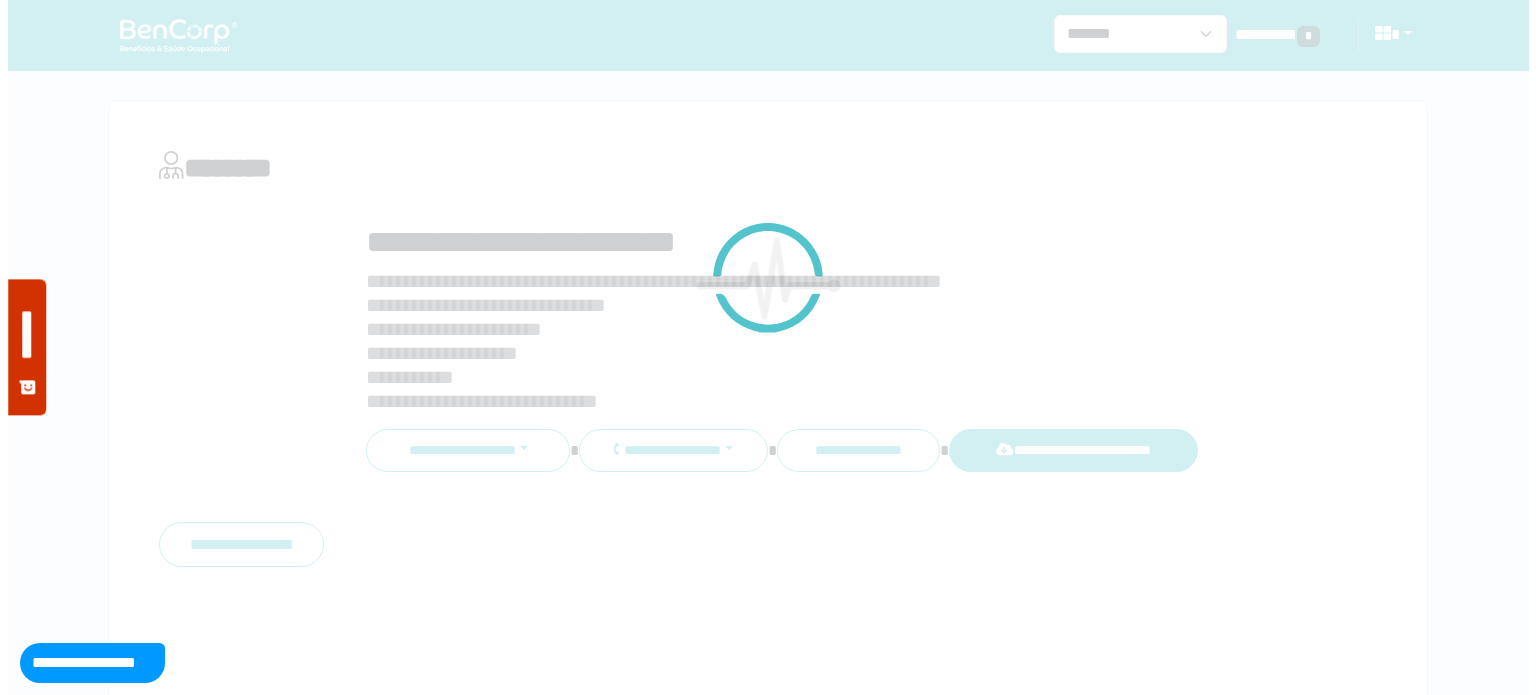 scroll, scrollTop: 0, scrollLeft: 0, axis: both 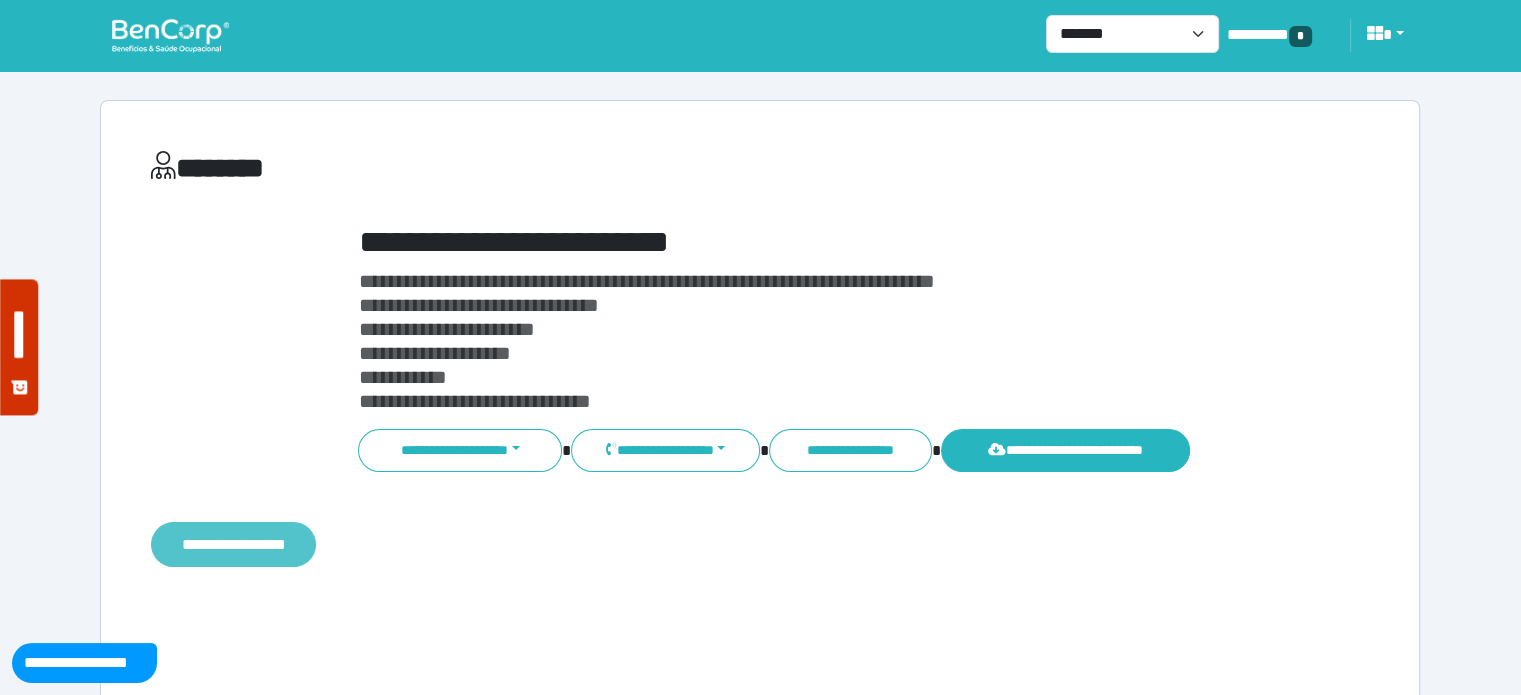 click on "**********" at bounding box center (233, 545) 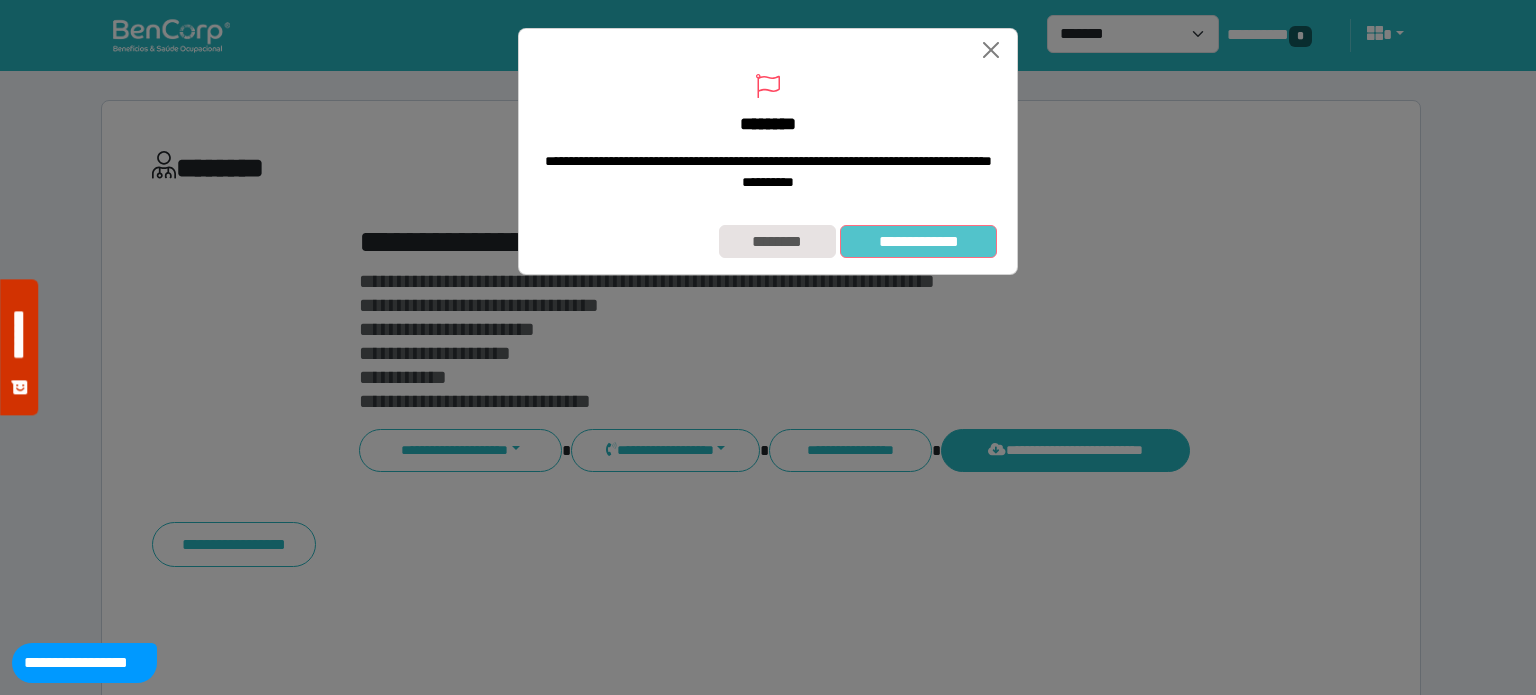 click on "**********" at bounding box center (918, 242) 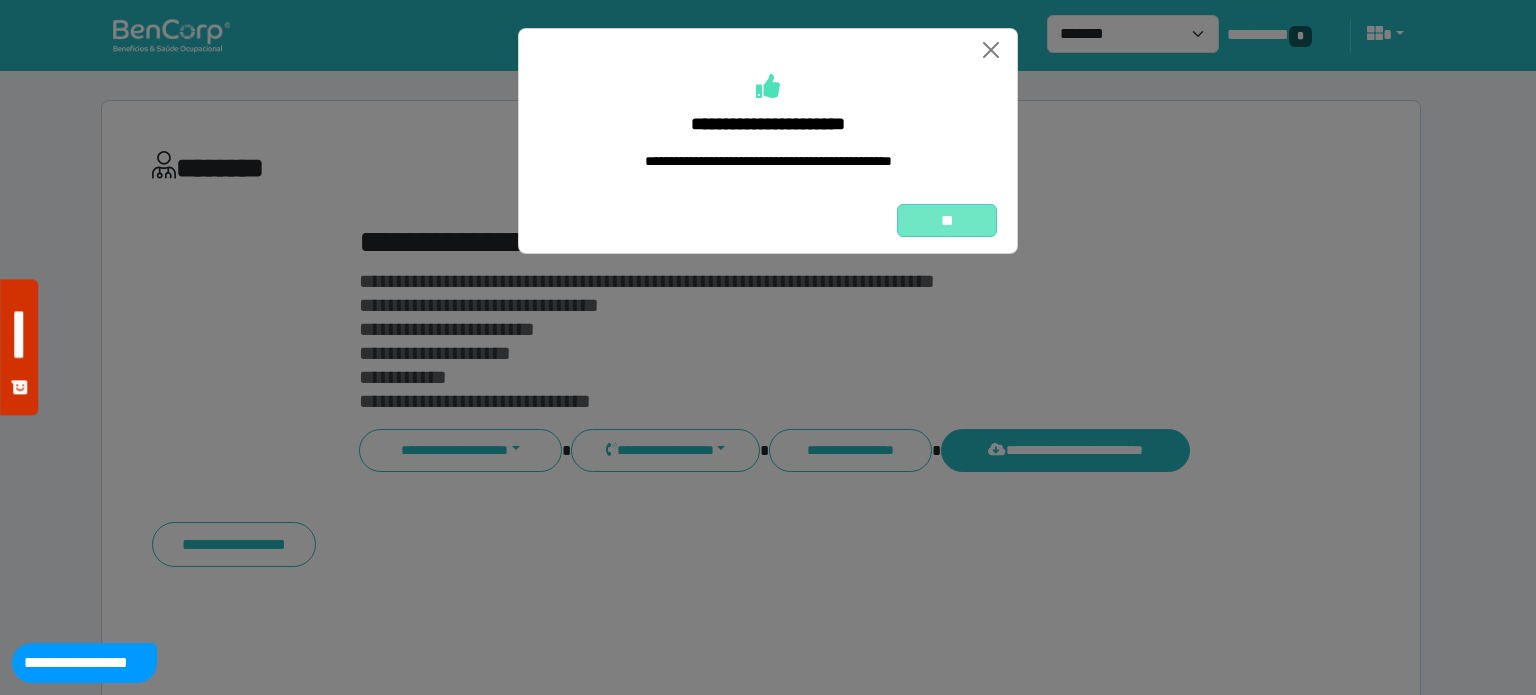 click on "**" at bounding box center (947, 221) 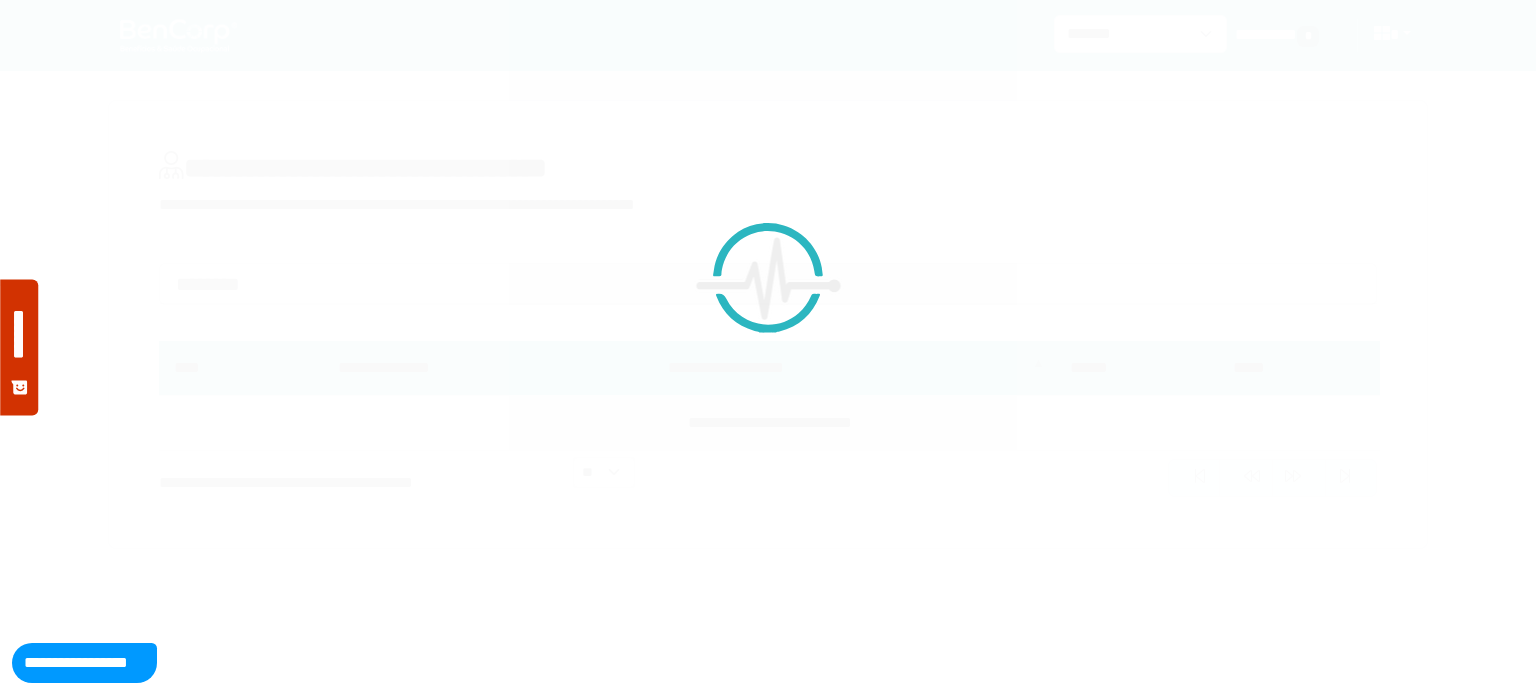 scroll, scrollTop: 0, scrollLeft: 0, axis: both 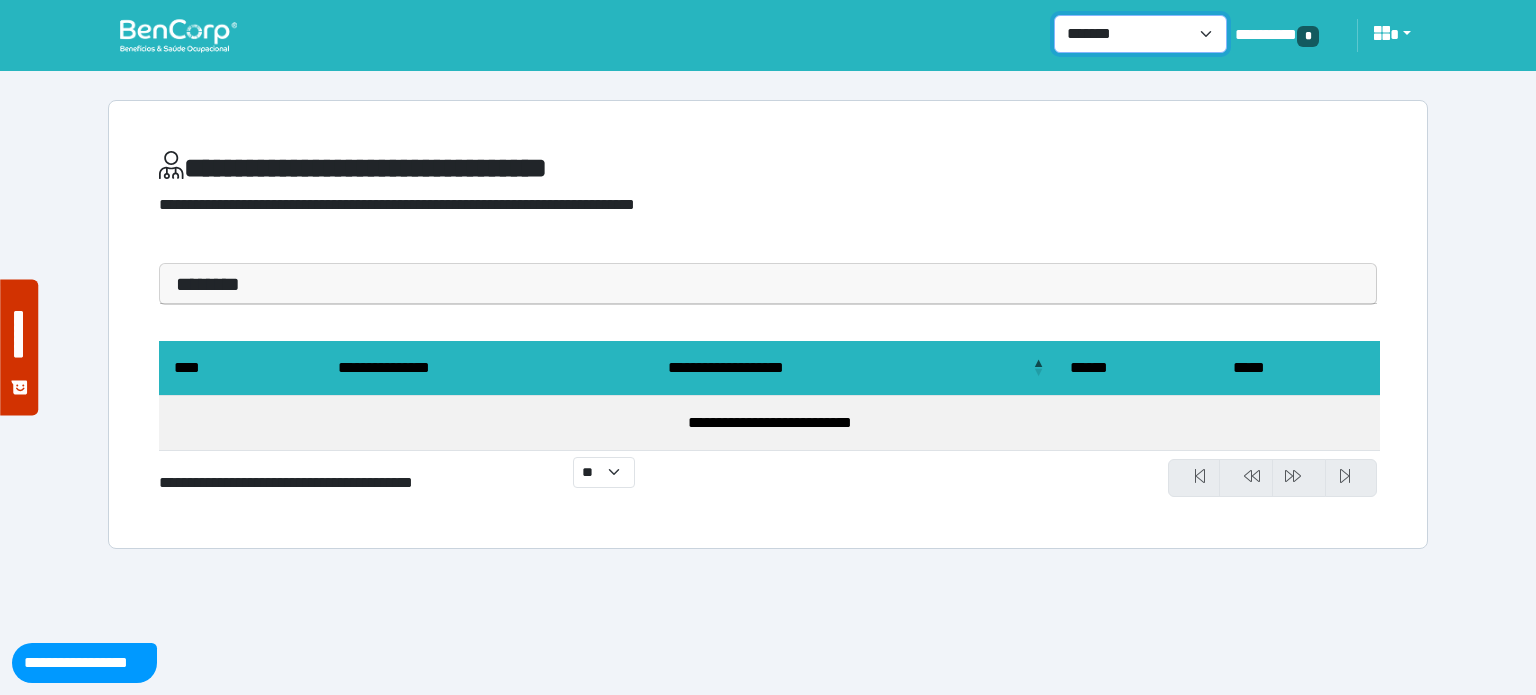 click on "**********" at bounding box center (1140, 34) 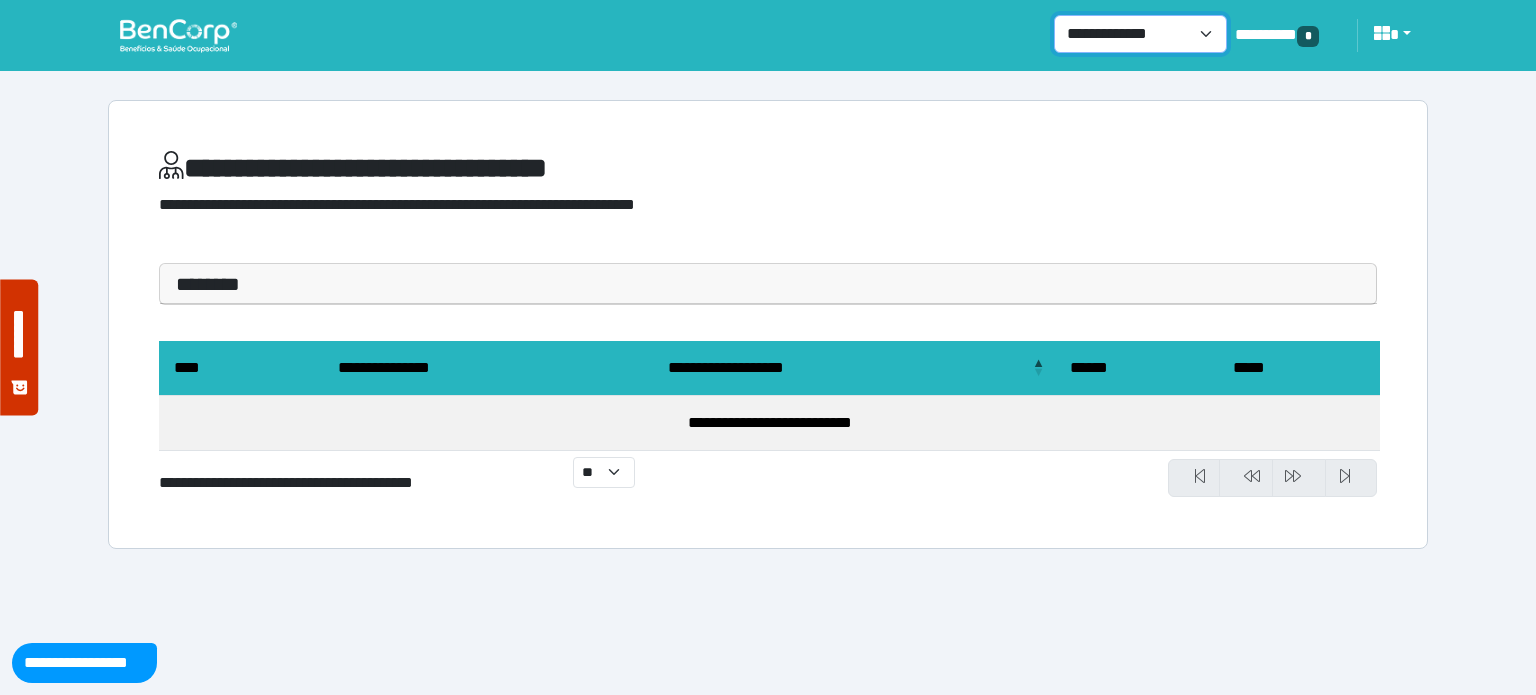 click on "**********" at bounding box center [1140, 34] 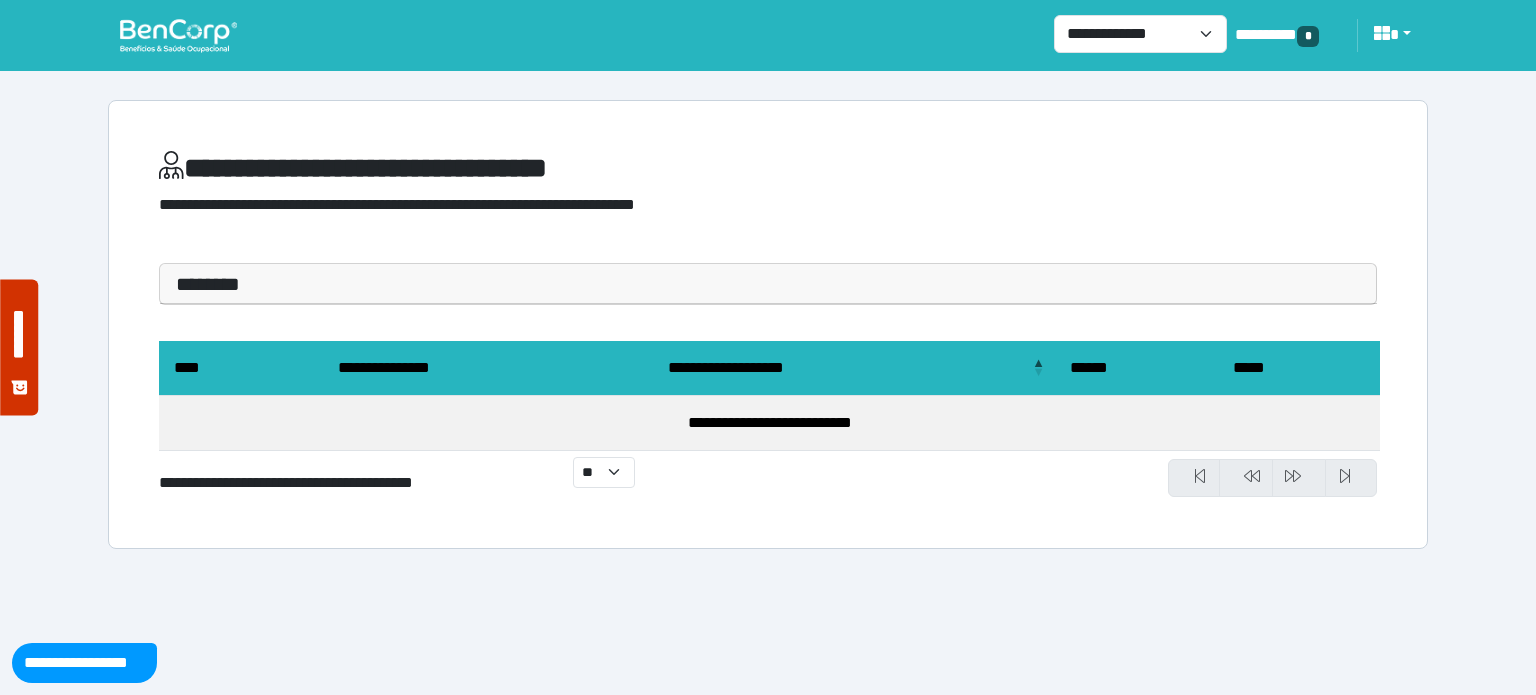 click on "**********" at bounding box center [768, 284] 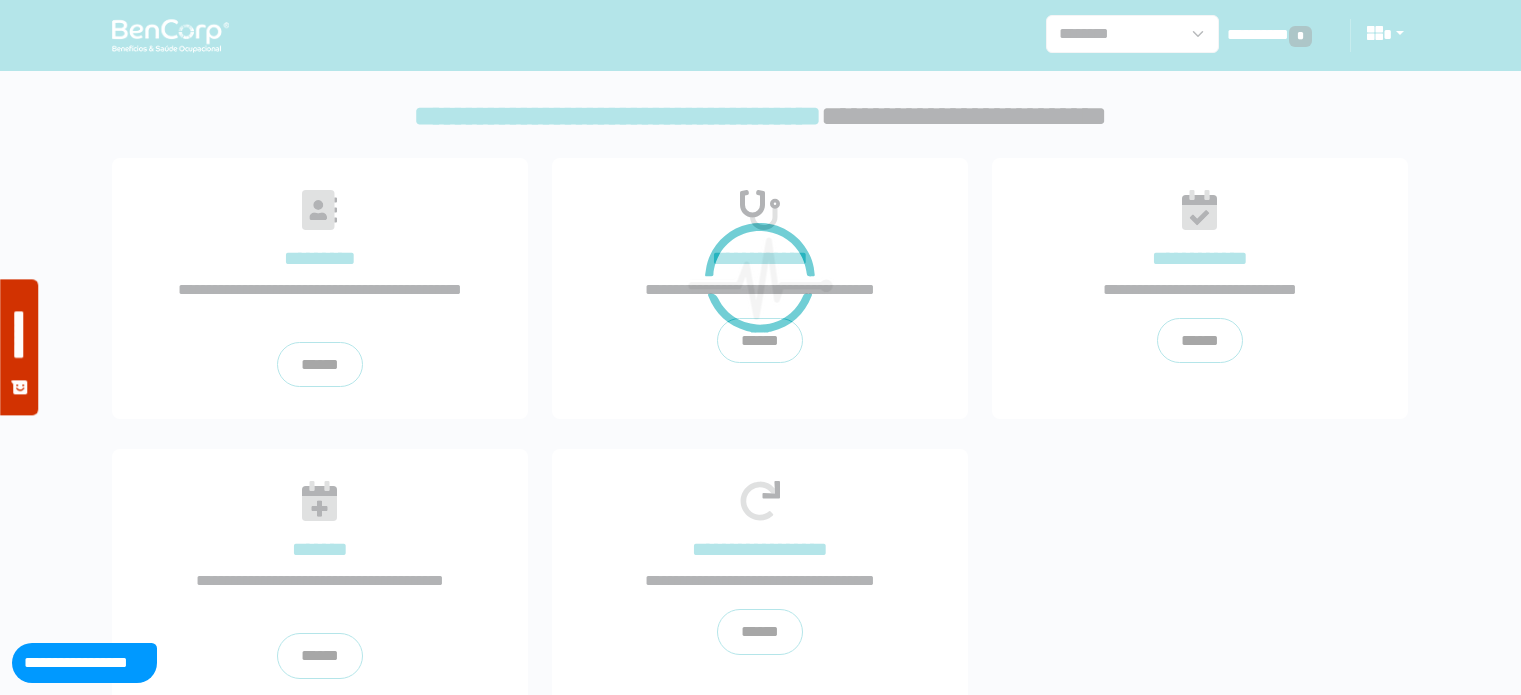 scroll, scrollTop: 0, scrollLeft: 0, axis: both 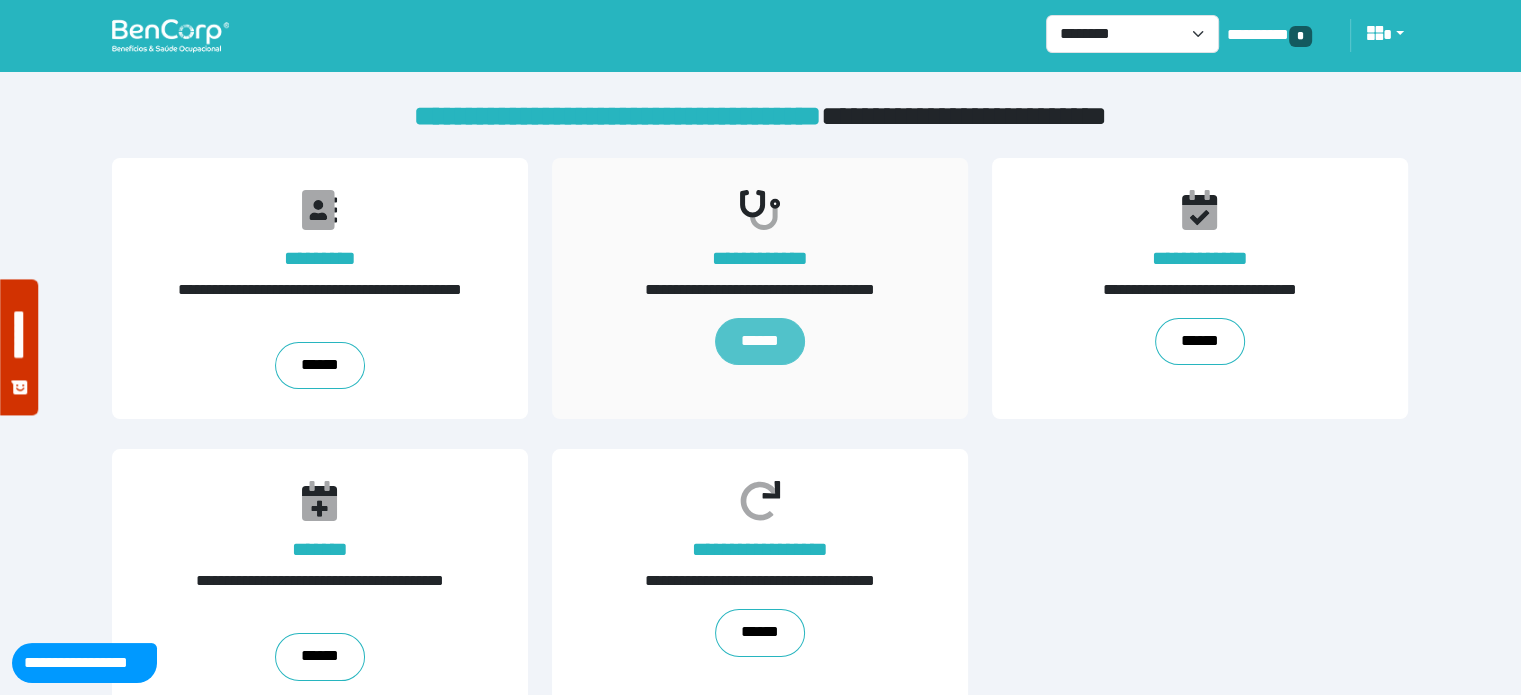 click on "******" at bounding box center (760, 342) 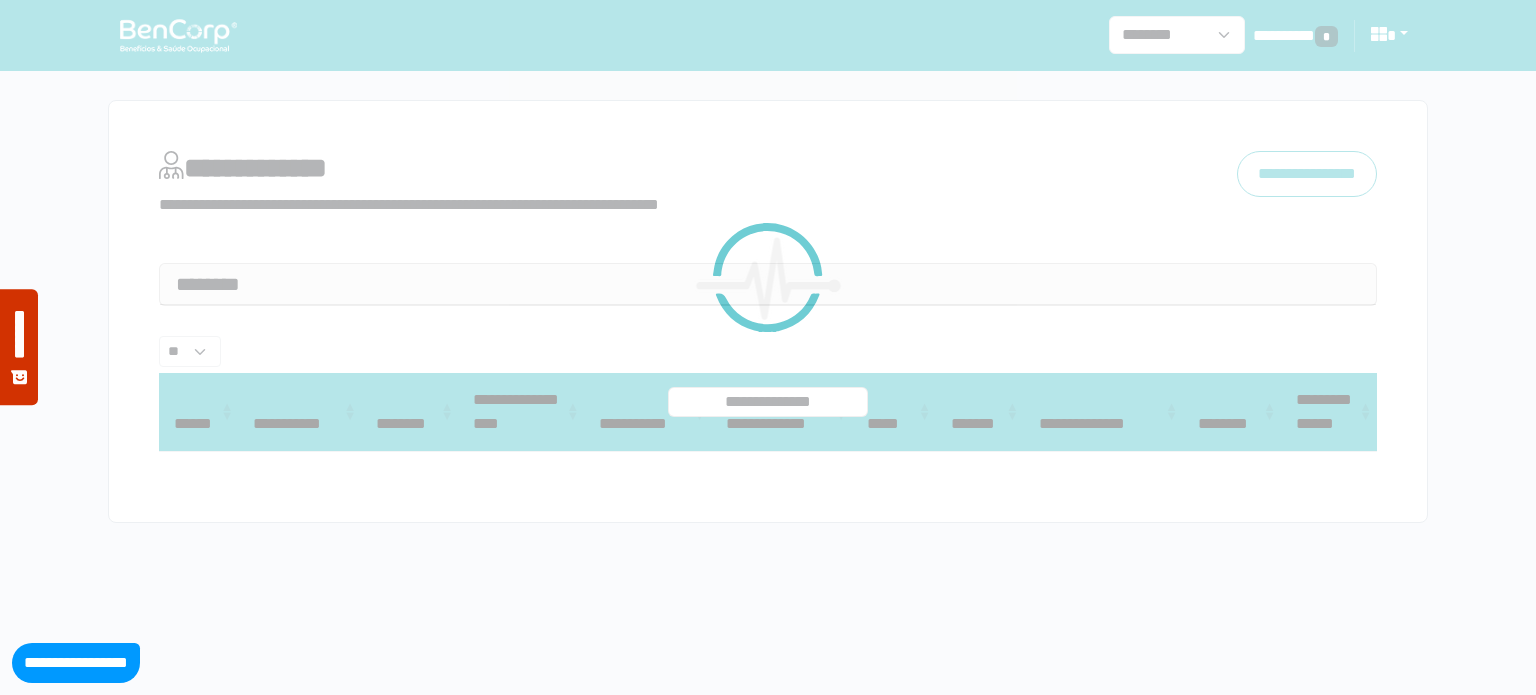 select on "**" 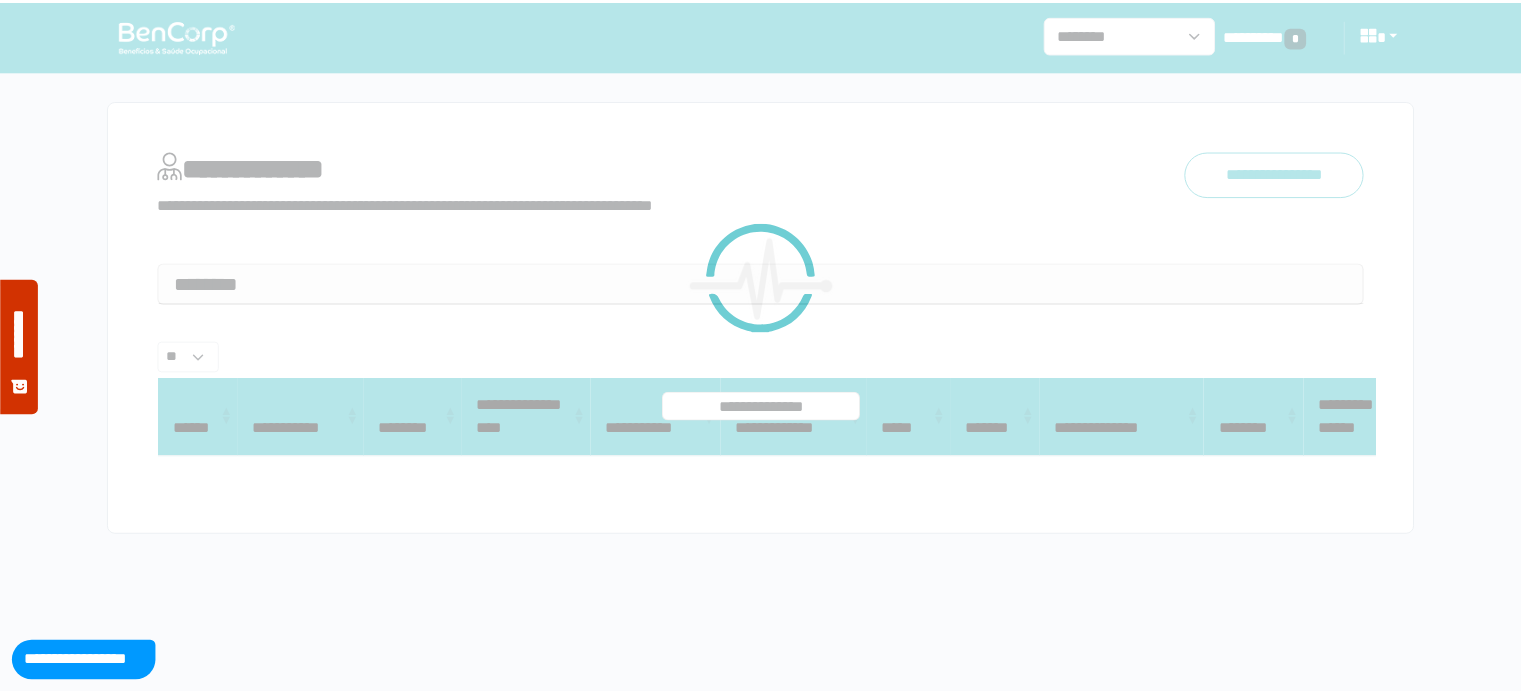 scroll, scrollTop: 0, scrollLeft: 0, axis: both 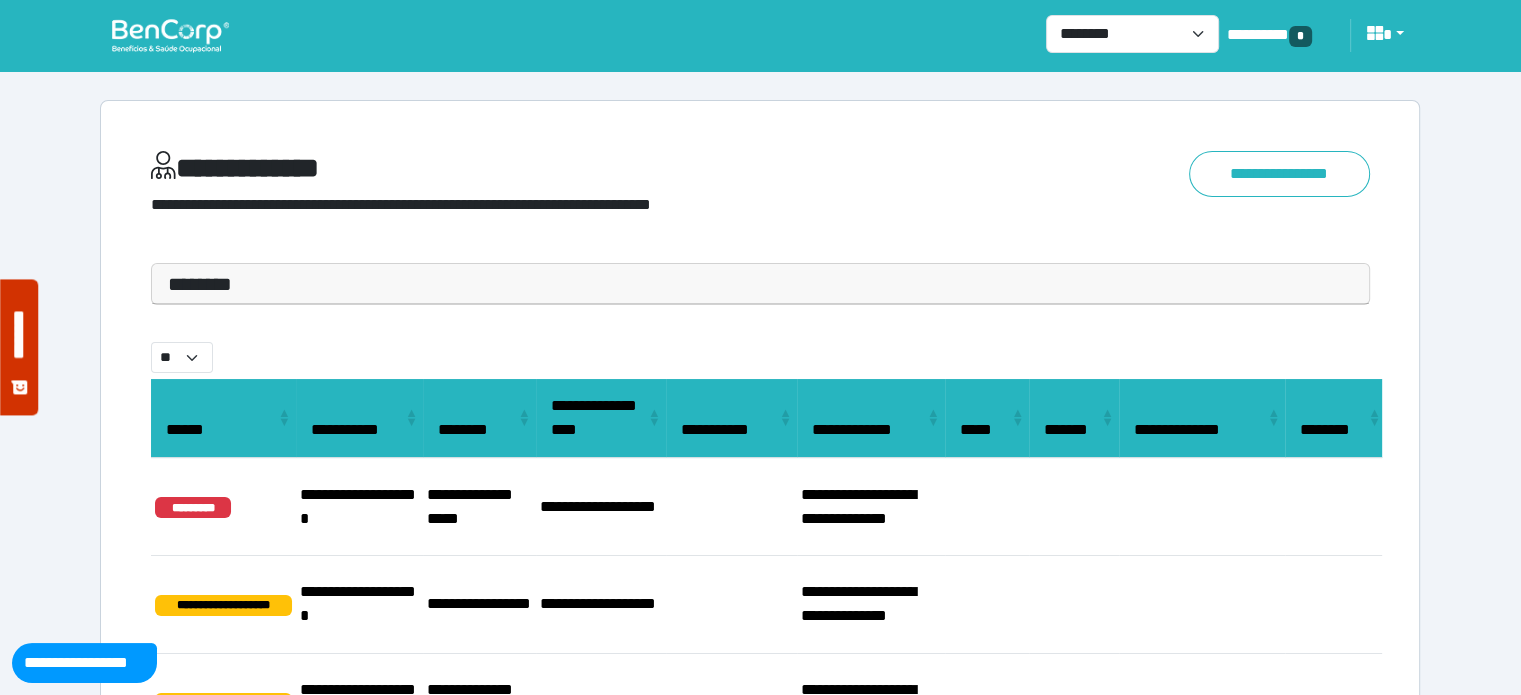 click on "********" at bounding box center [760, 284] 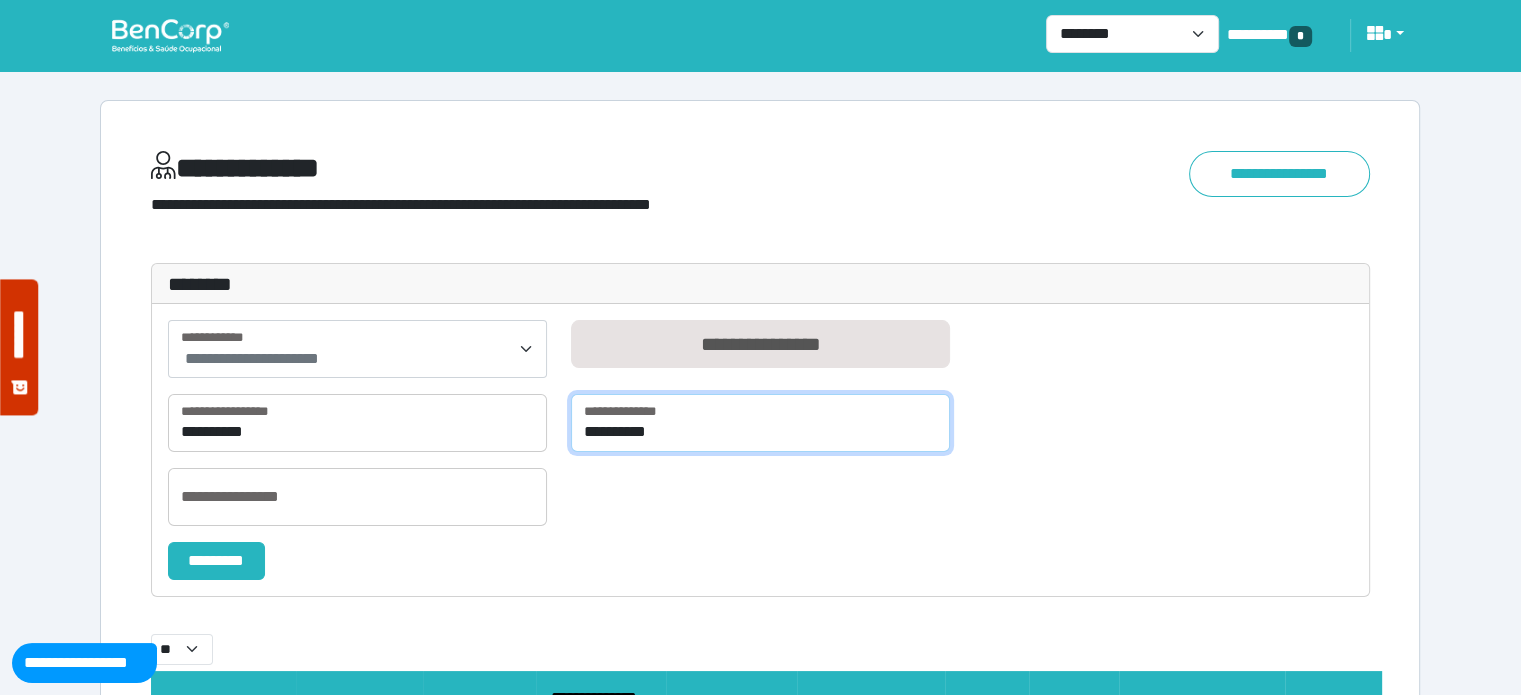 click on "**********" at bounding box center [760, 423] 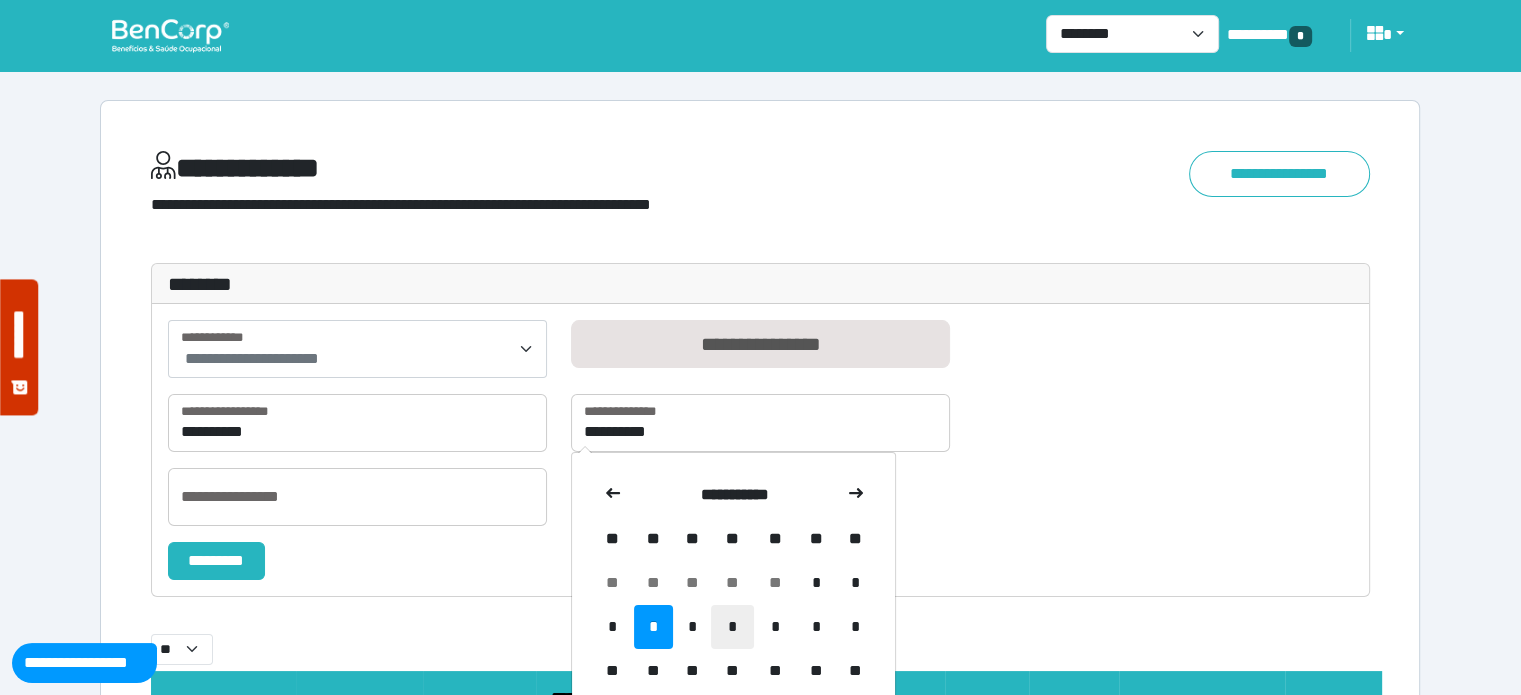 click on "*" at bounding box center (732, 627) 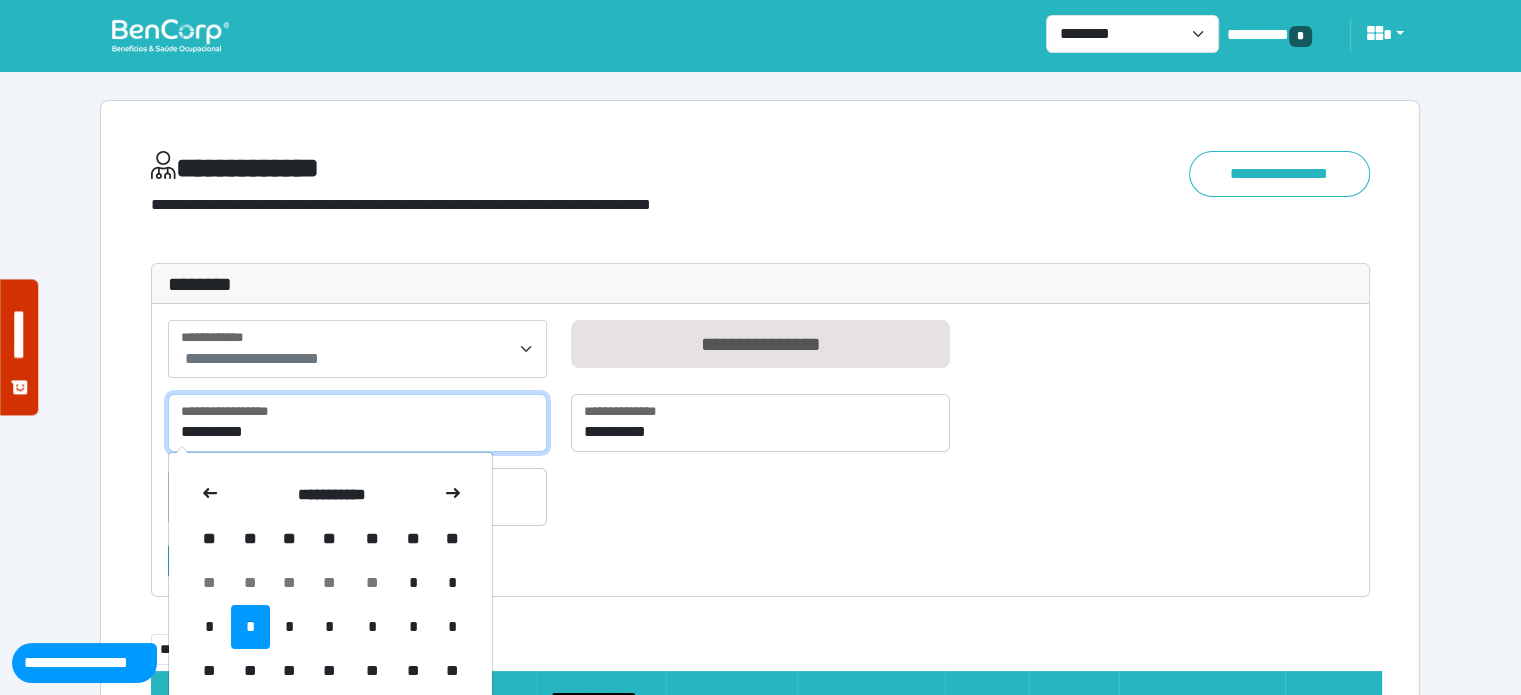 click on "**********" at bounding box center (357, 423) 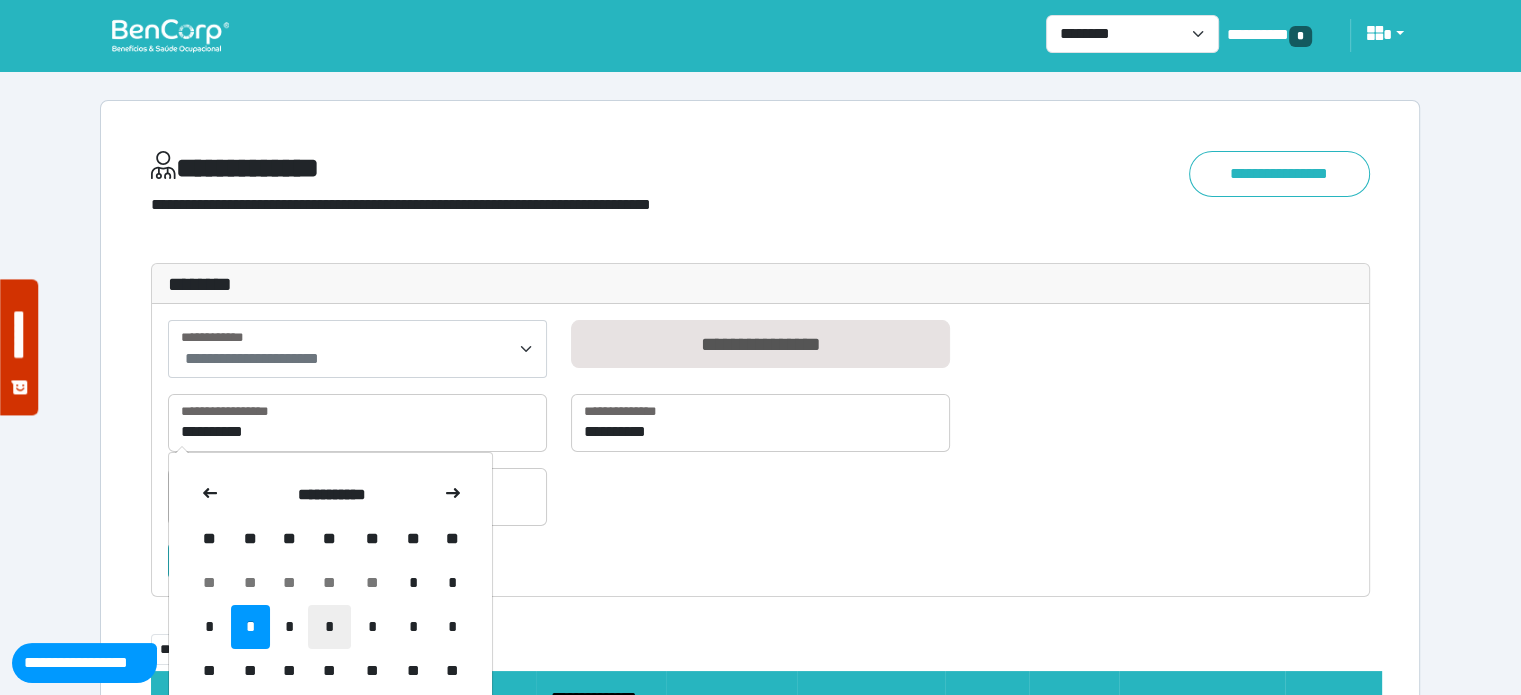 click on "*" at bounding box center [329, 627] 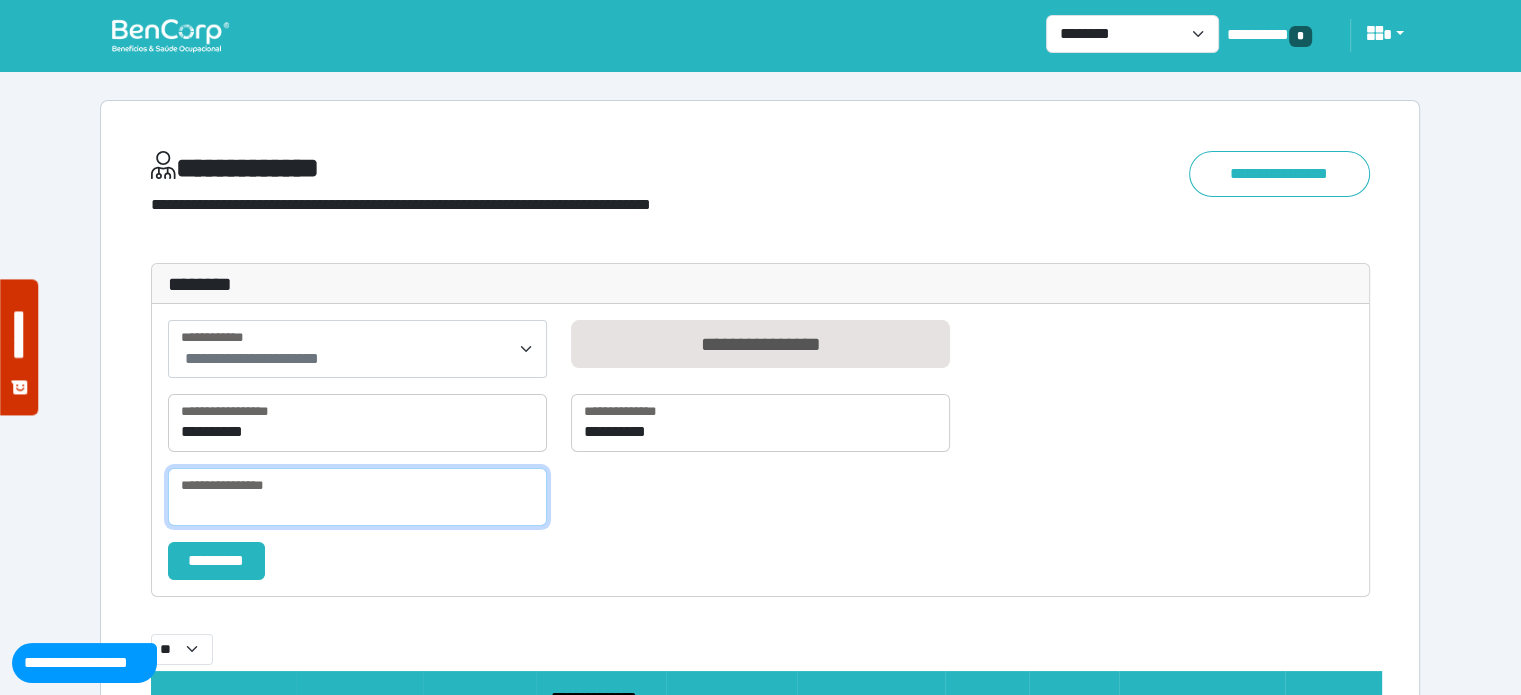 click at bounding box center [357, 497] 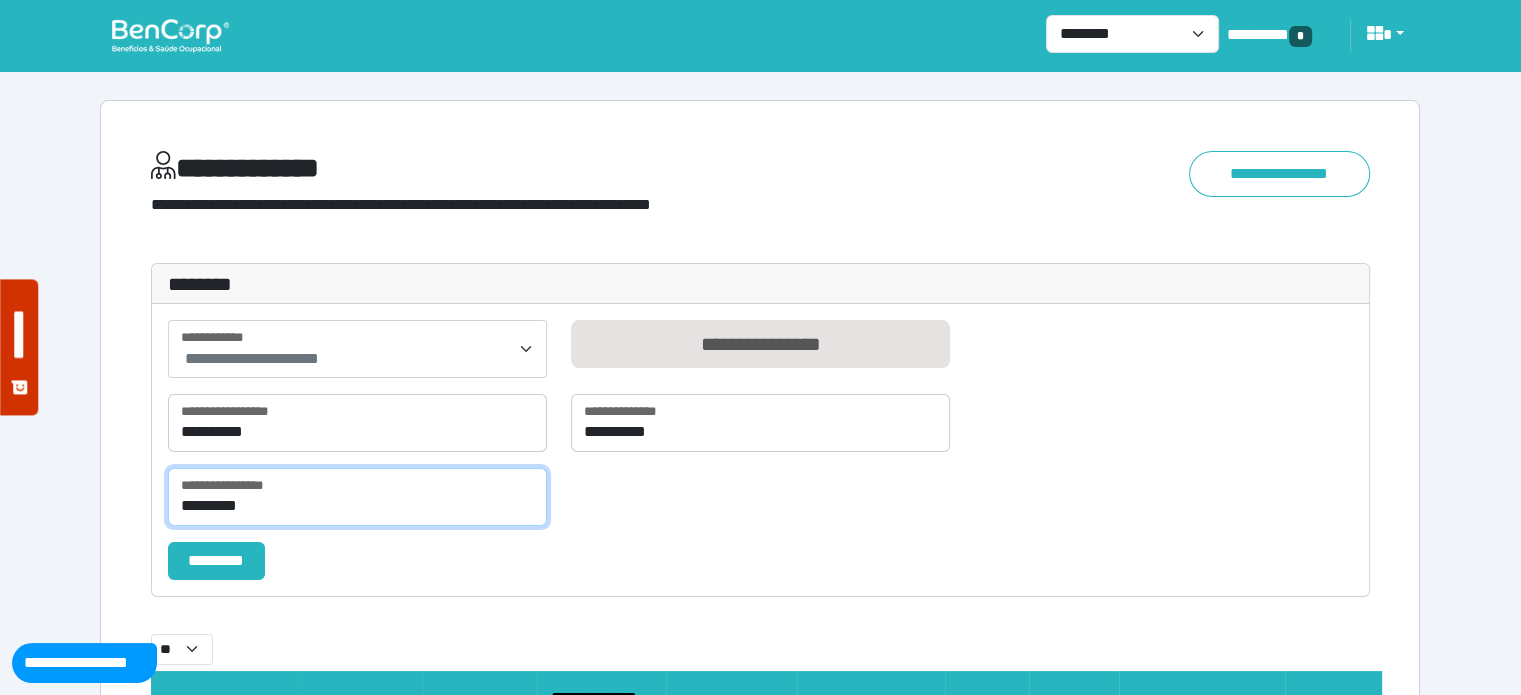 type on "*********" 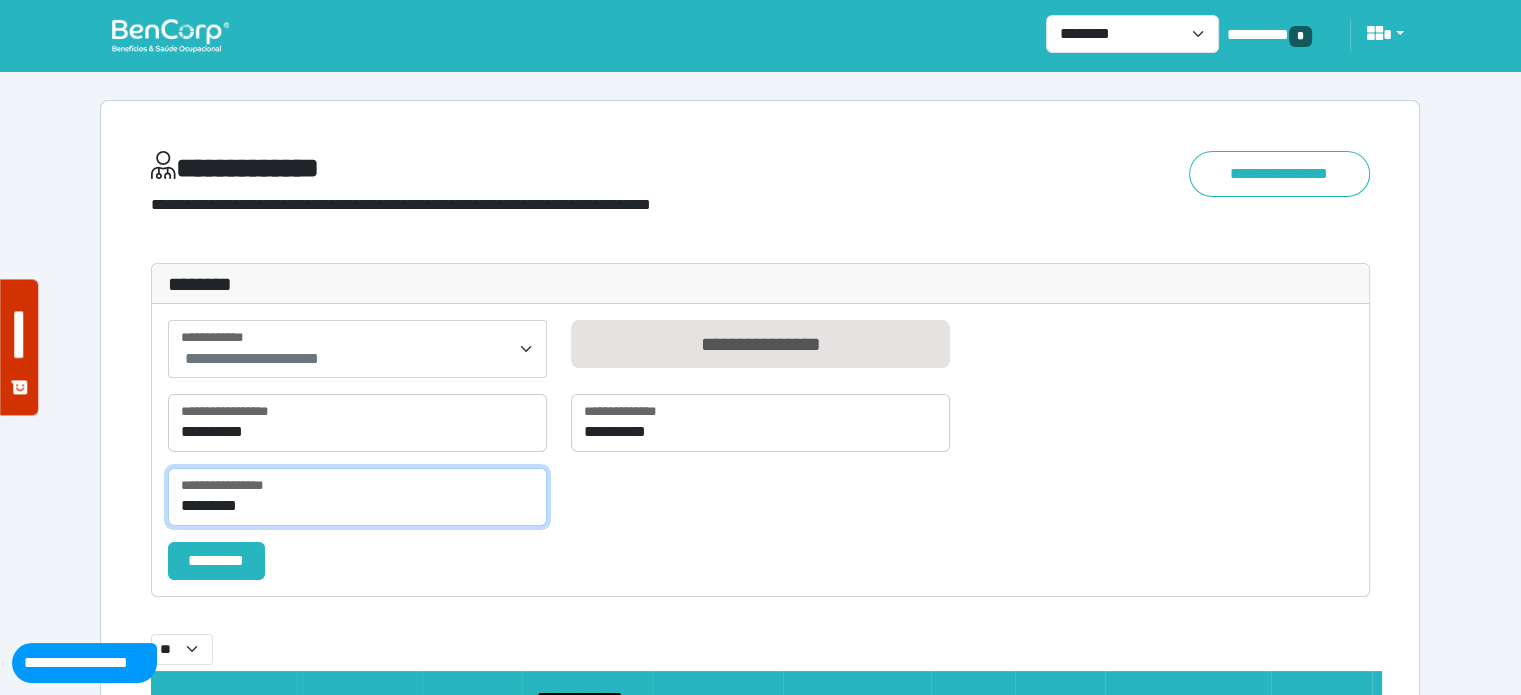 scroll, scrollTop: 409, scrollLeft: 0, axis: vertical 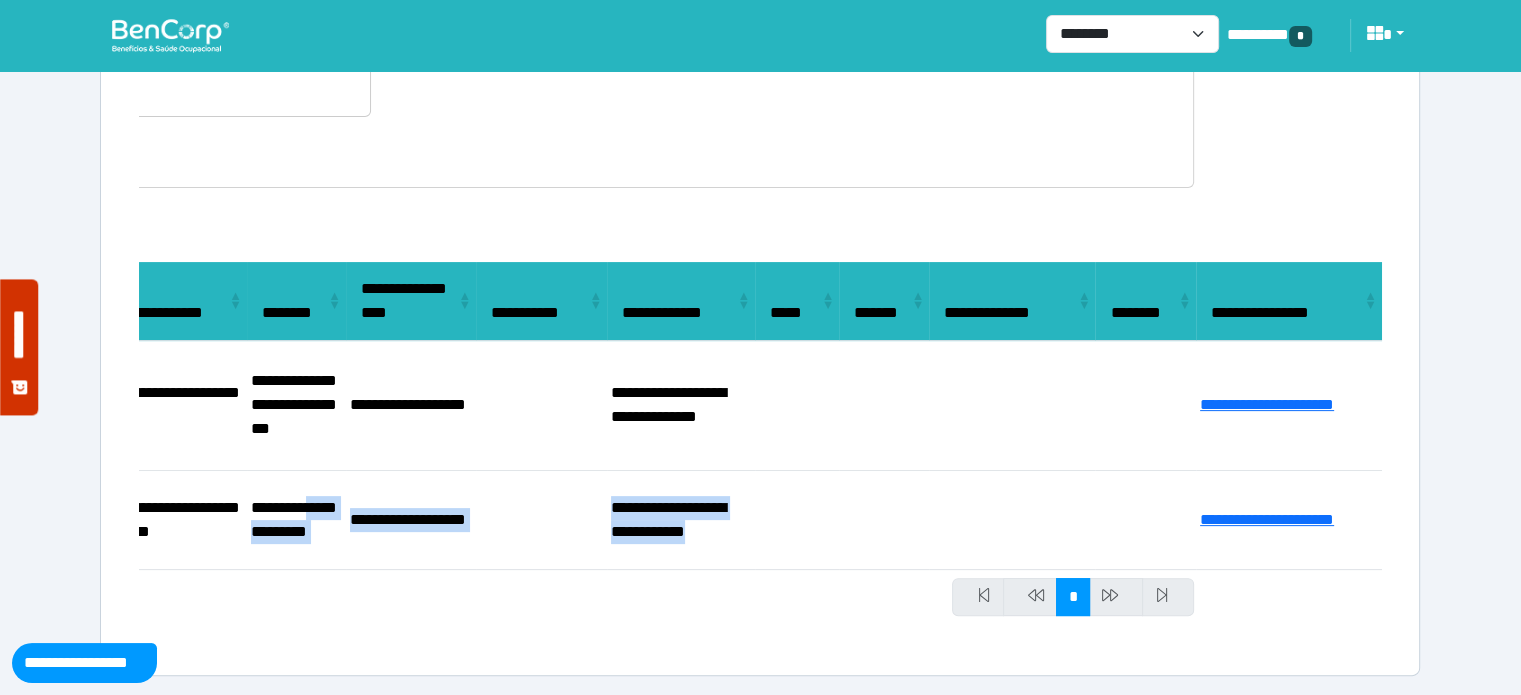 drag, startPoint x: 342, startPoint y: 496, endPoint x: 1110, endPoint y: 555, distance: 770.26294 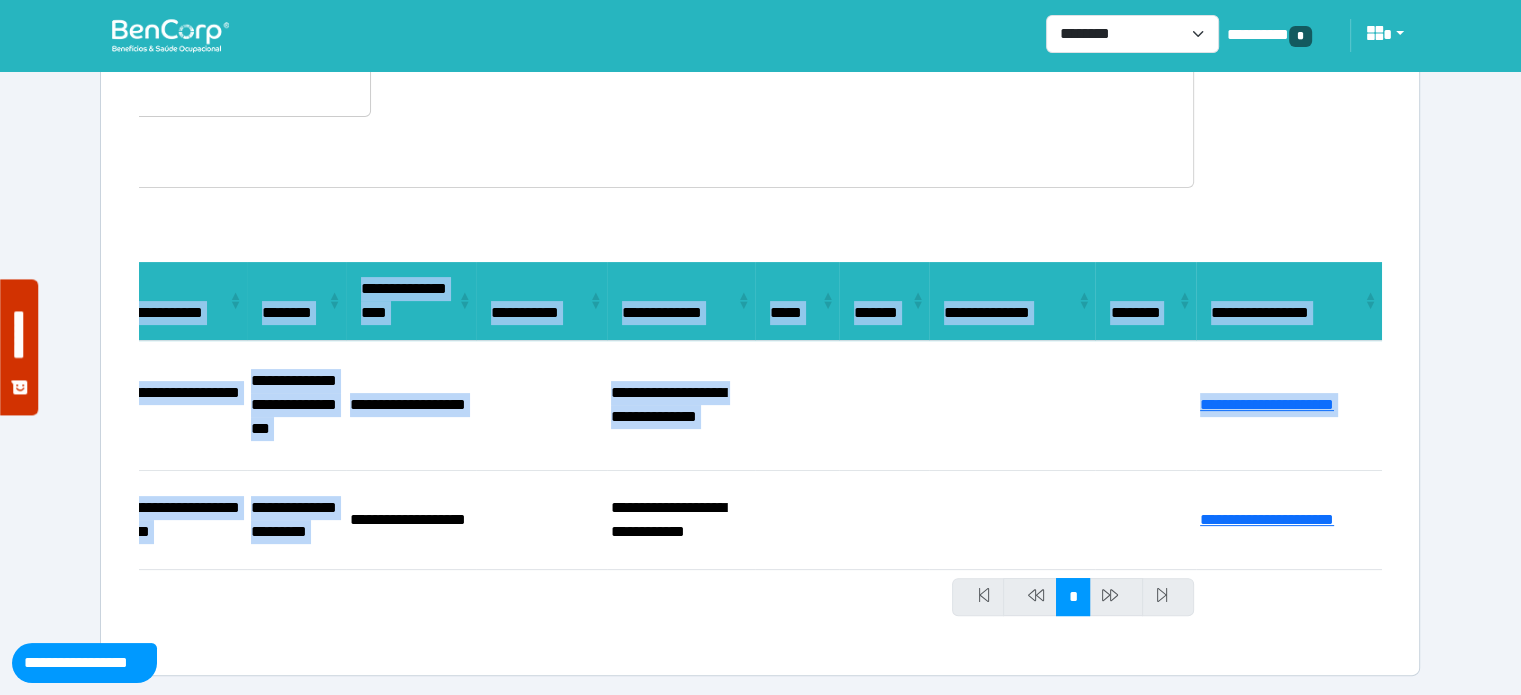 drag, startPoint x: 349, startPoint y: 499, endPoint x: 1456, endPoint y: 554, distance: 1108.3655 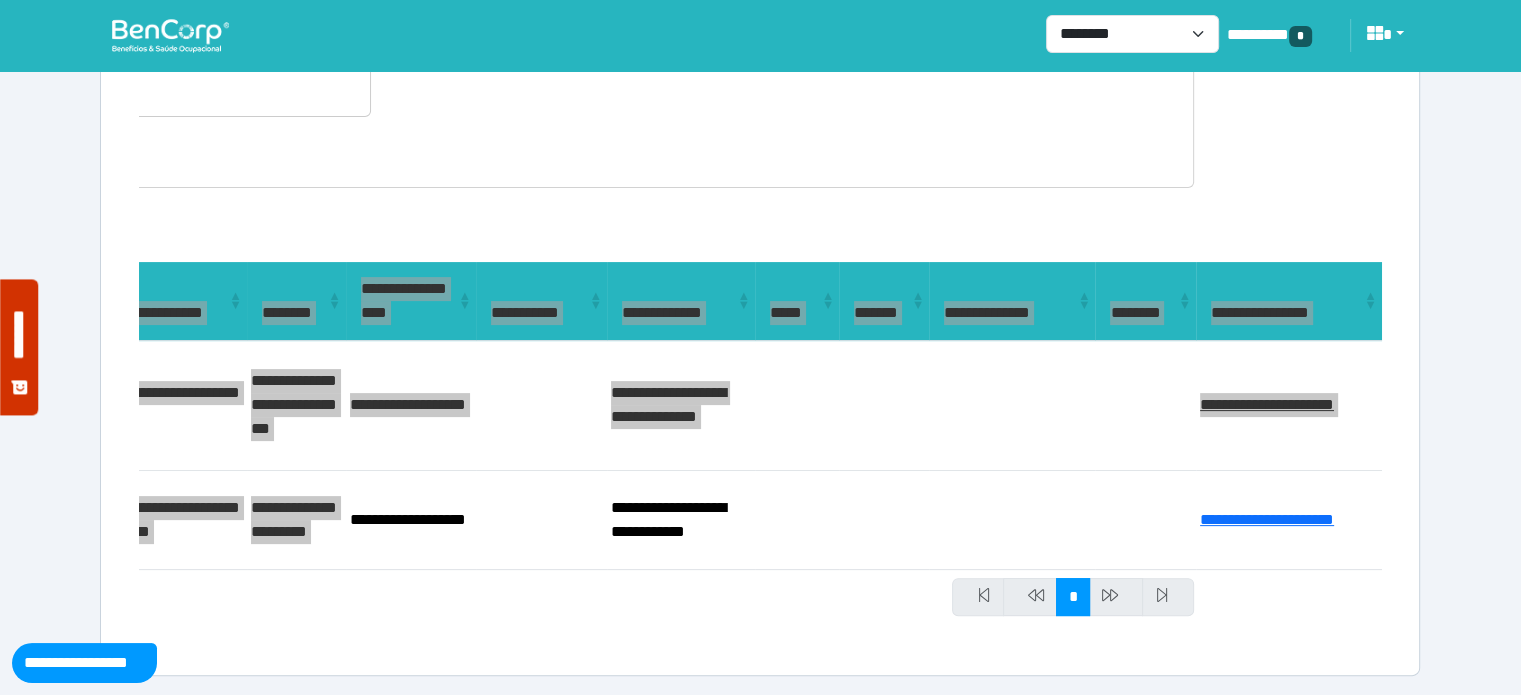 select on "**" 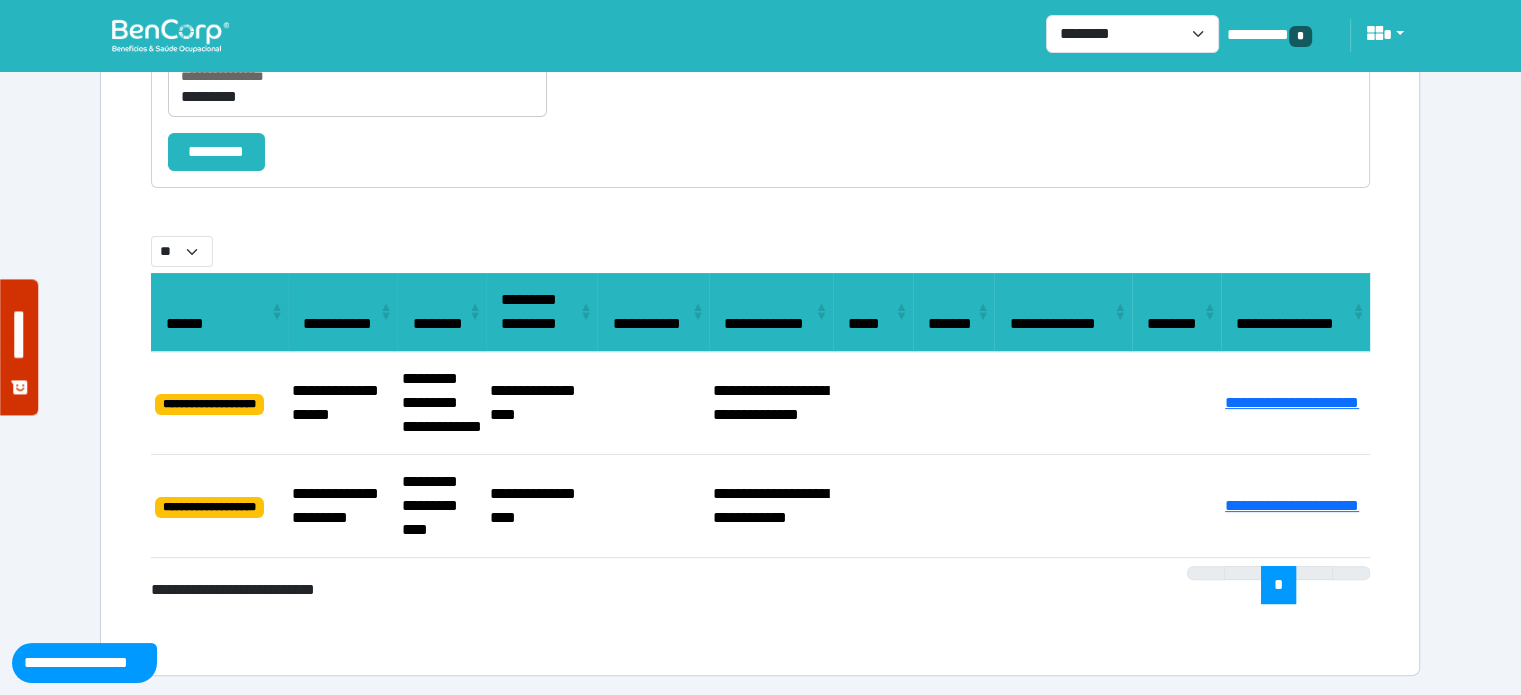select on "**" 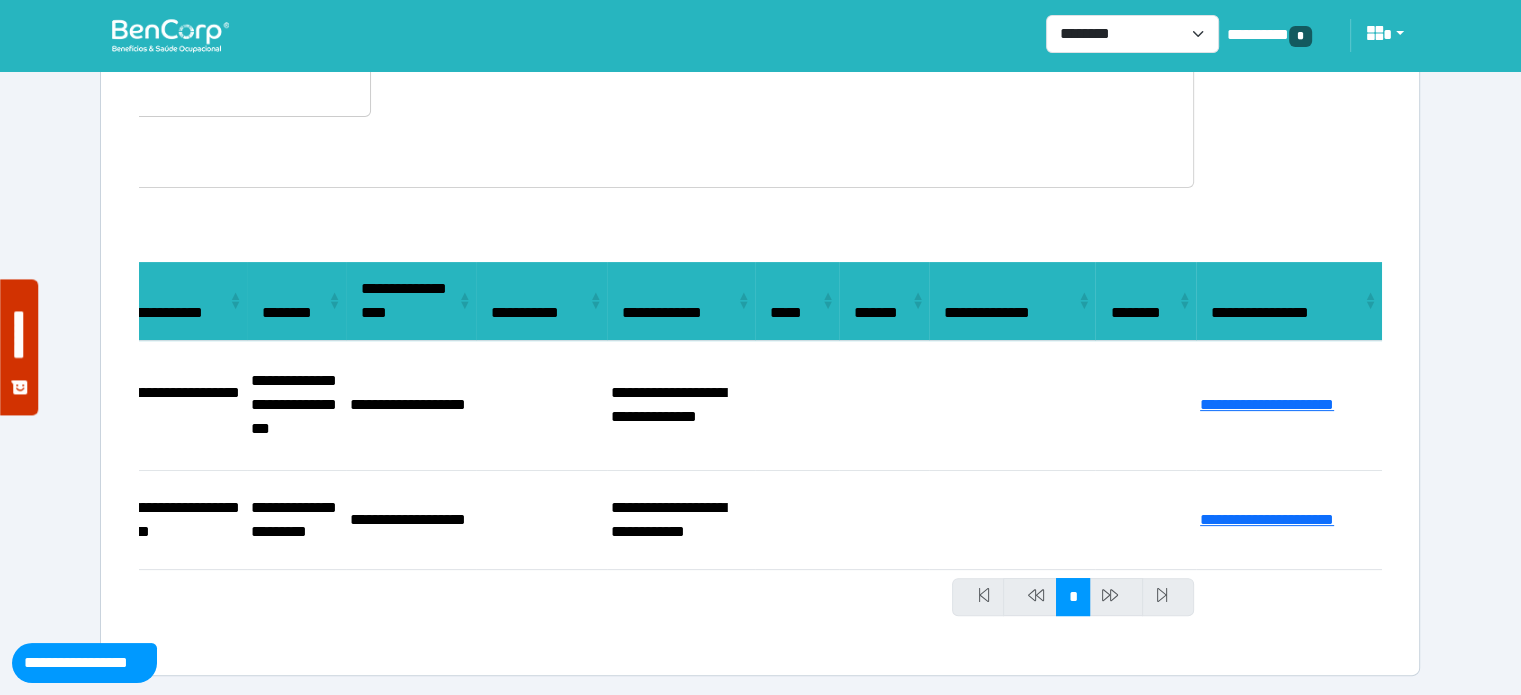 select on "**" 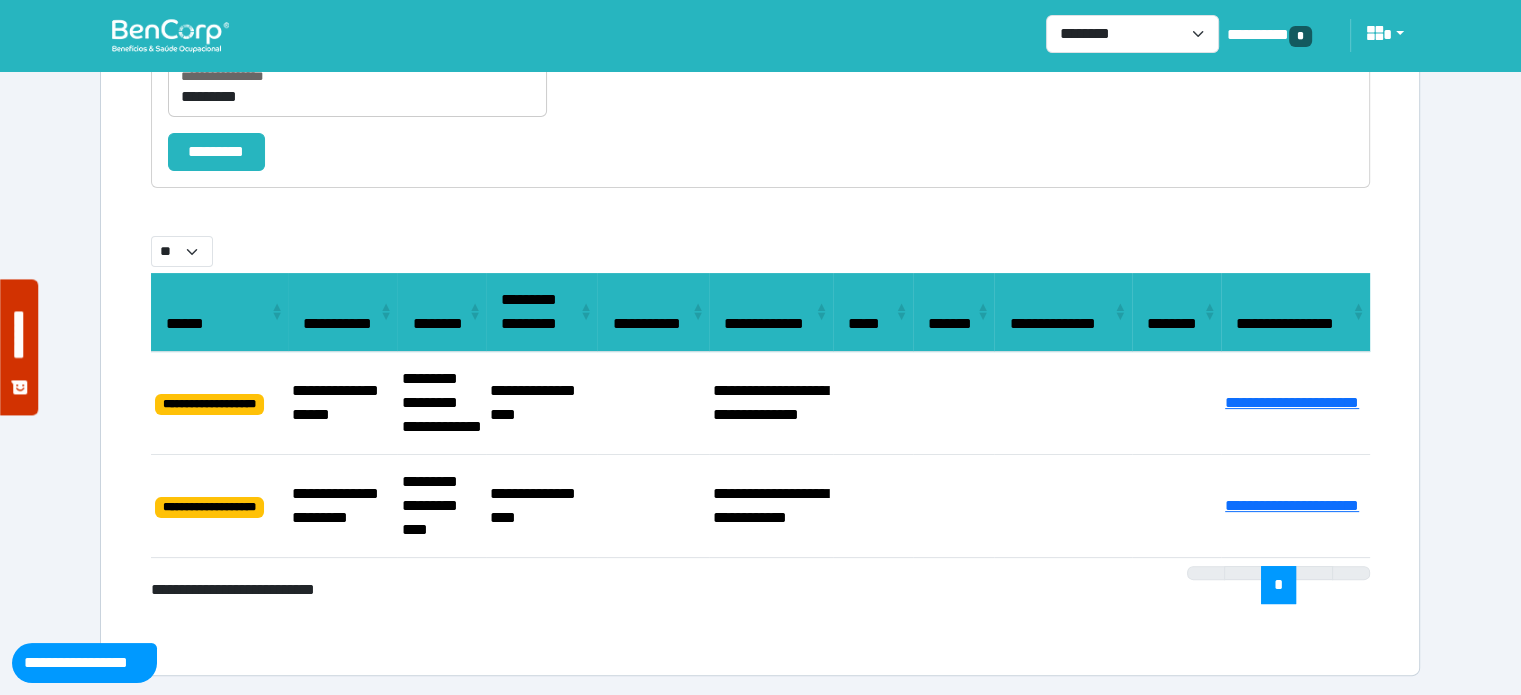 select on "**" 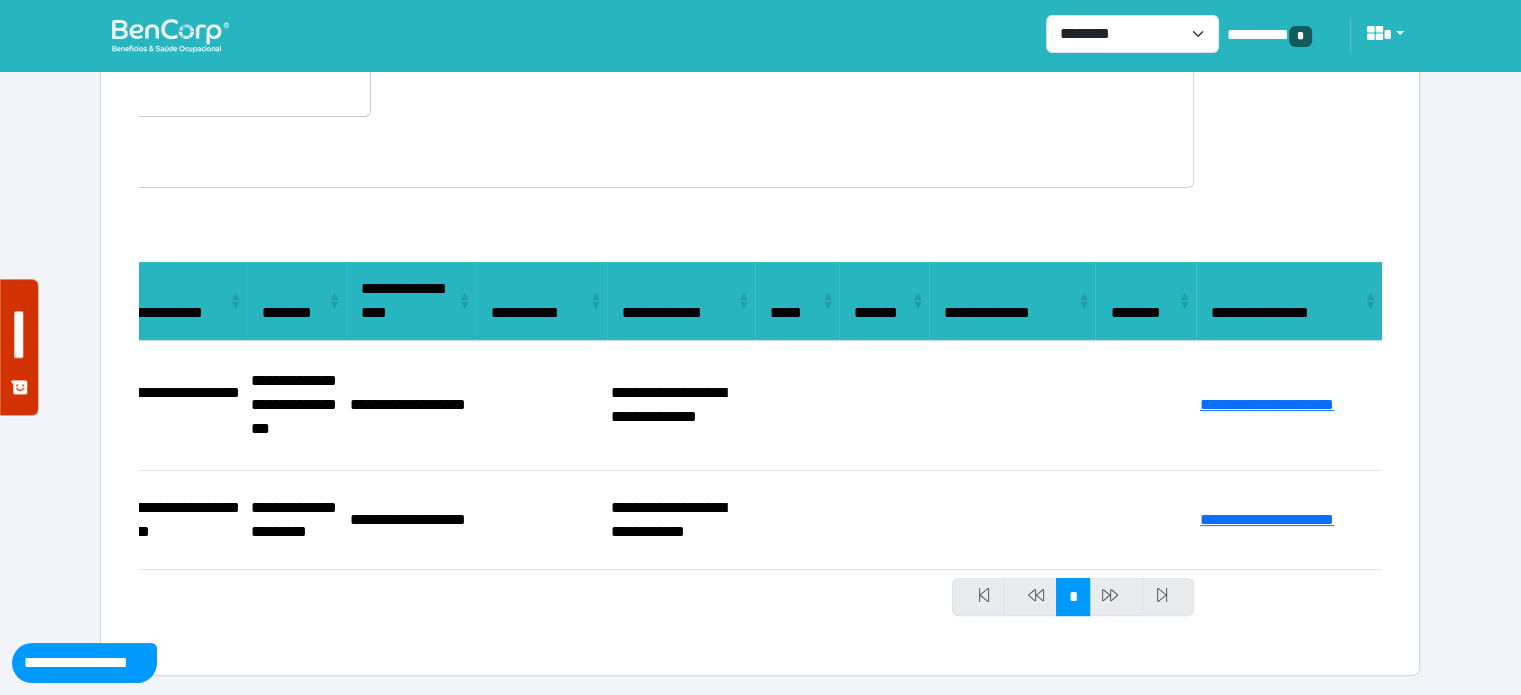click at bounding box center [170, 35] 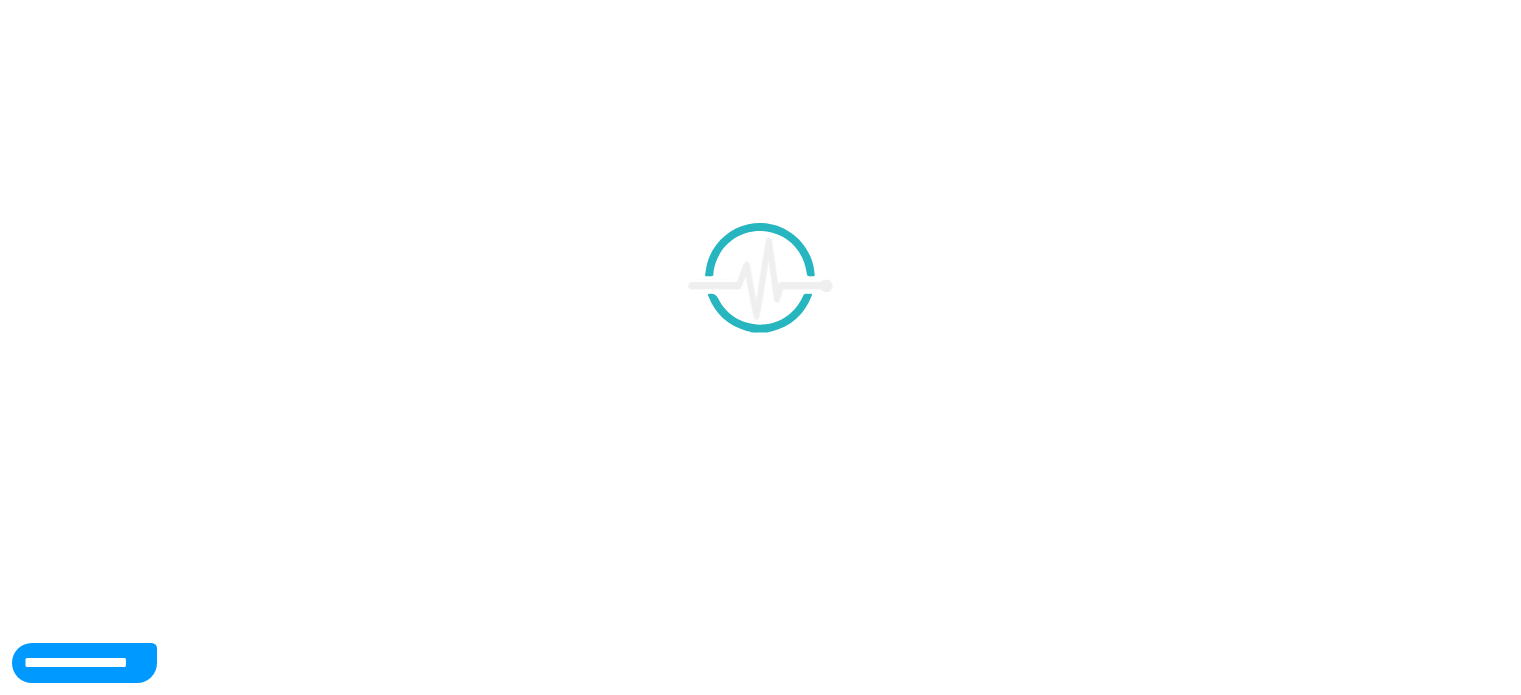 scroll, scrollTop: 0, scrollLeft: 0, axis: both 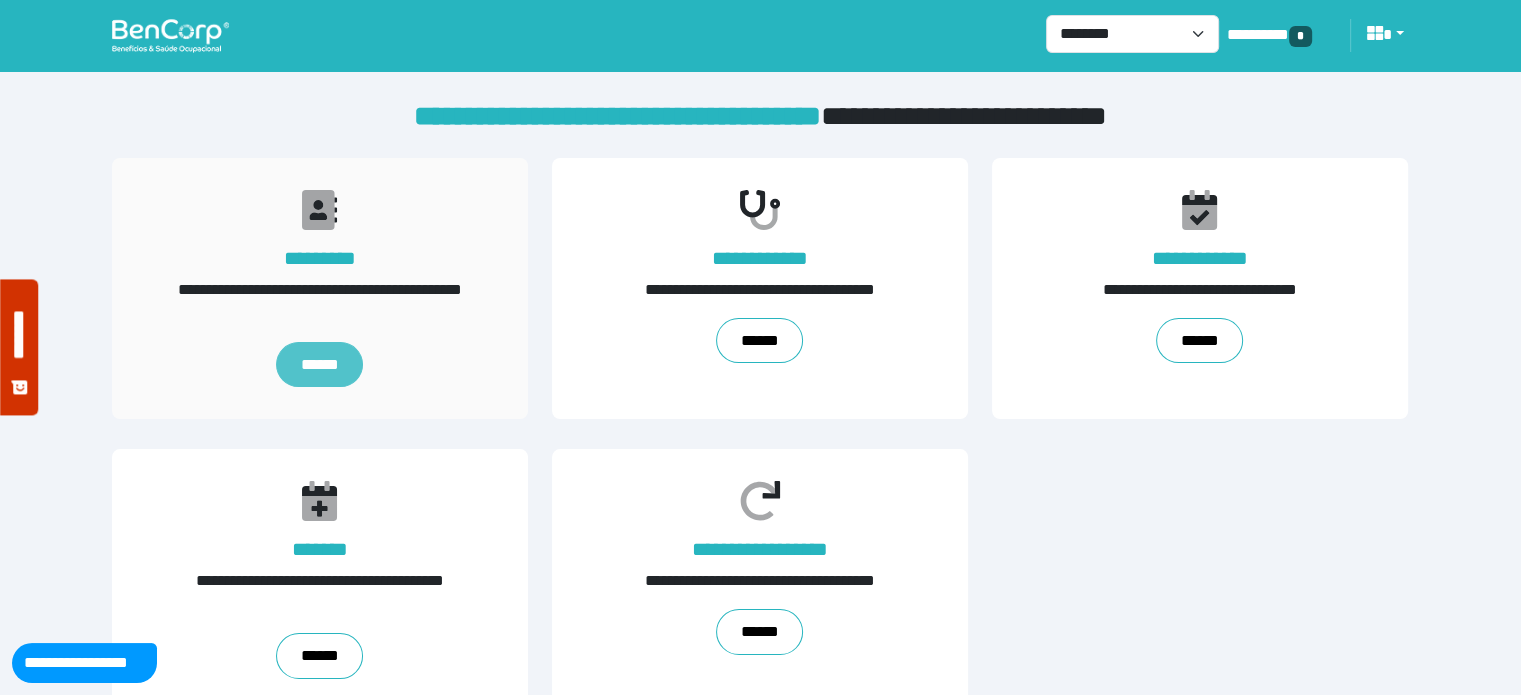 click on "******" at bounding box center (320, 365) 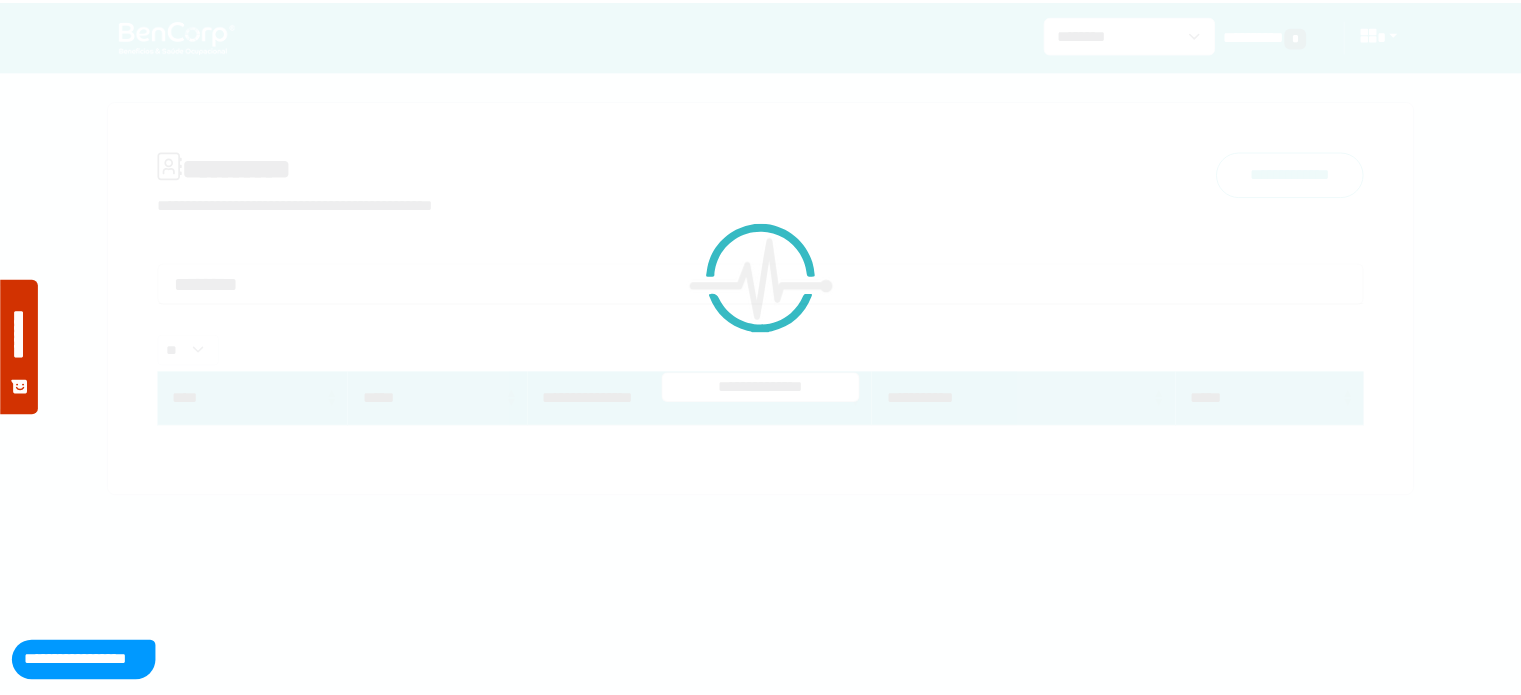 scroll, scrollTop: 0, scrollLeft: 0, axis: both 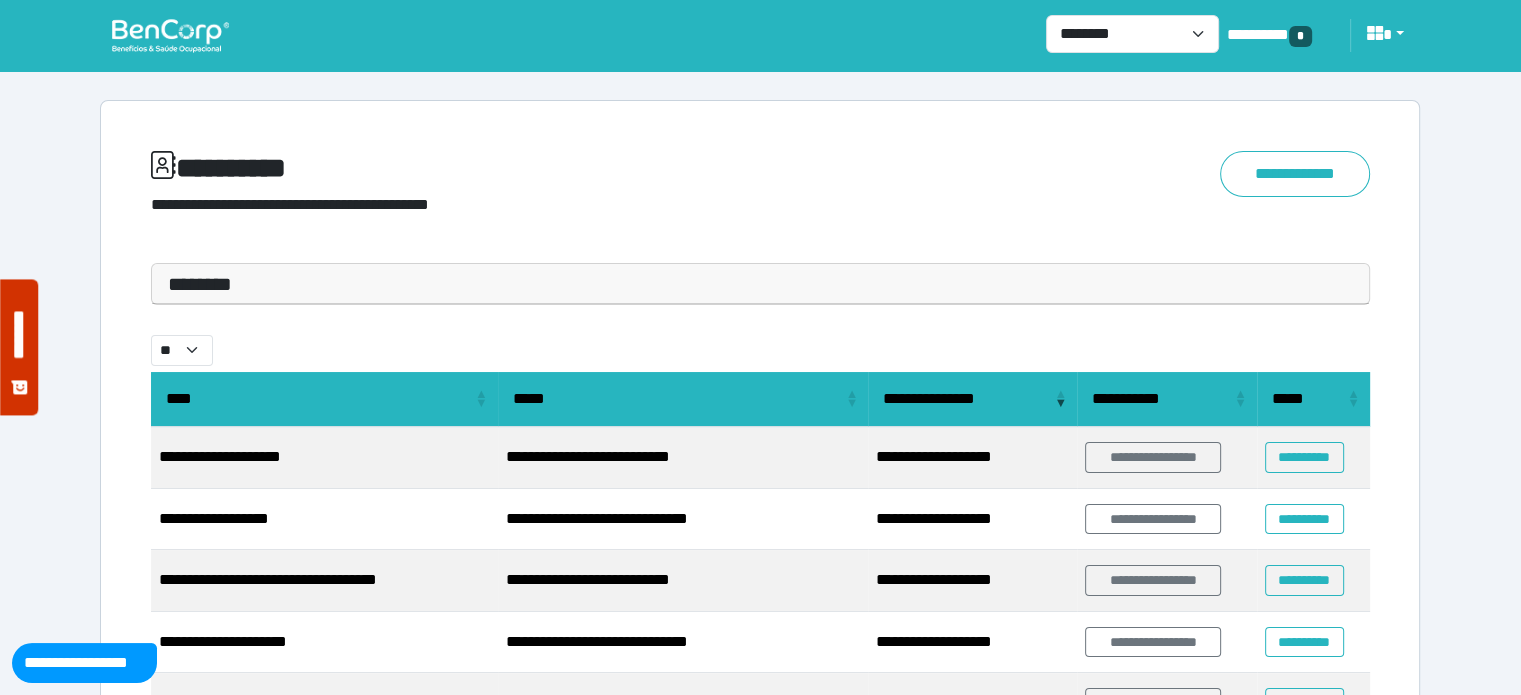 click on "********" at bounding box center [760, 284] 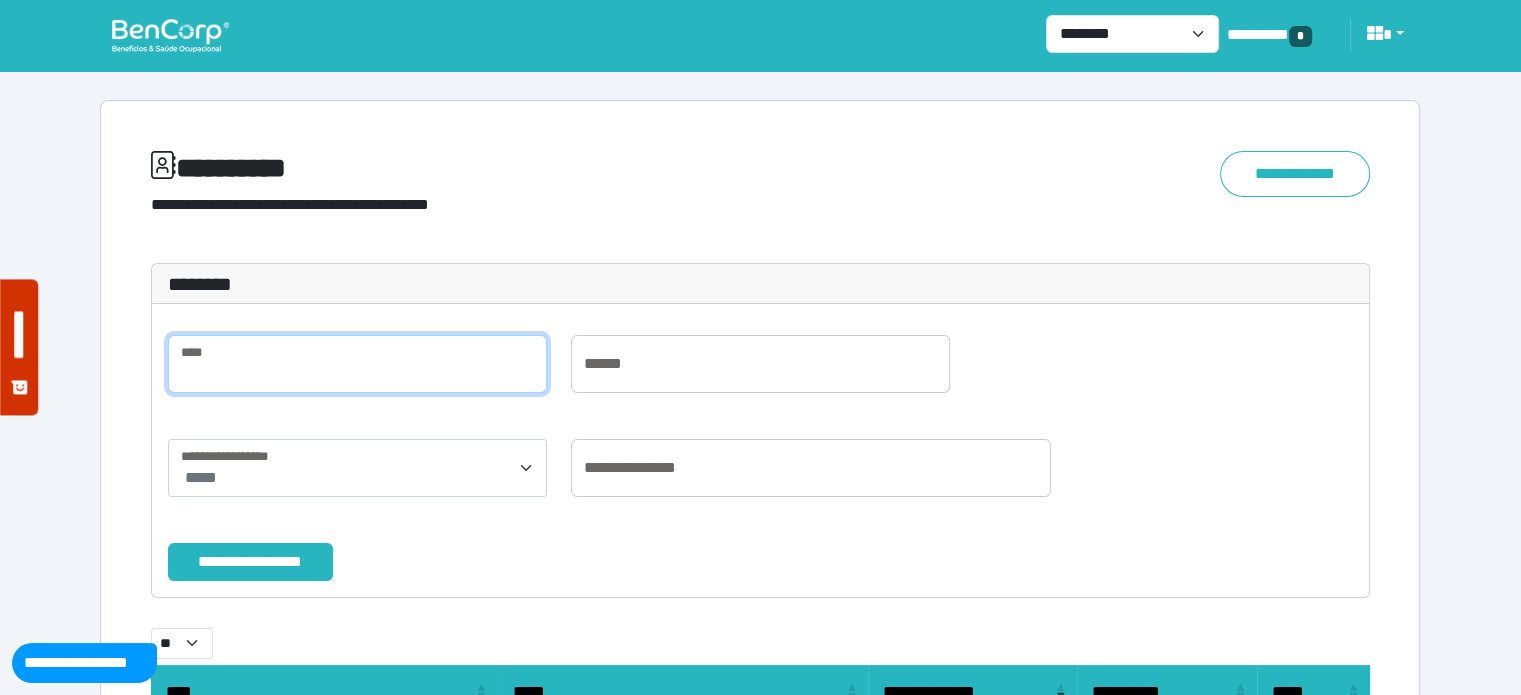 click at bounding box center [357, 364] 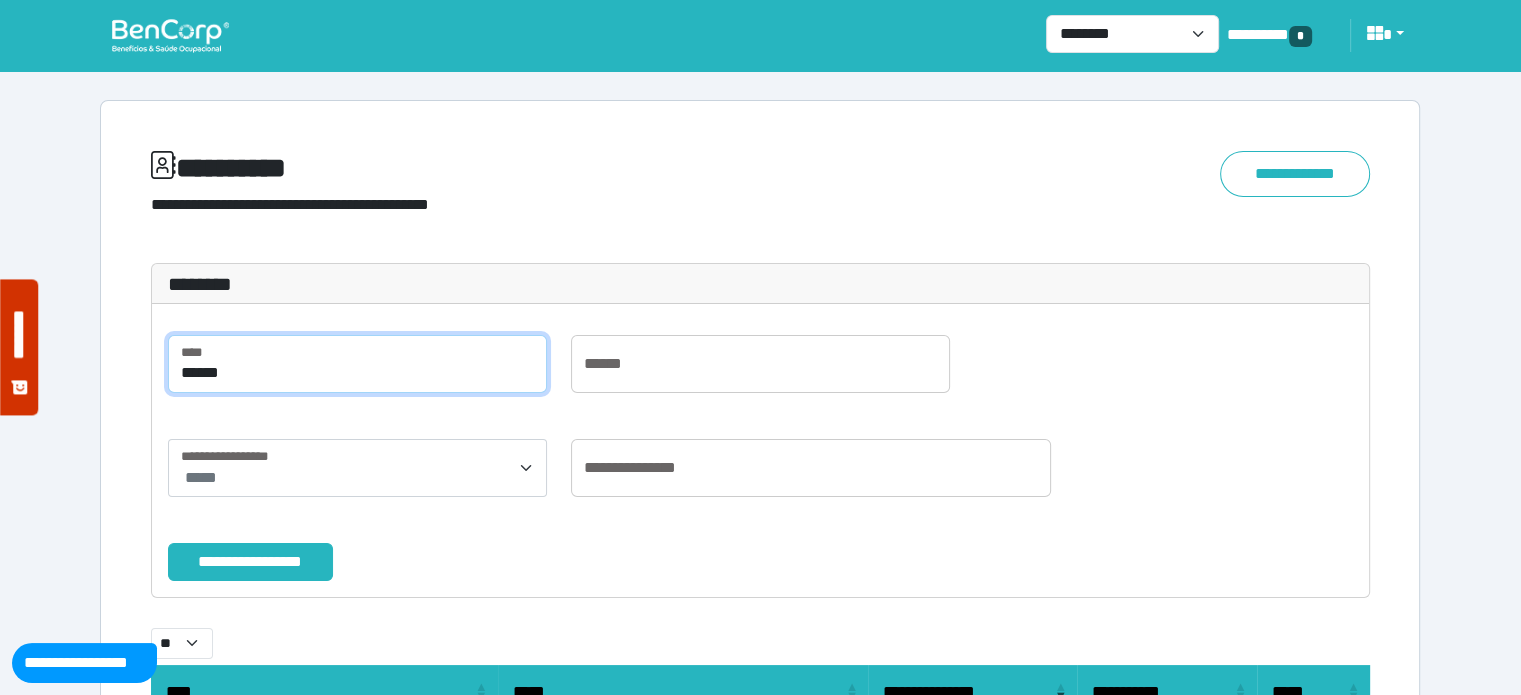 type on "******" 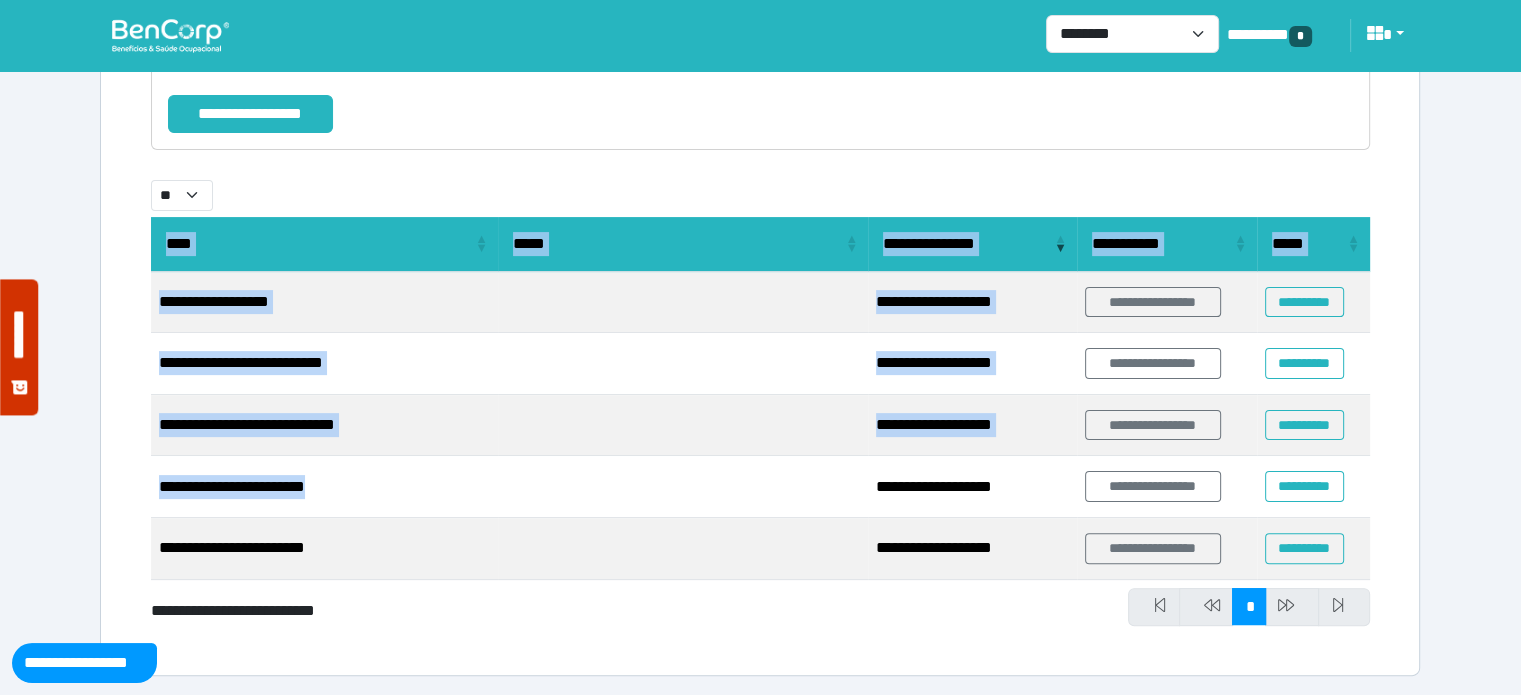drag, startPoint x: 395, startPoint y: 491, endPoint x: 144, endPoint y: 479, distance: 251.28668 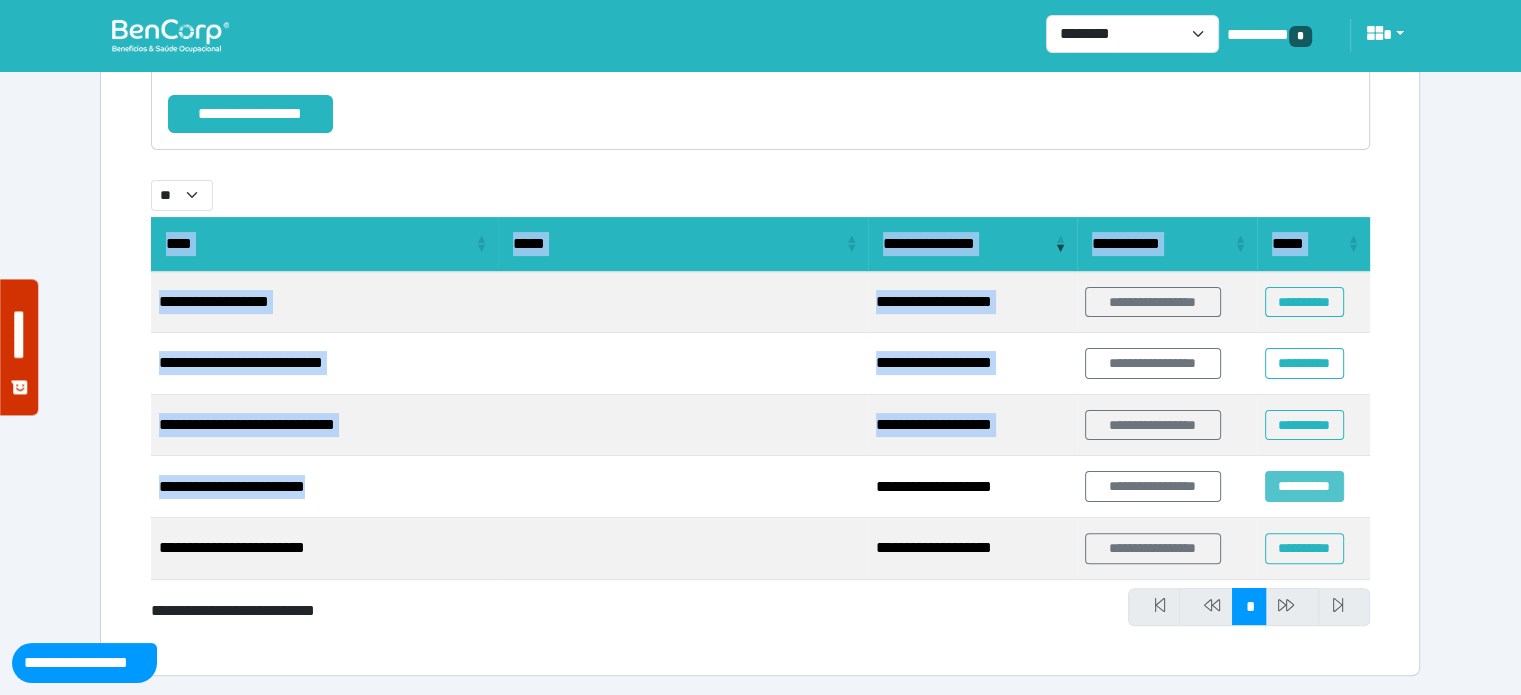 click on "**********" at bounding box center [1304, 486] 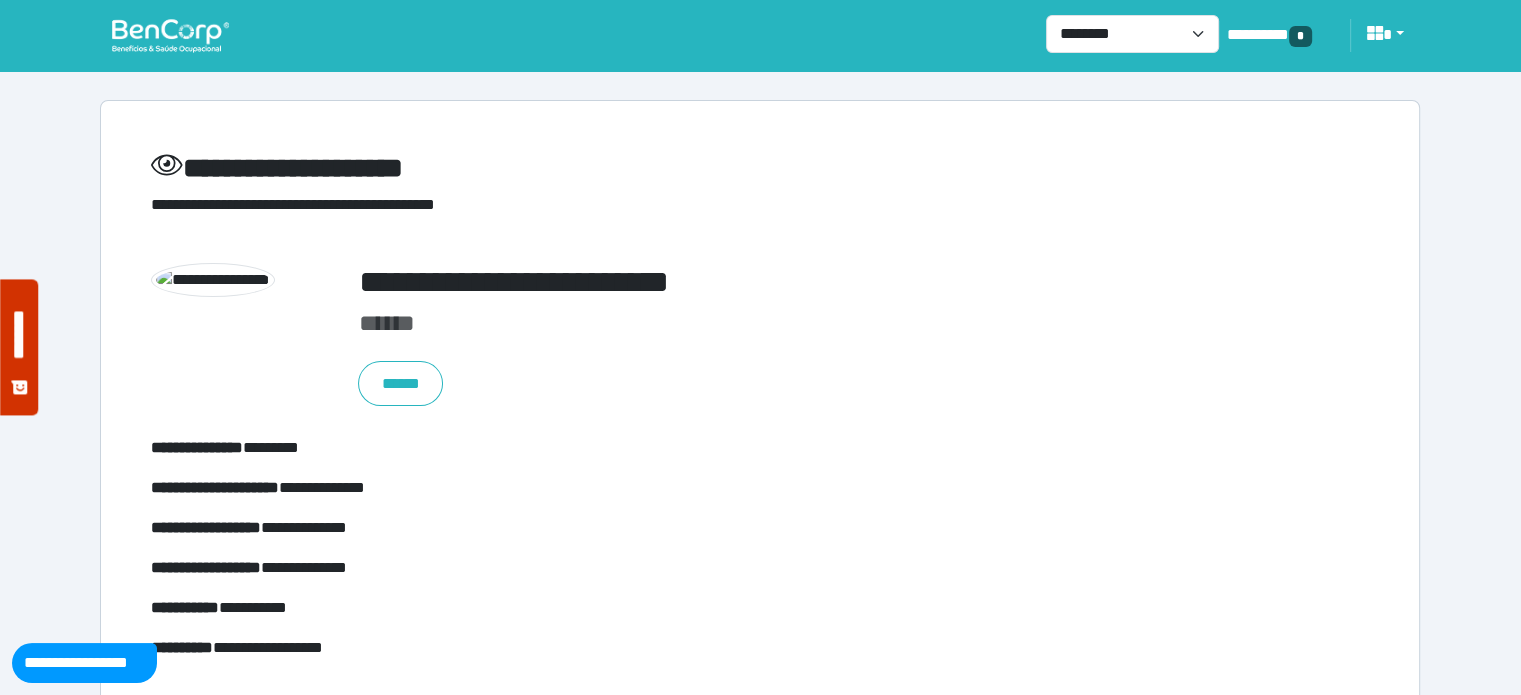 scroll, scrollTop: 0, scrollLeft: 0, axis: both 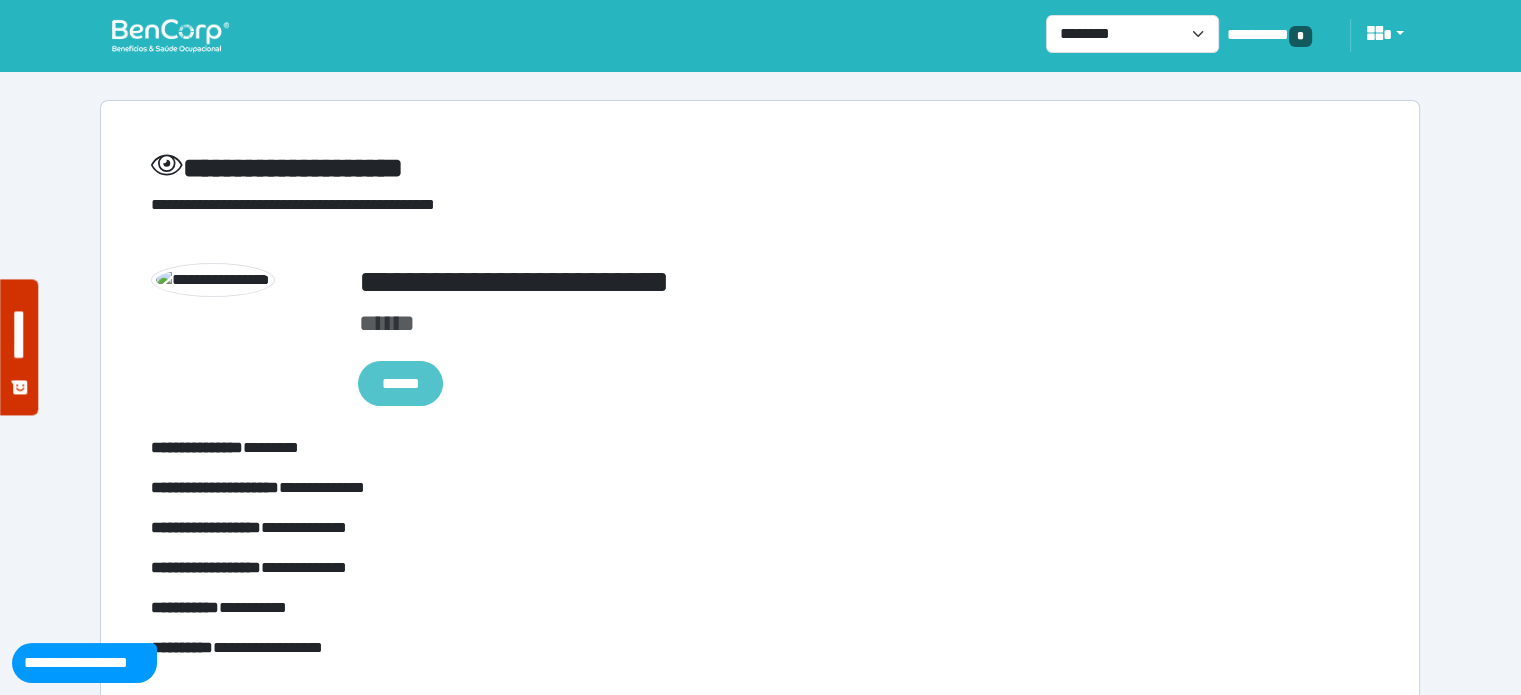 click on "******" at bounding box center (400, 384) 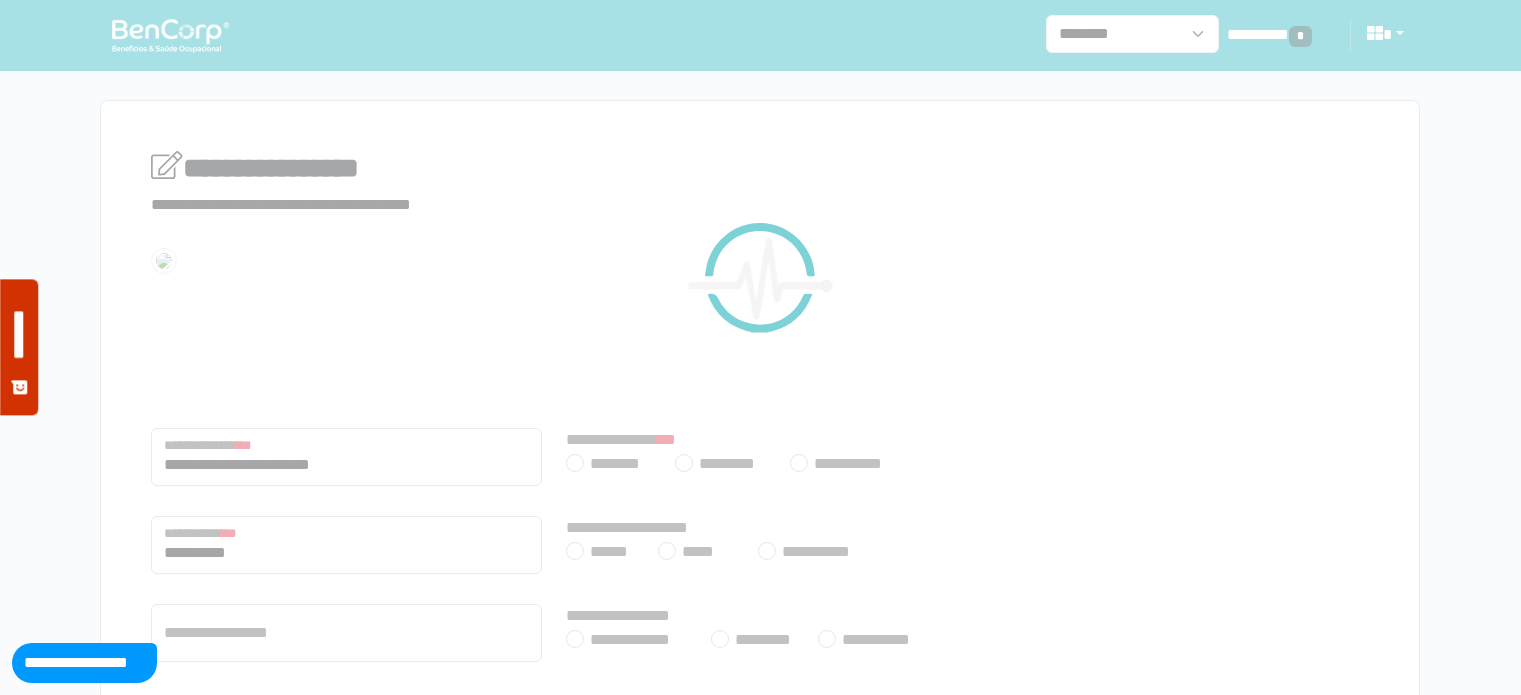 scroll, scrollTop: 0, scrollLeft: 0, axis: both 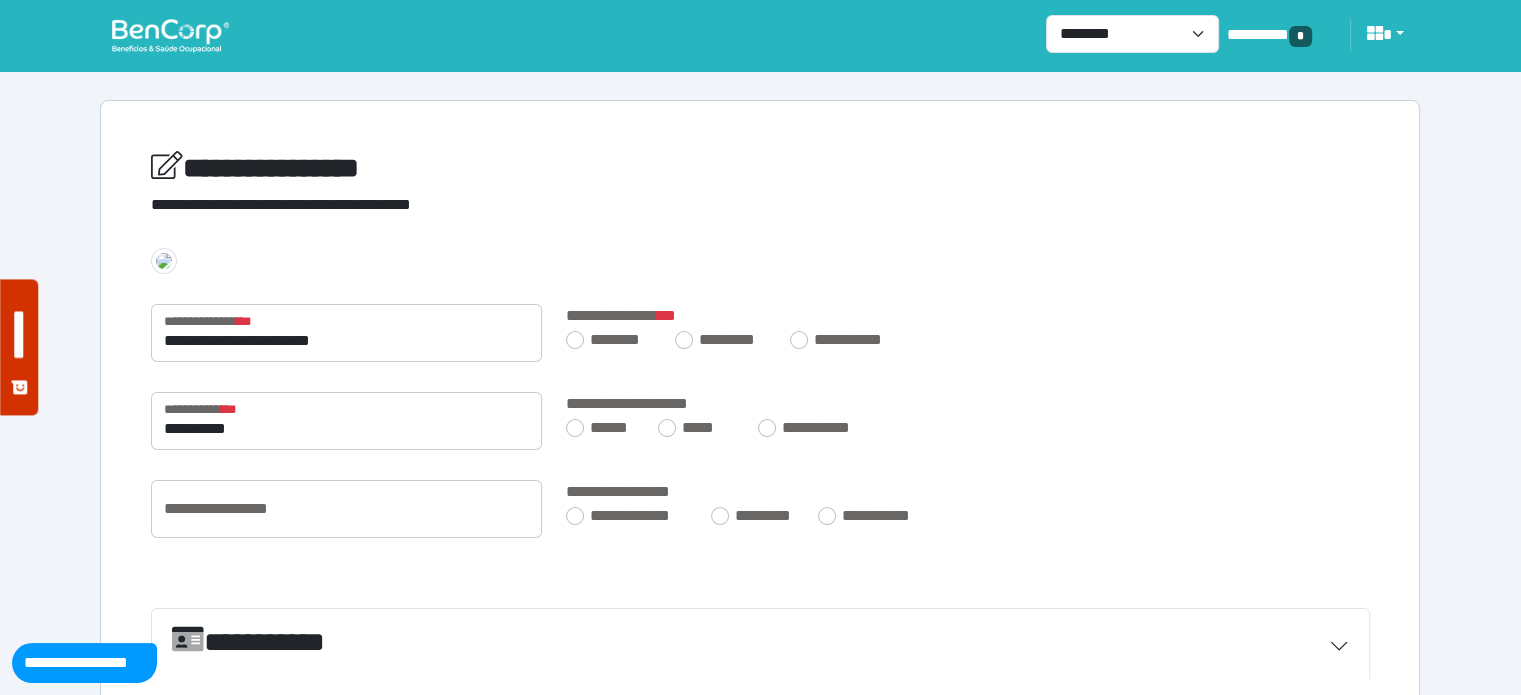 click on "**********" at bounding box center [760, 393] 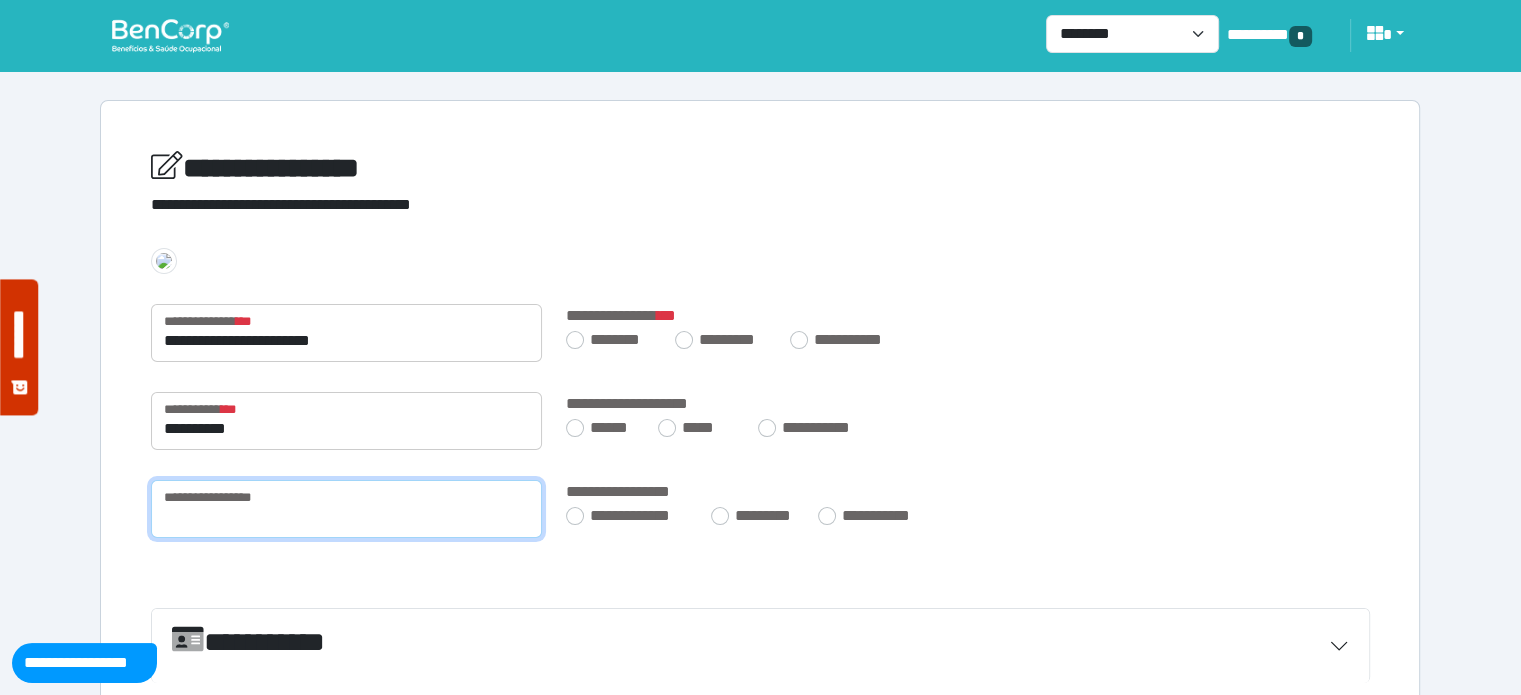 click at bounding box center [346, 509] 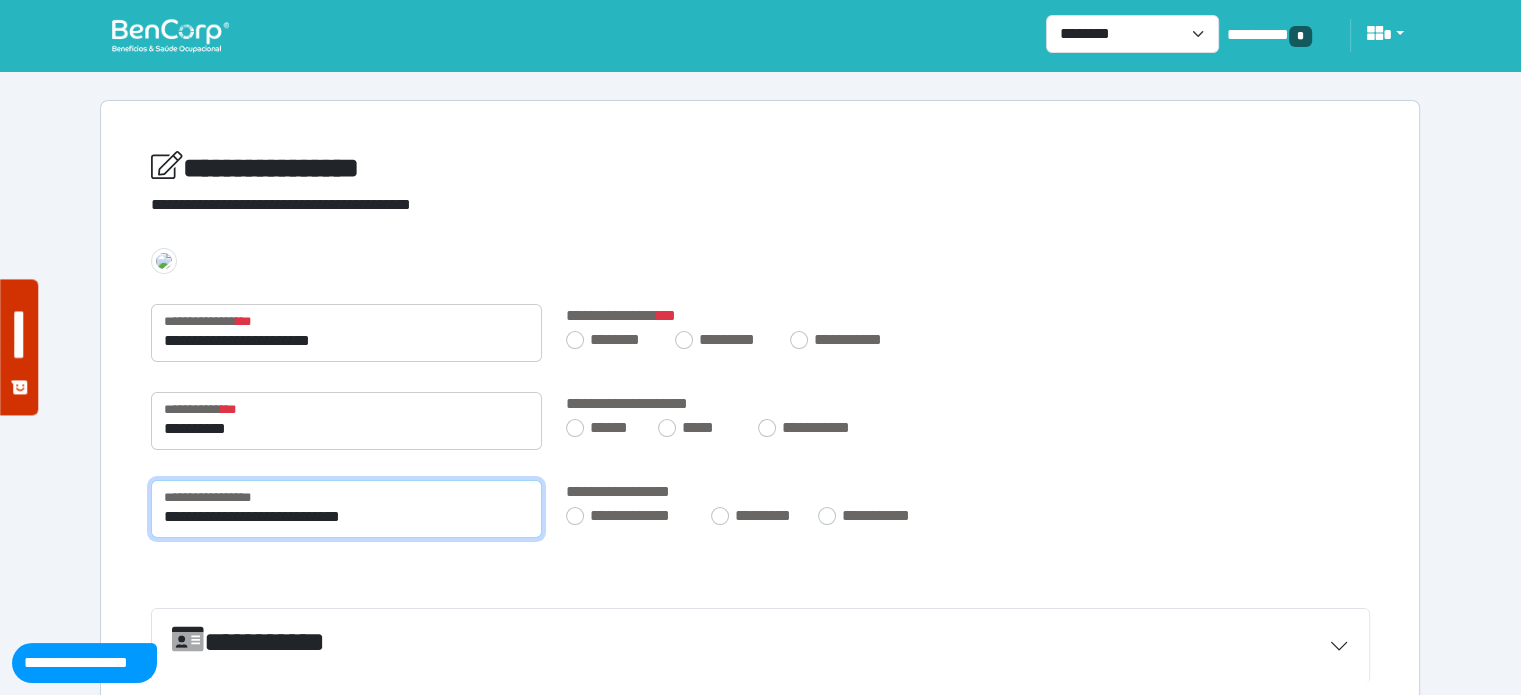 type on "**********" 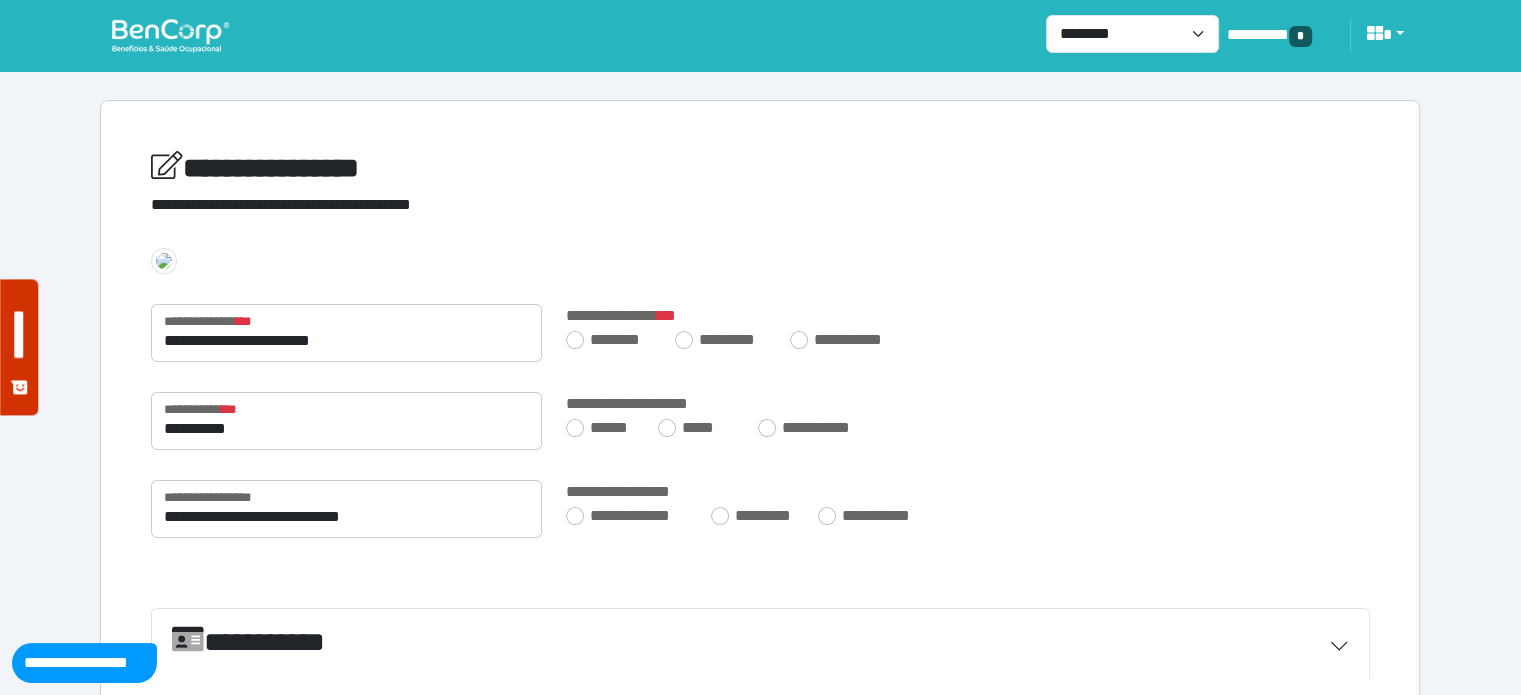 click on "**********" at bounding box center [760, 393] 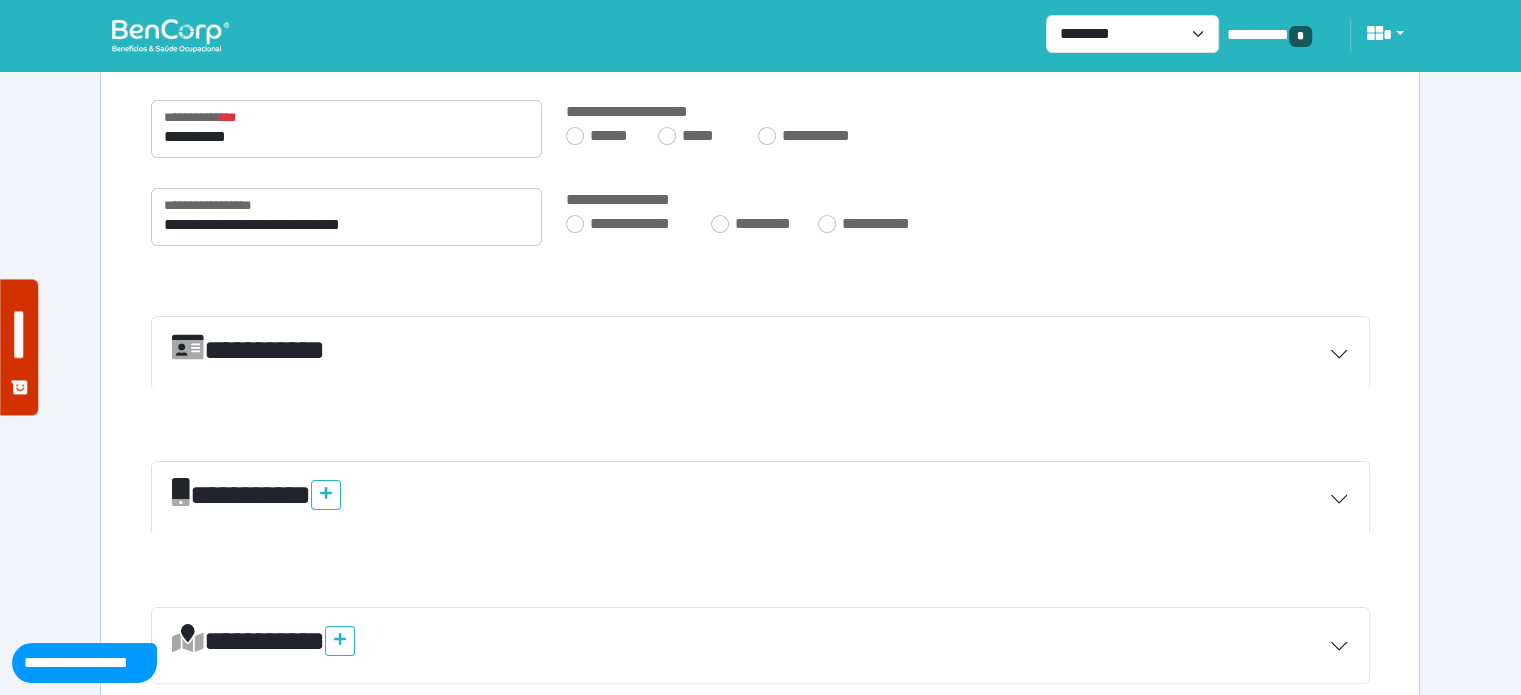 scroll, scrollTop: 300, scrollLeft: 0, axis: vertical 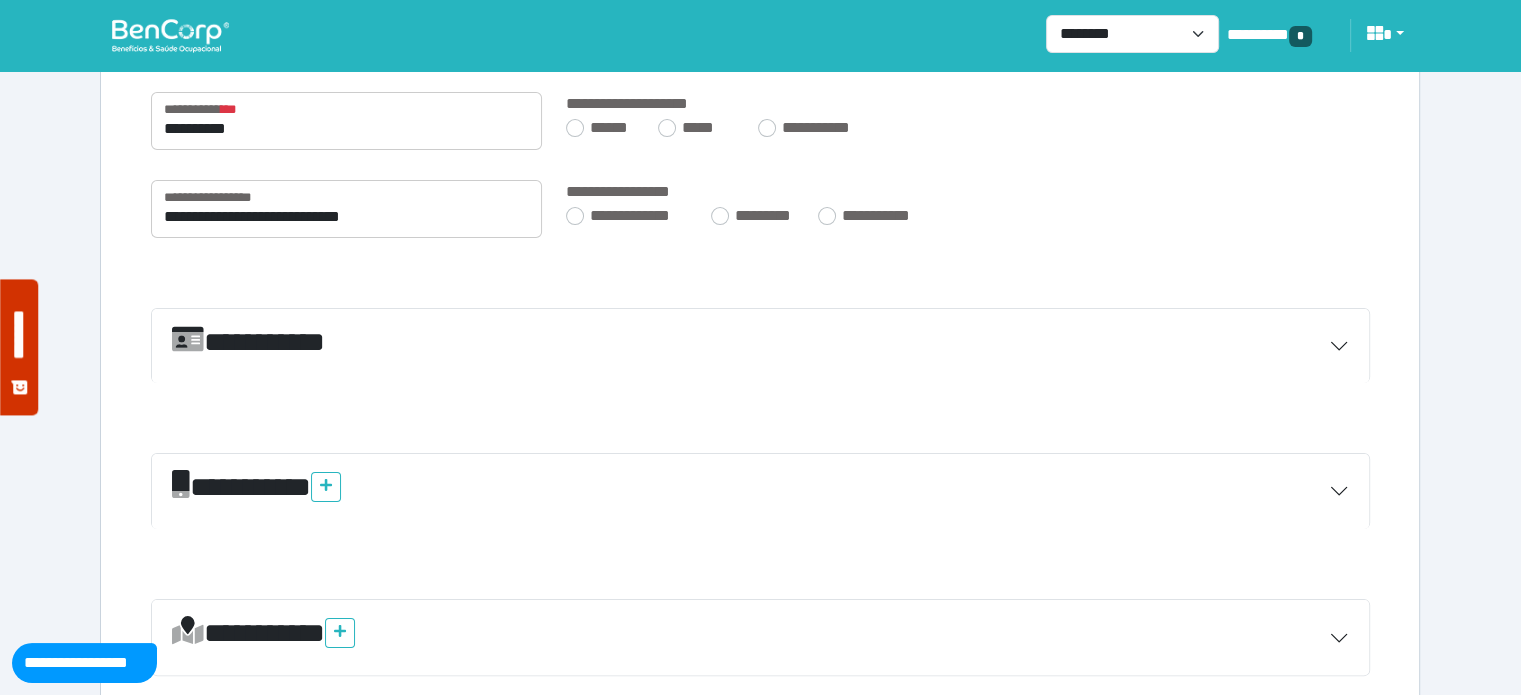 click on "**********" at bounding box center [760, 346] 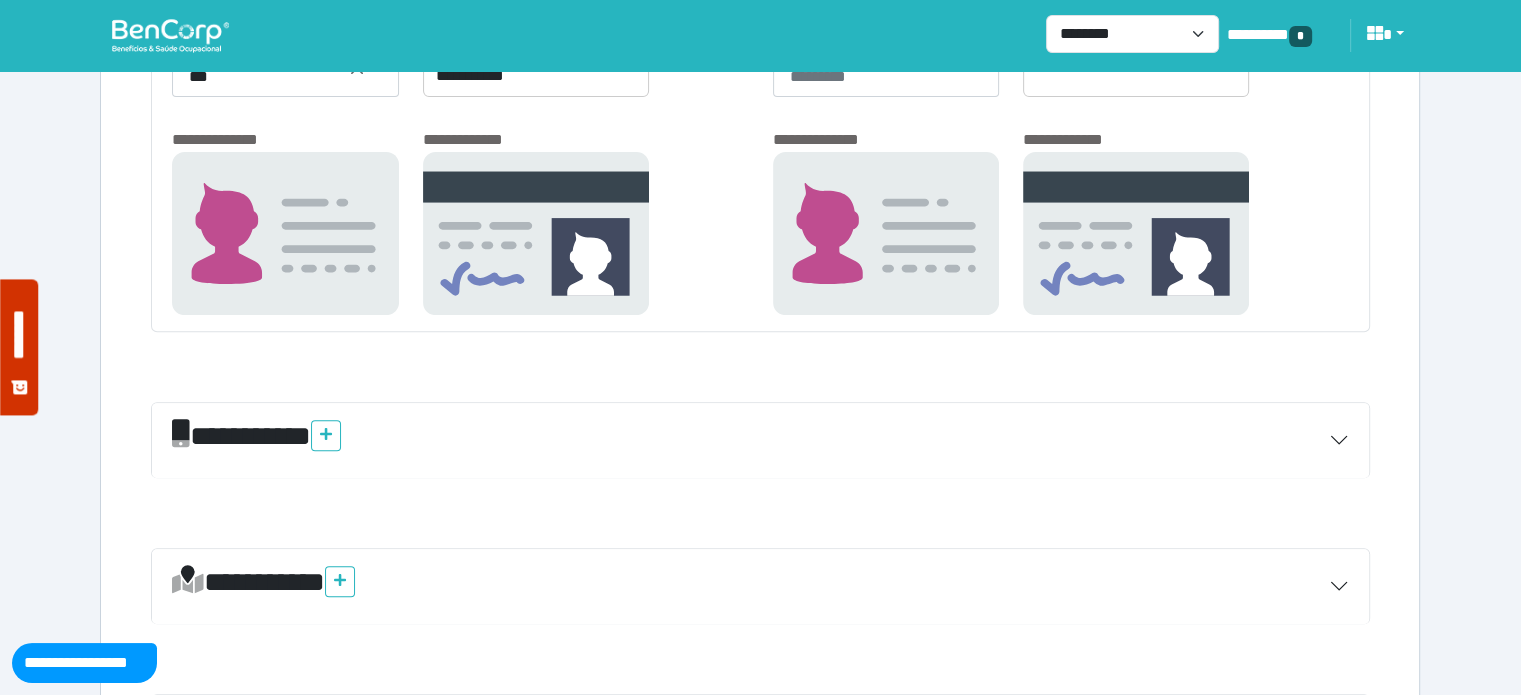 scroll, scrollTop: 800, scrollLeft: 0, axis: vertical 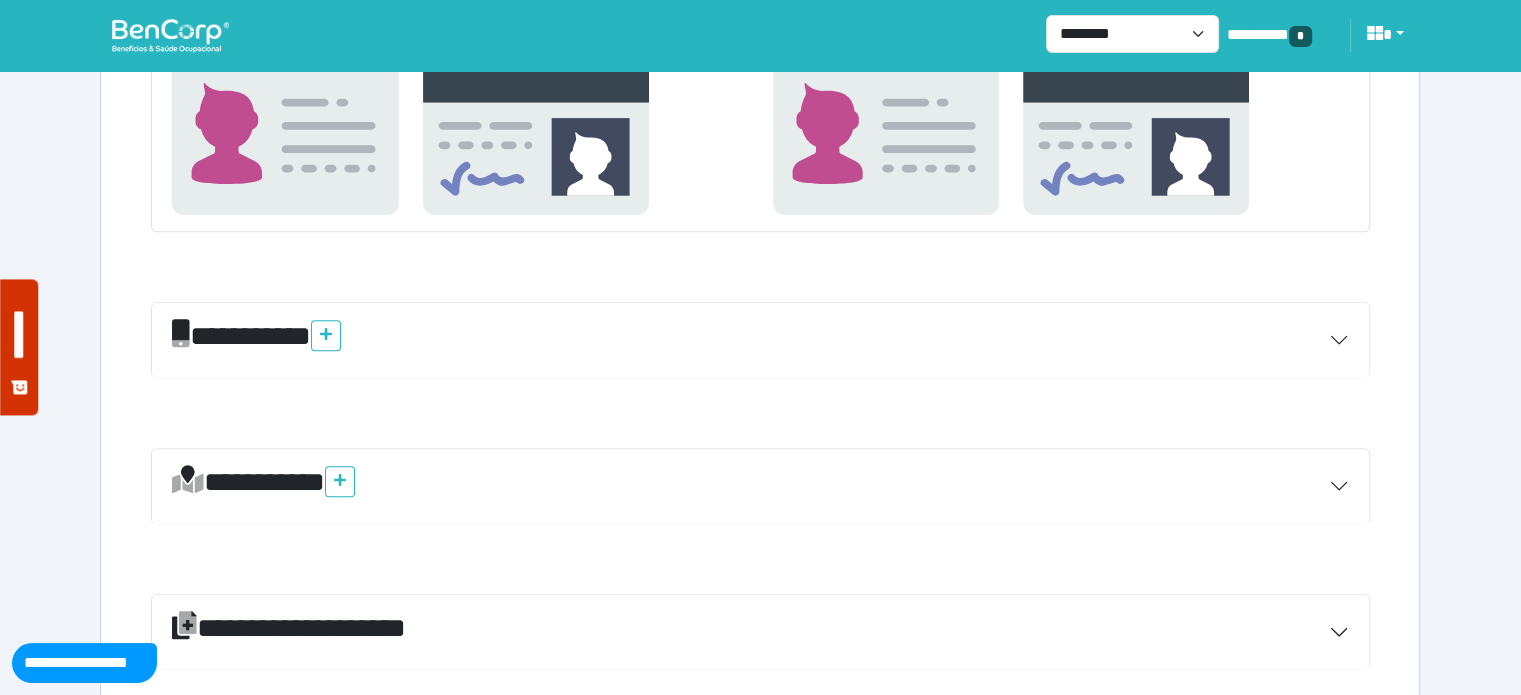 click on "*********" at bounding box center [760, 340] 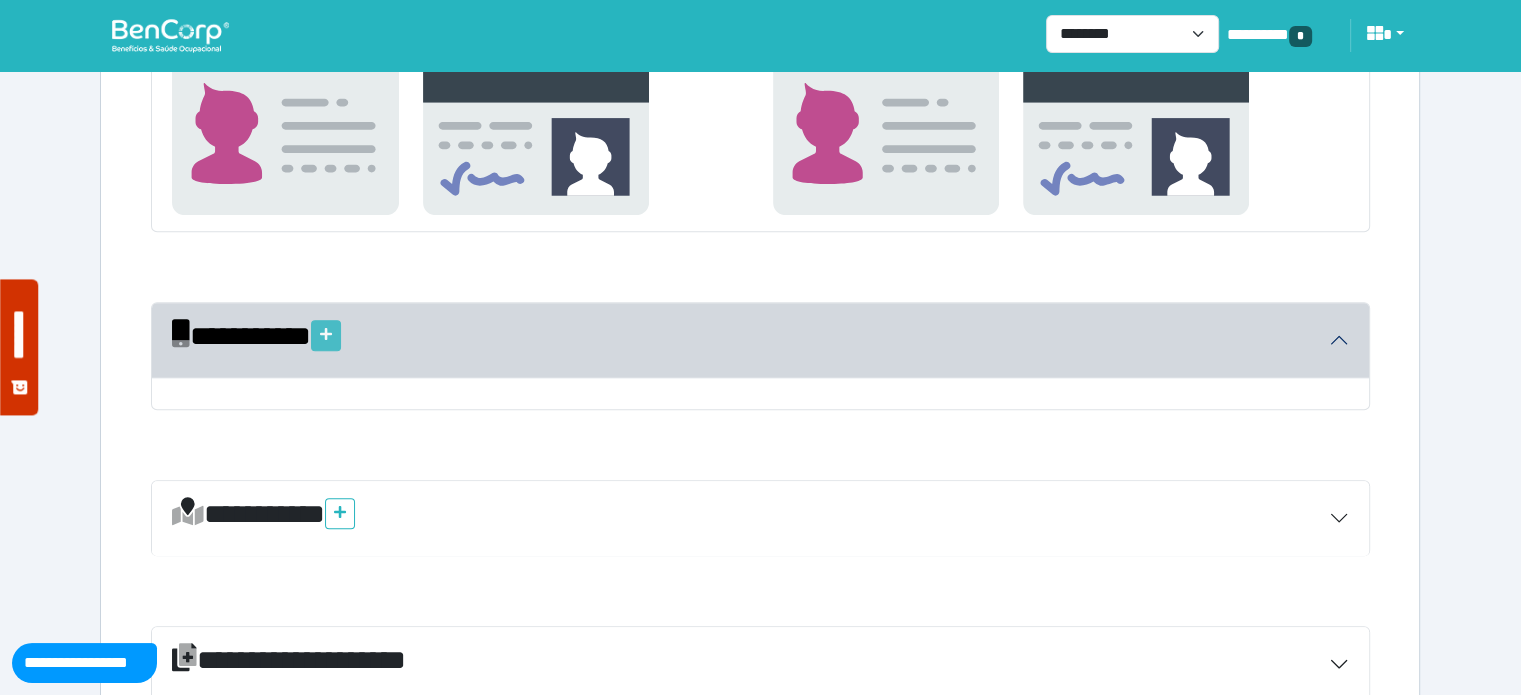 click at bounding box center (326, 335) 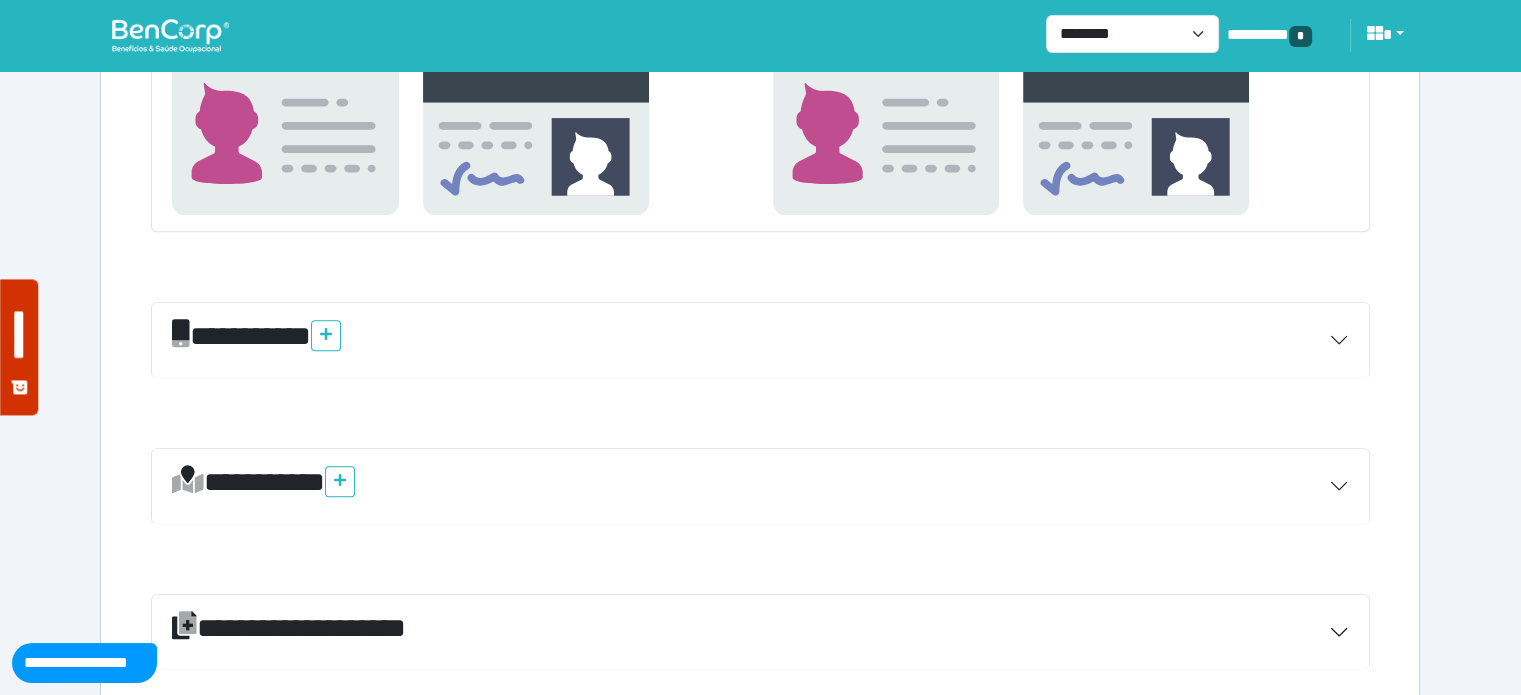 click on "*********" at bounding box center [760, 340] 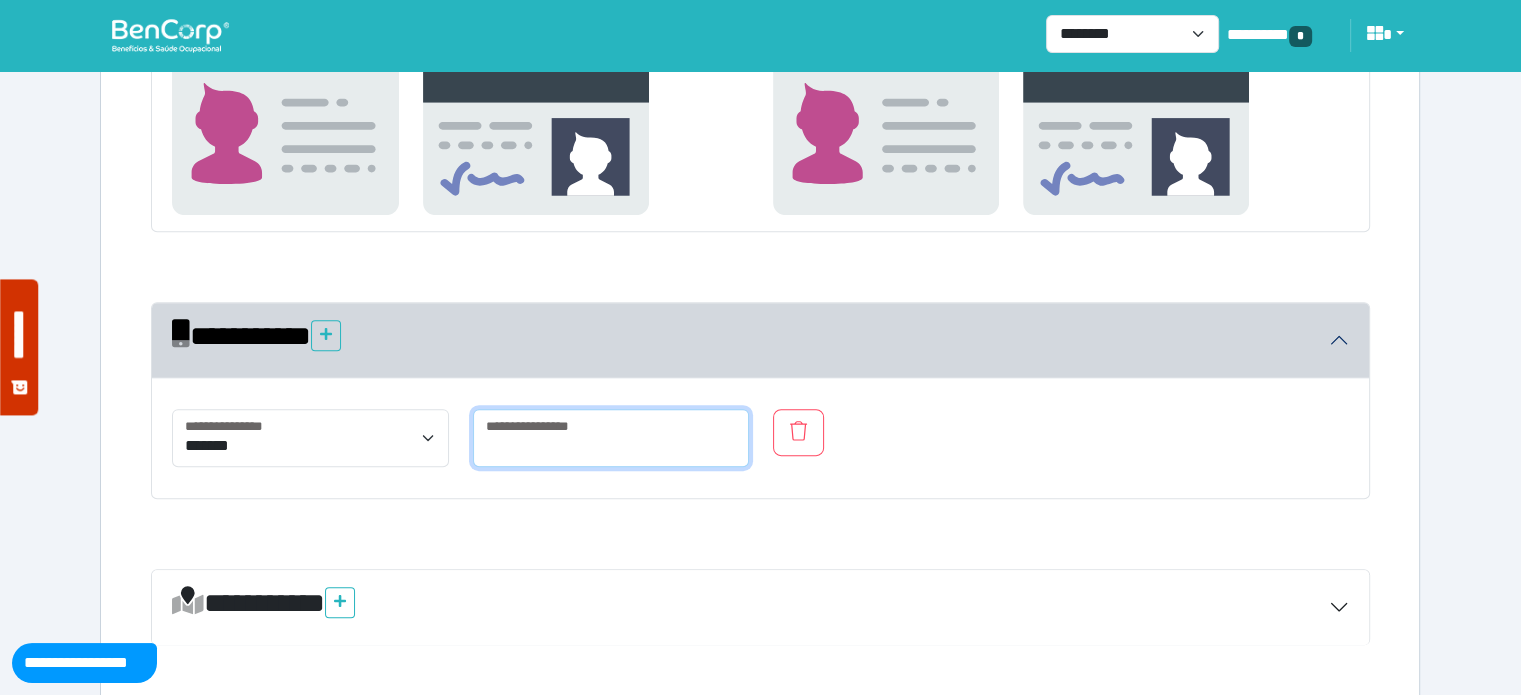 click at bounding box center (611, 438) 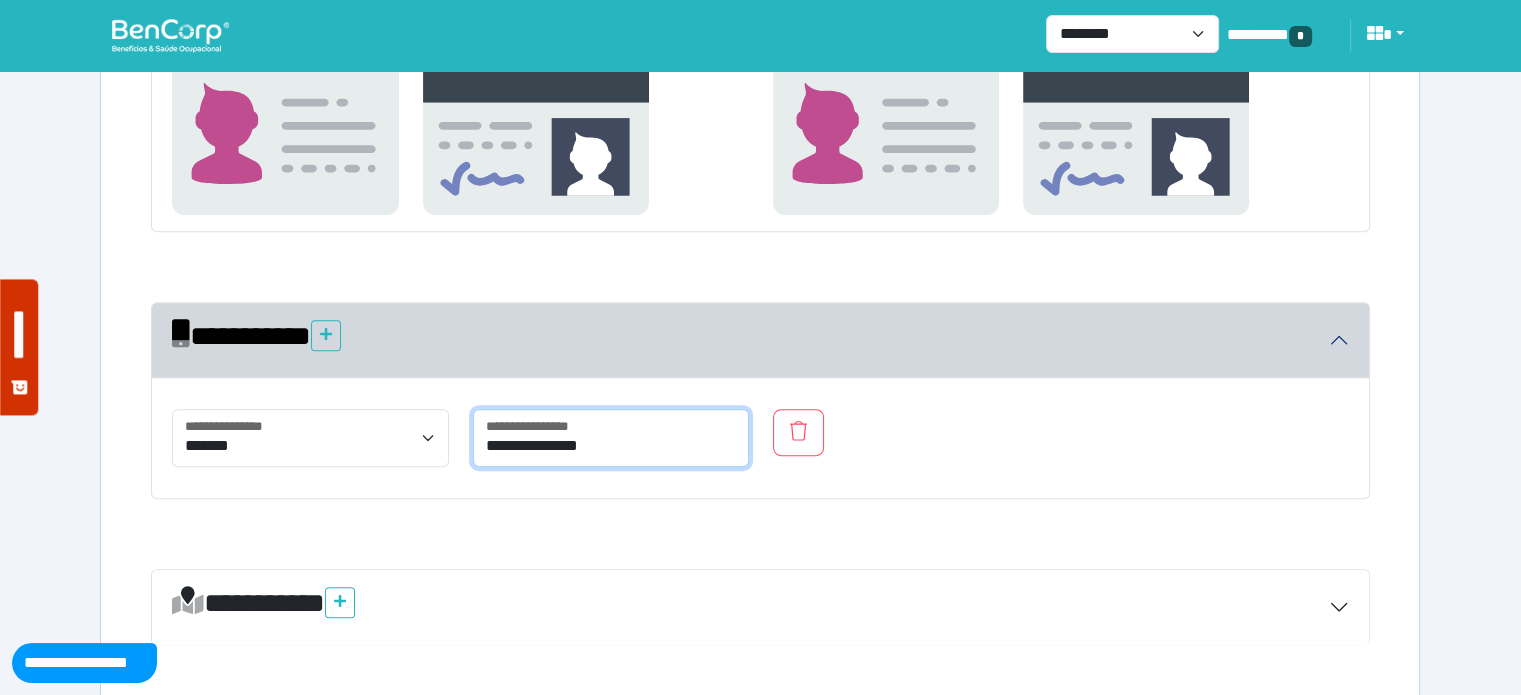 type on "**********" 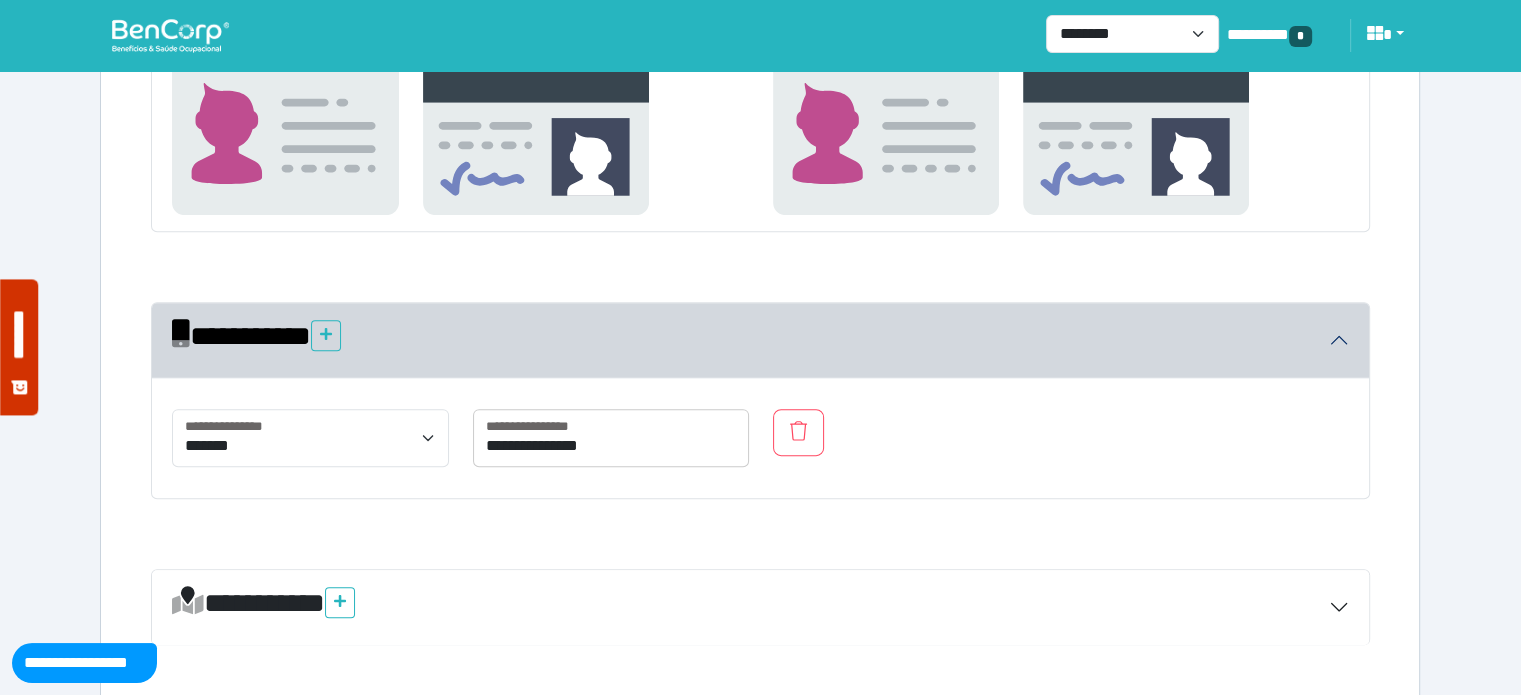 click on "**********" at bounding box center (760, 446) 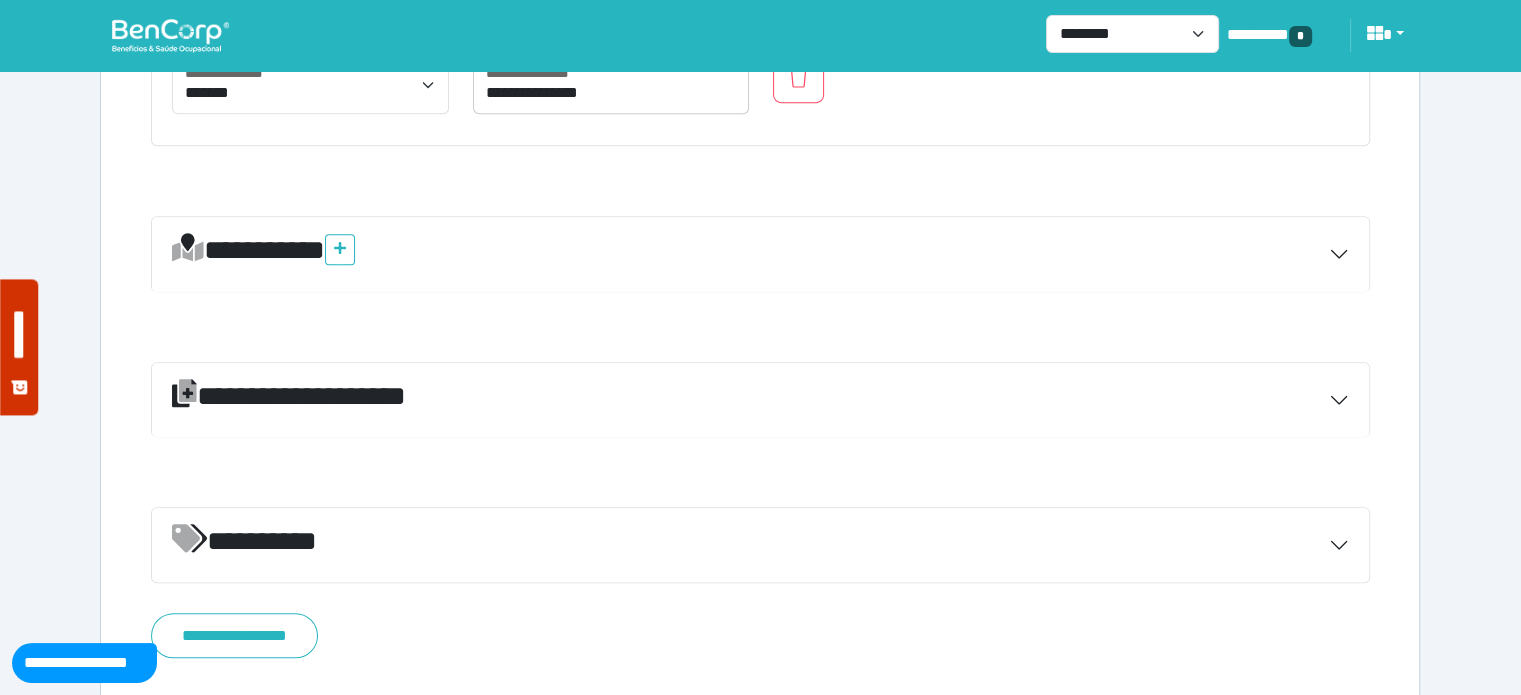 scroll, scrollTop: 1186, scrollLeft: 0, axis: vertical 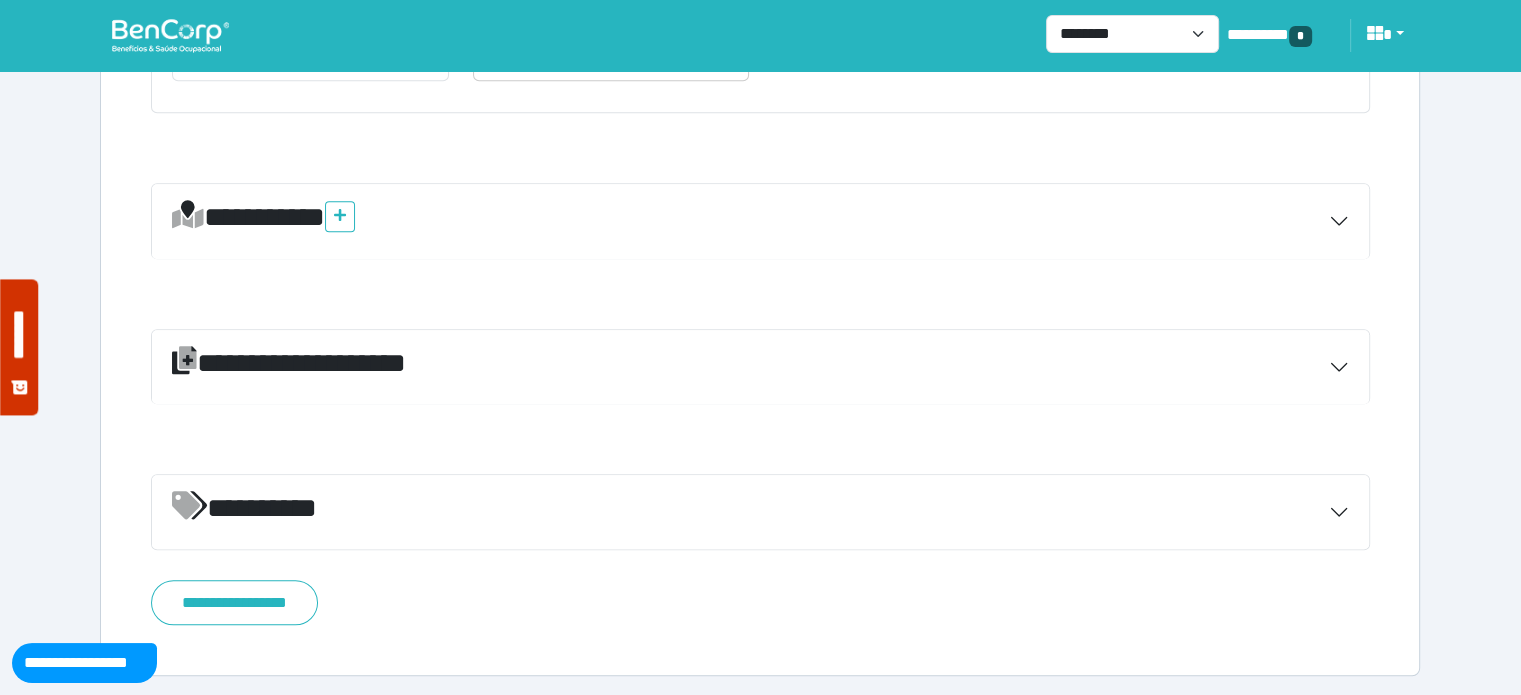 click on "**********" at bounding box center [760, 367] 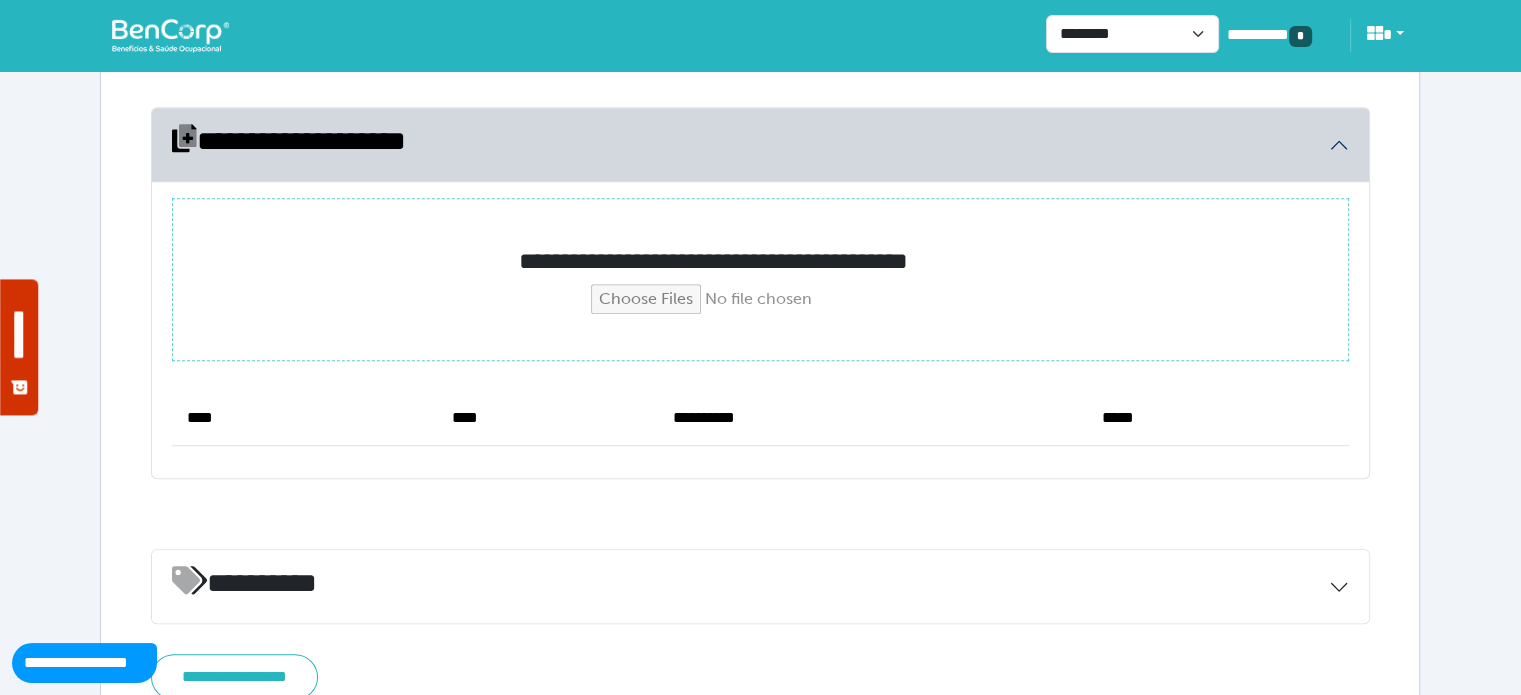 scroll, scrollTop: 1483, scrollLeft: 0, axis: vertical 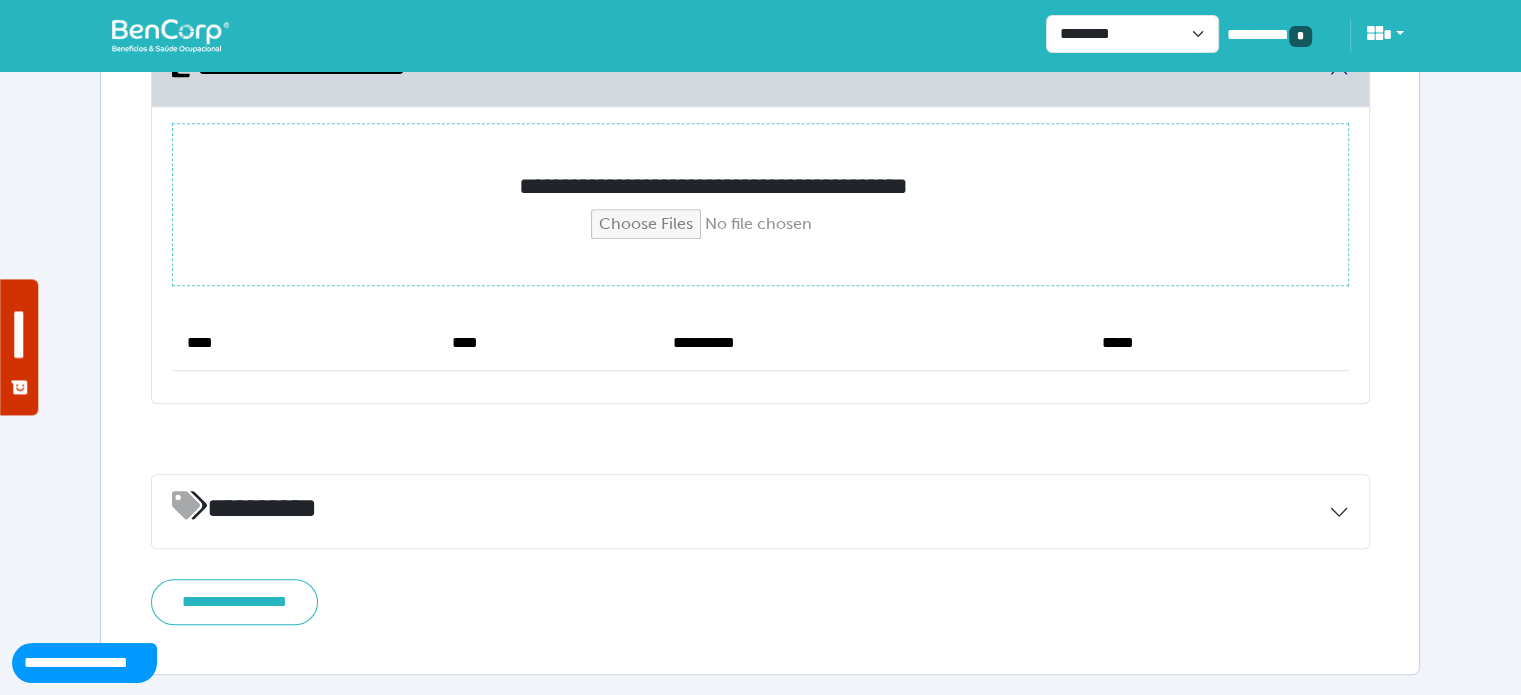 click on "*********" at bounding box center (760, 512) 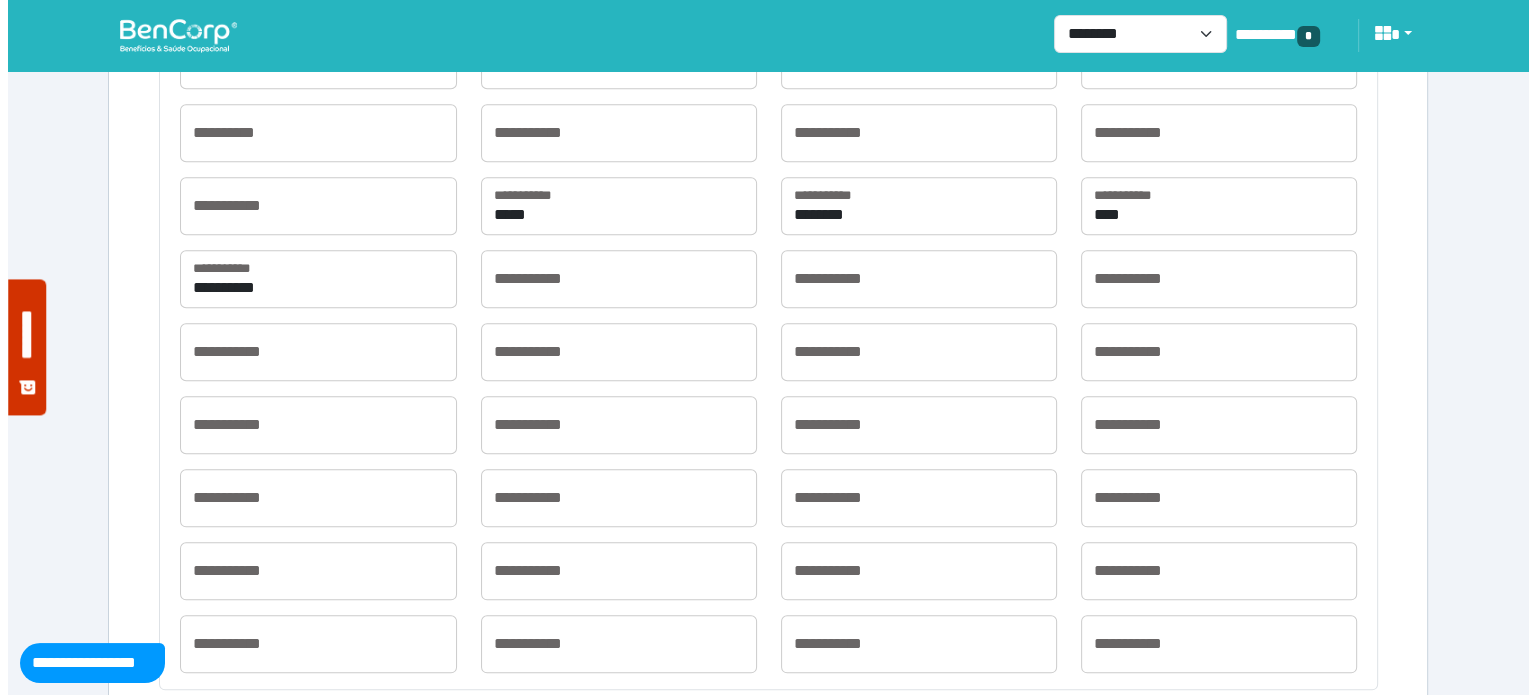 scroll, scrollTop: 2244, scrollLeft: 0, axis: vertical 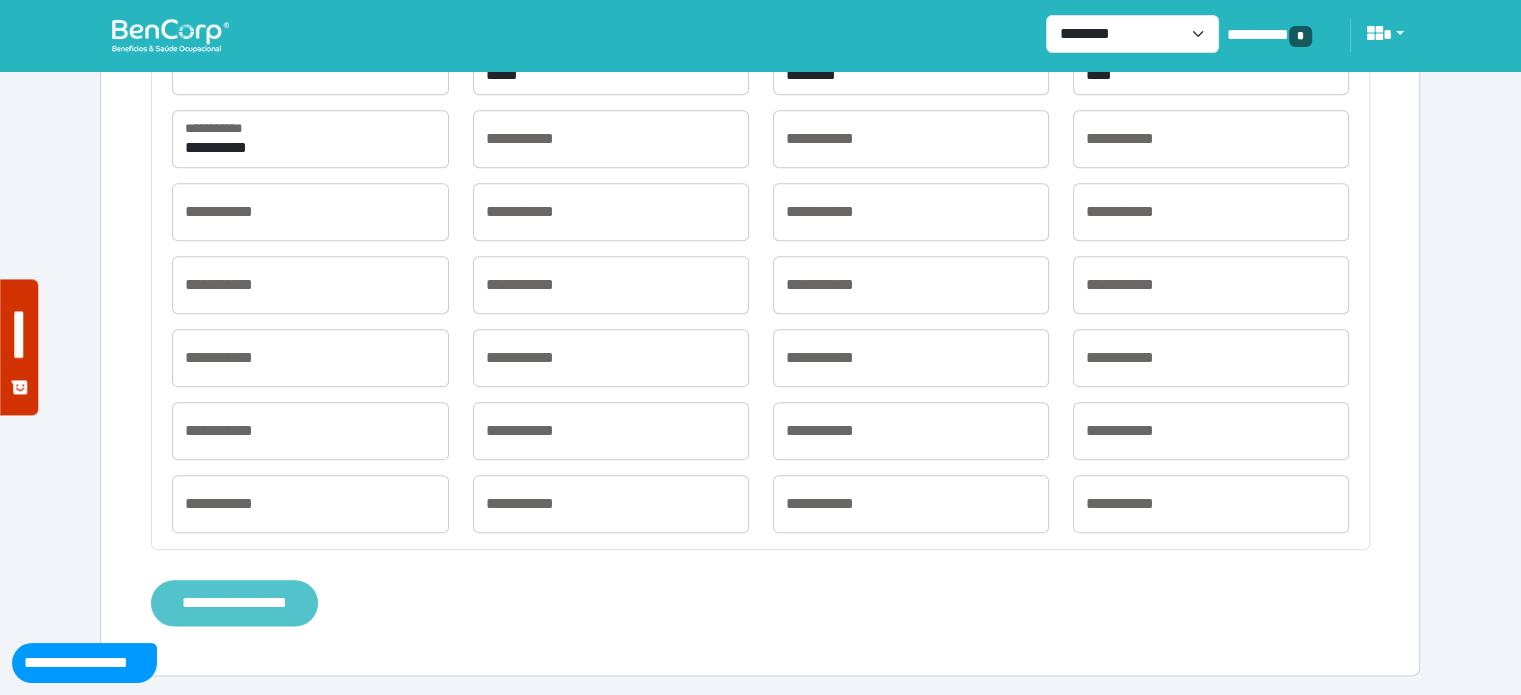 click on "**********" at bounding box center [234, 603] 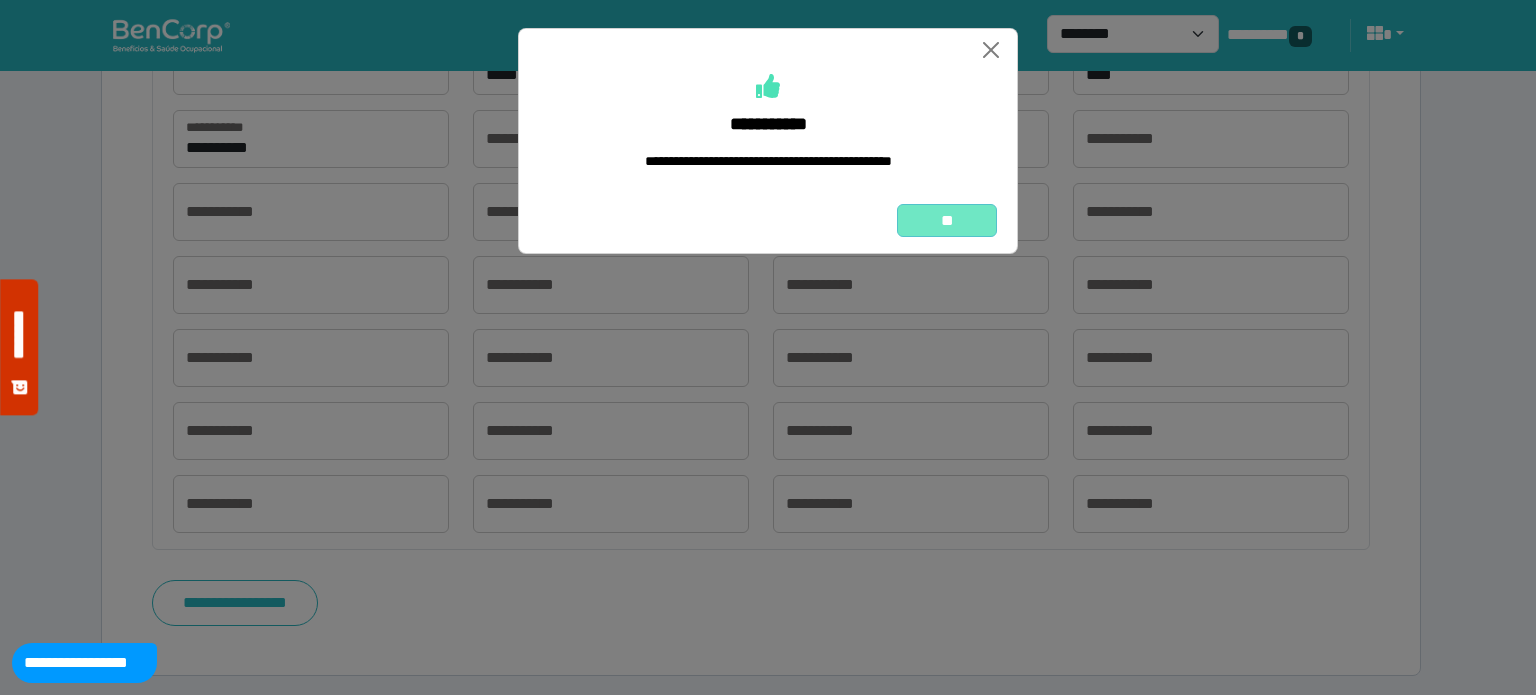click on "**" at bounding box center [947, 221] 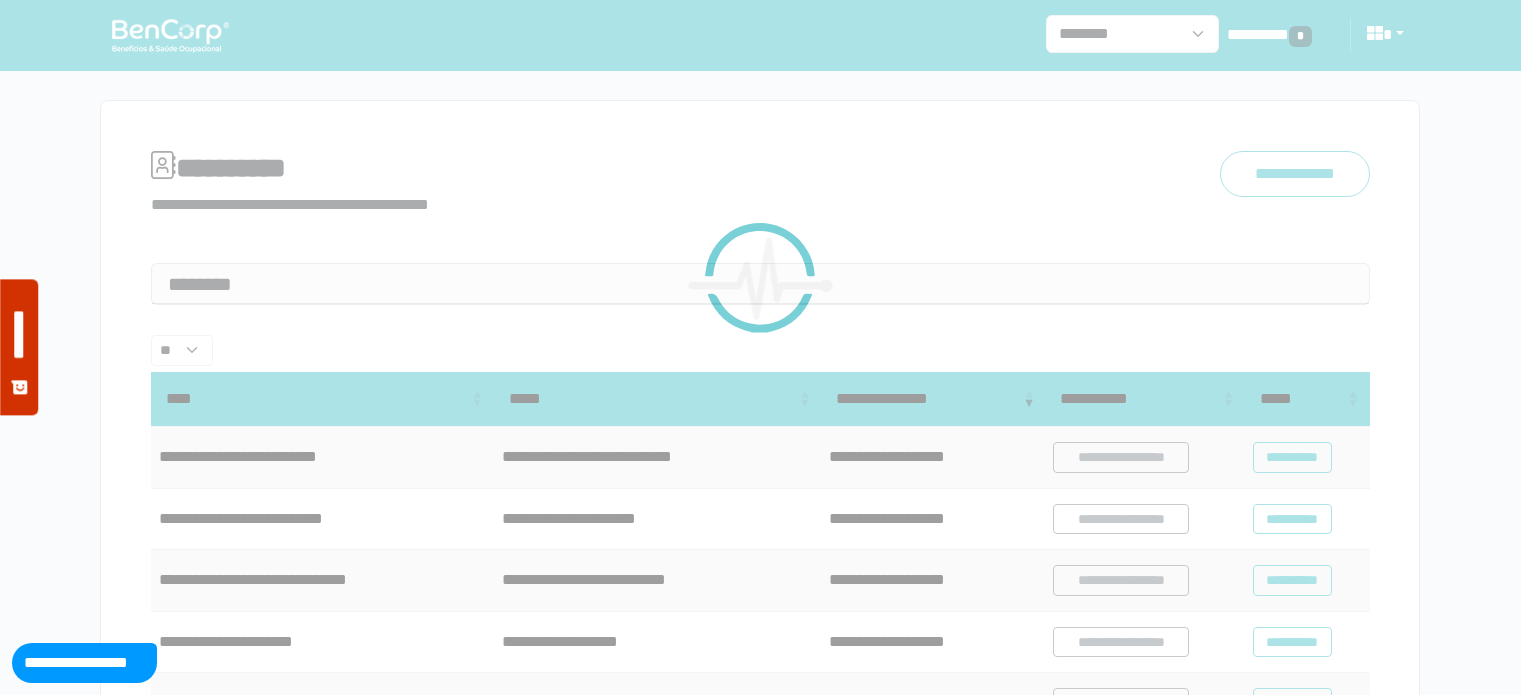 scroll, scrollTop: 0, scrollLeft: 0, axis: both 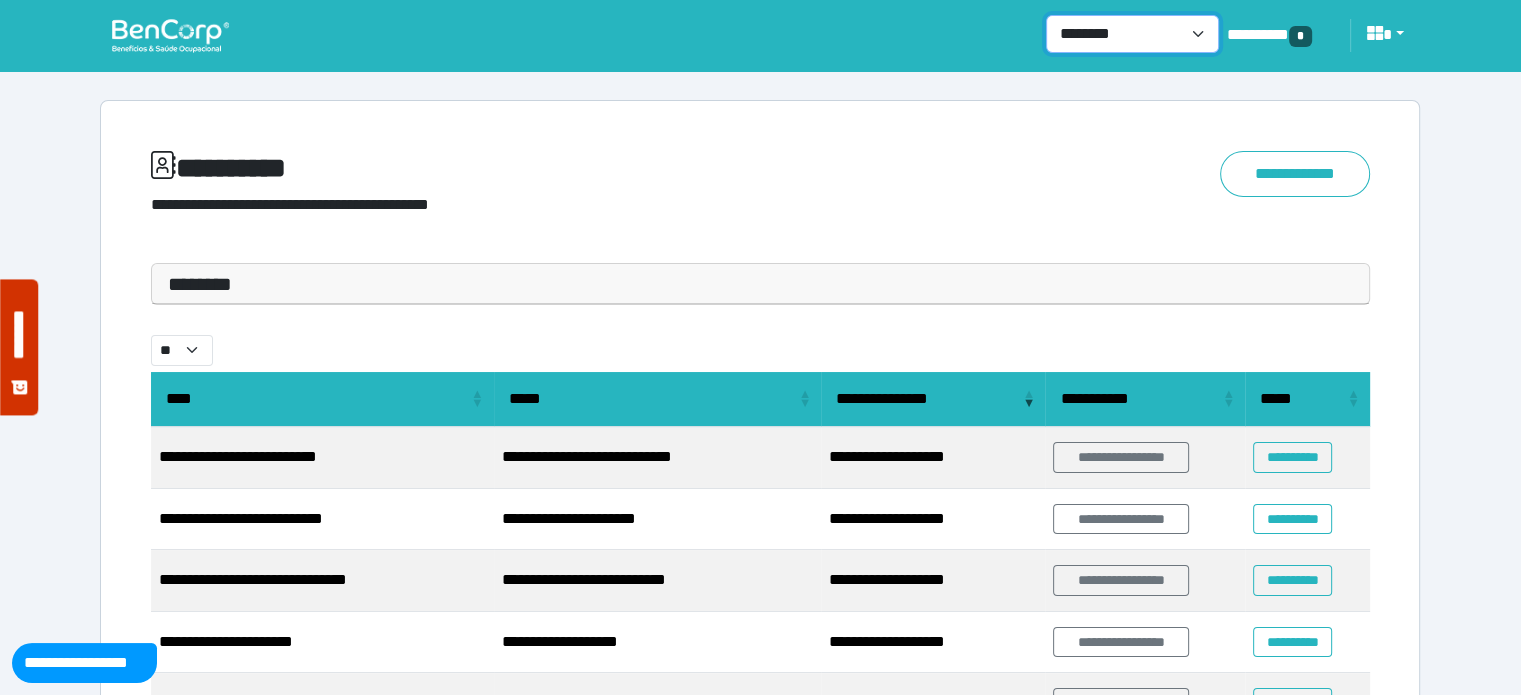 click on "**********" at bounding box center (1132, 34) 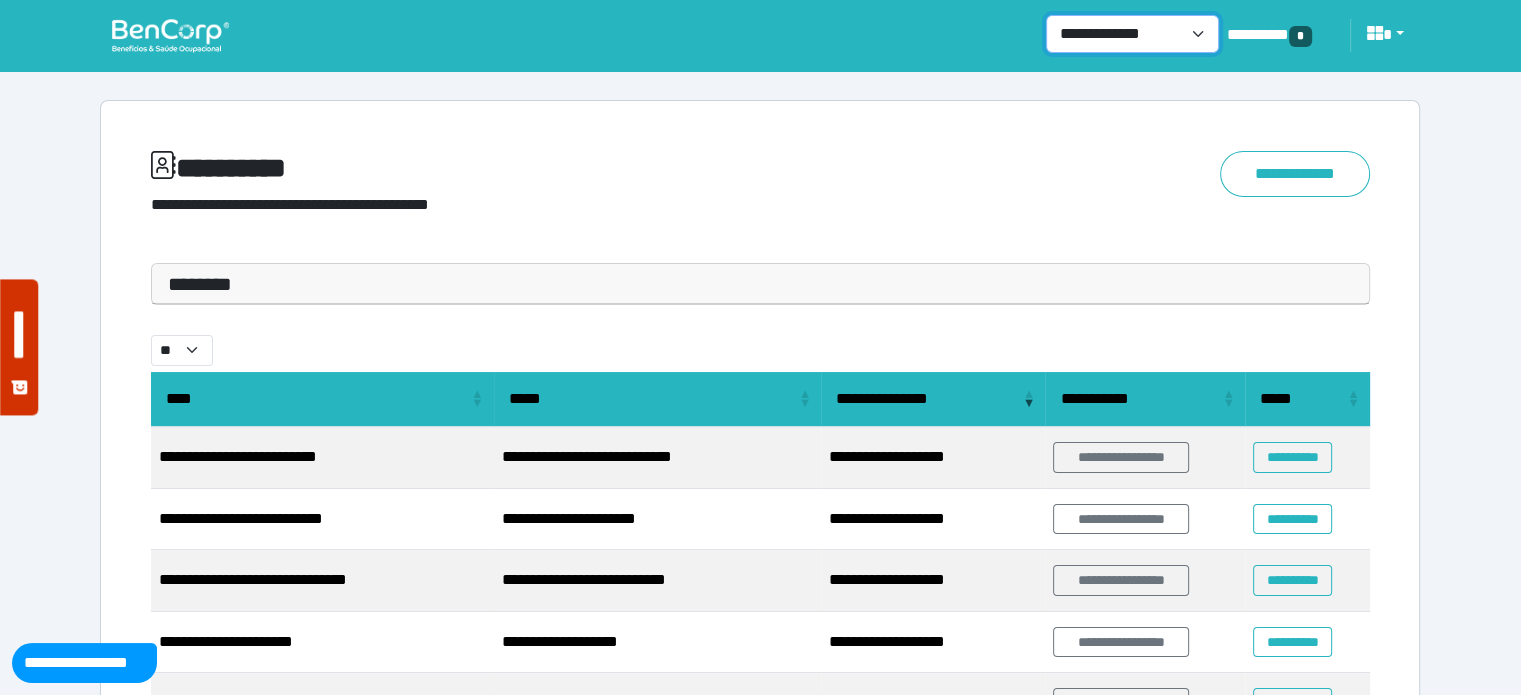 click on "**********" at bounding box center [1132, 34] 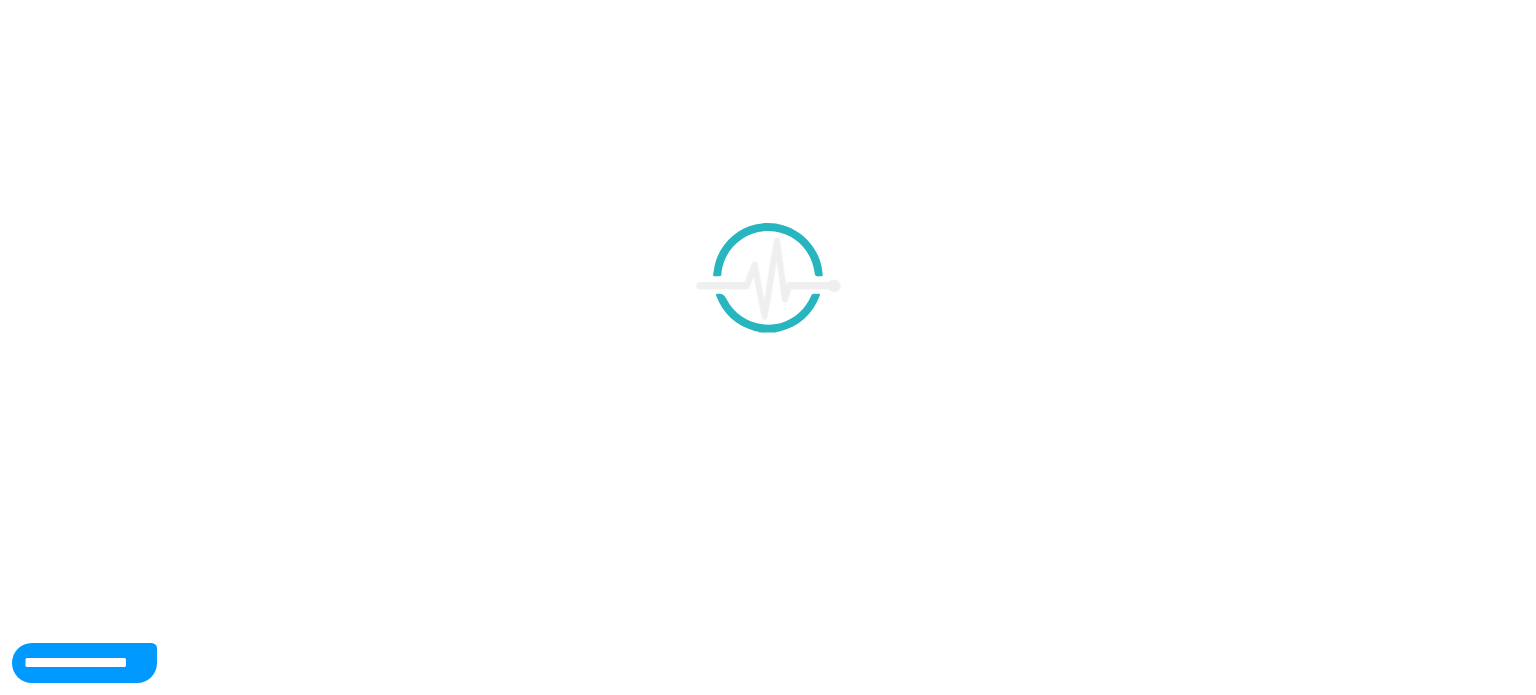 scroll, scrollTop: 0, scrollLeft: 0, axis: both 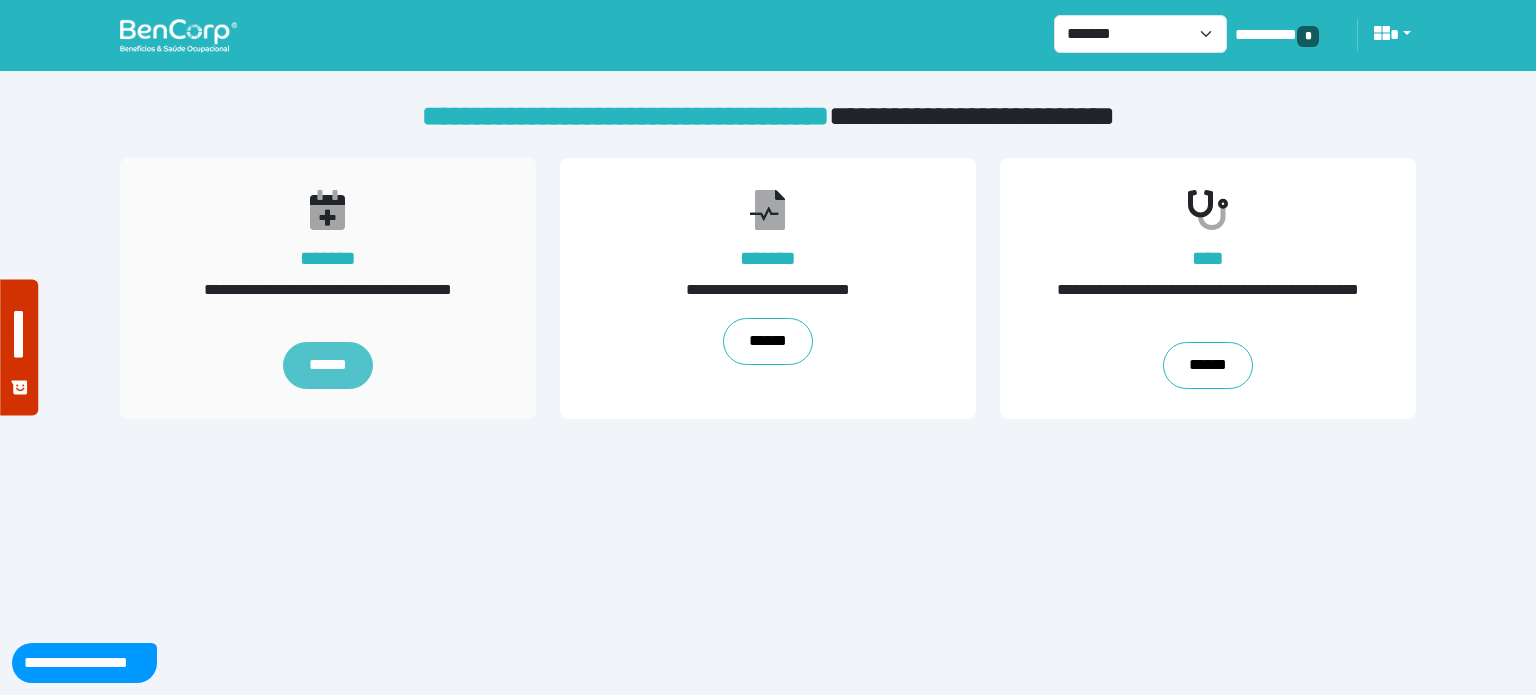click on "******" at bounding box center (328, 366) 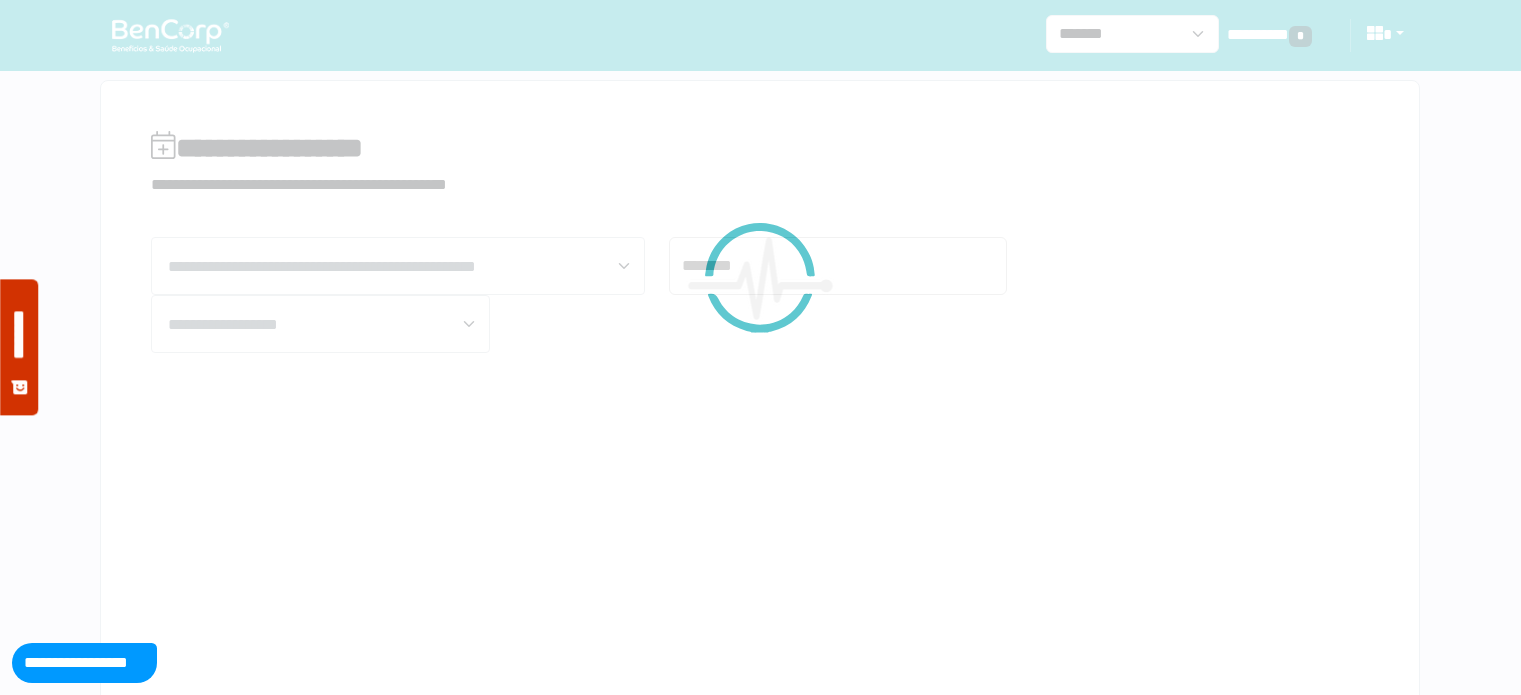 scroll, scrollTop: 0, scrollLeft: 0, axis: both 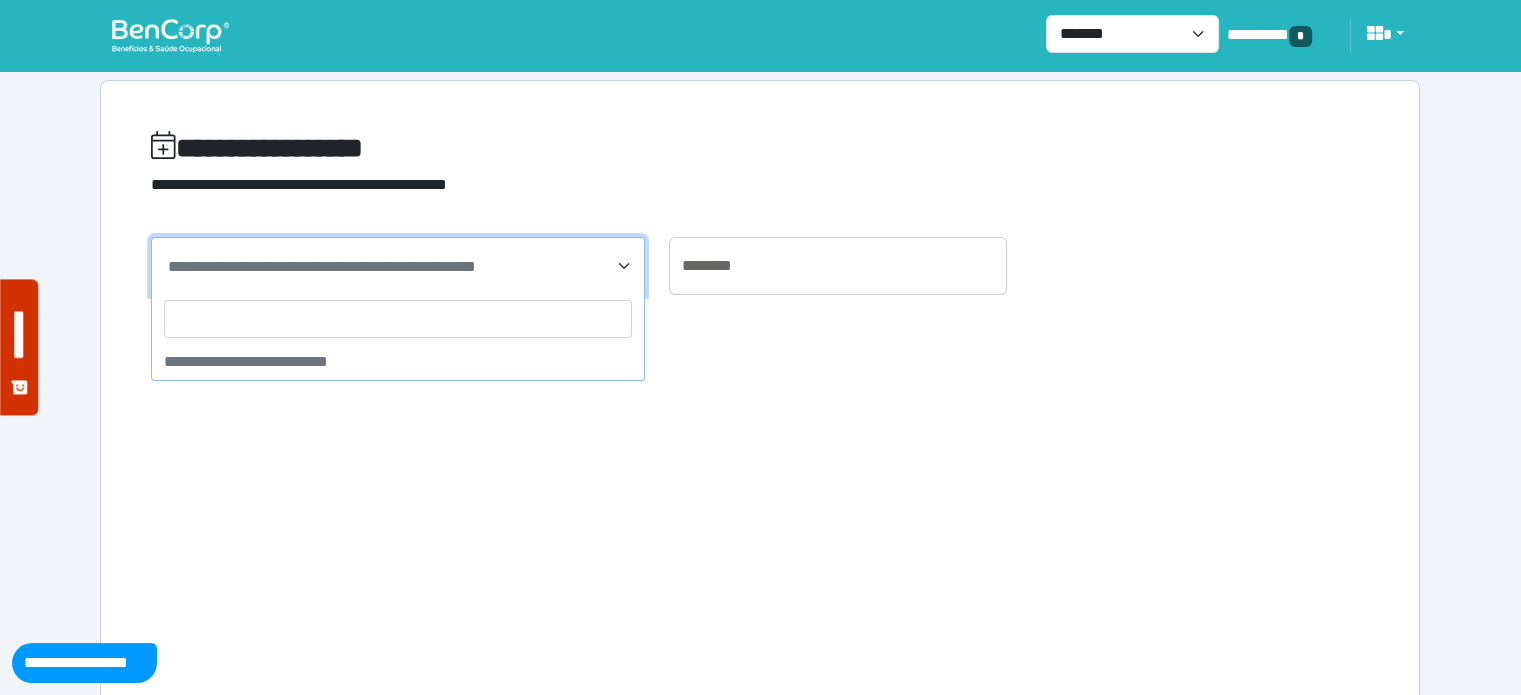 click on "**********" at bounding box center (322, 266) 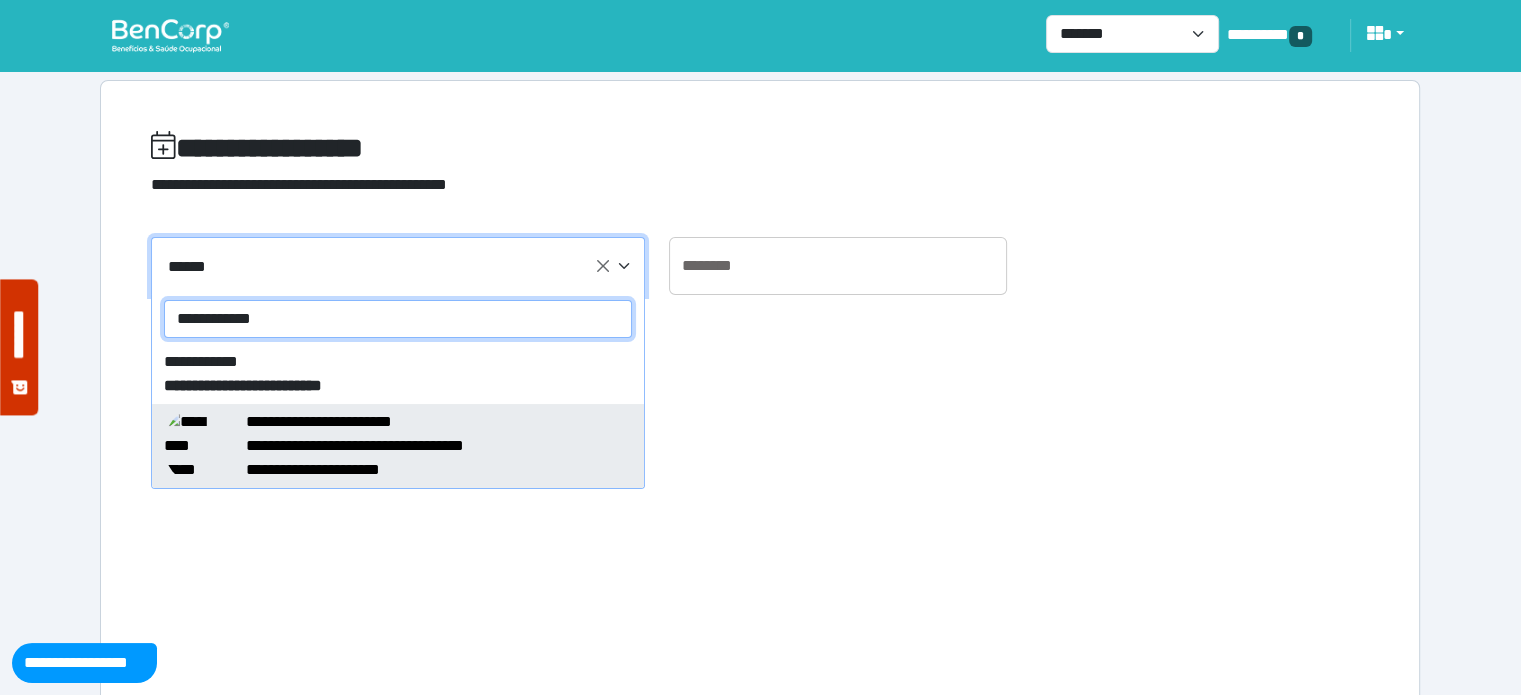 type on "**********" 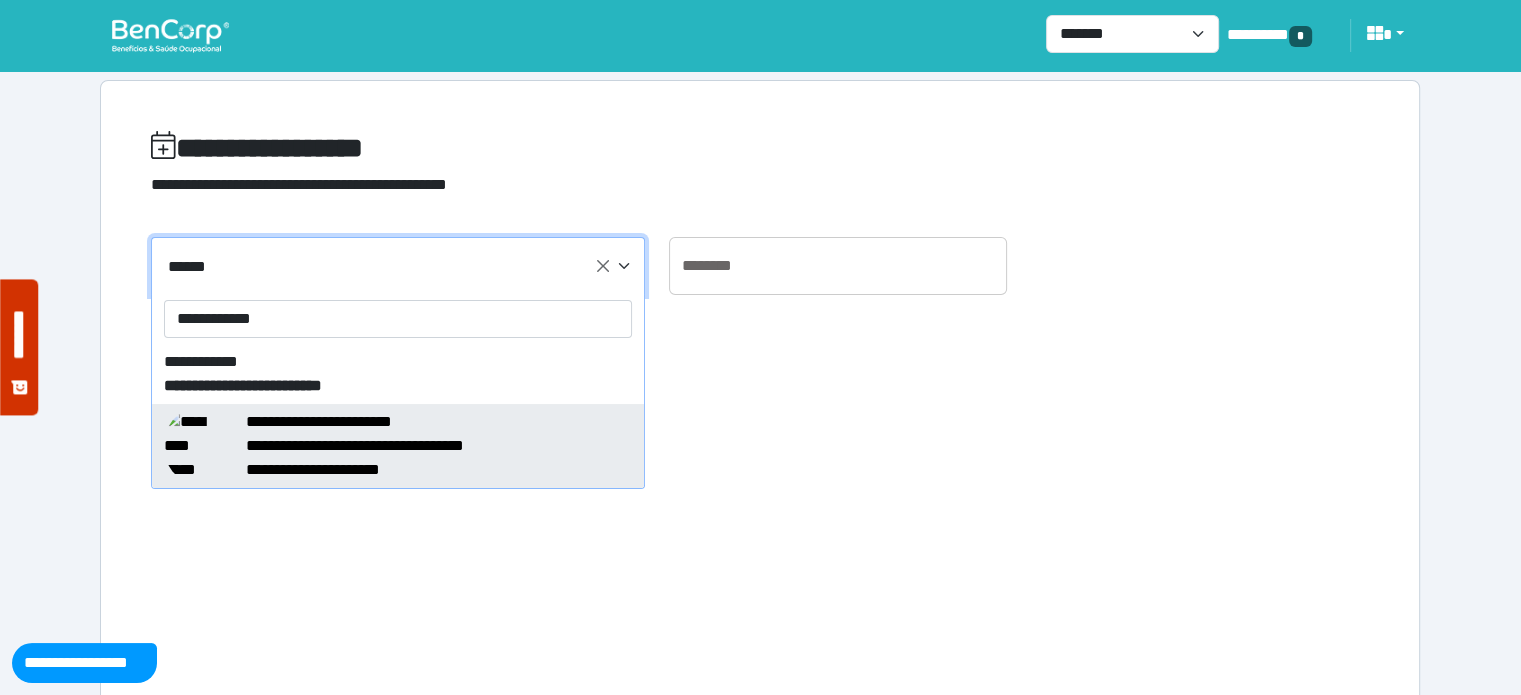 type on "**********" 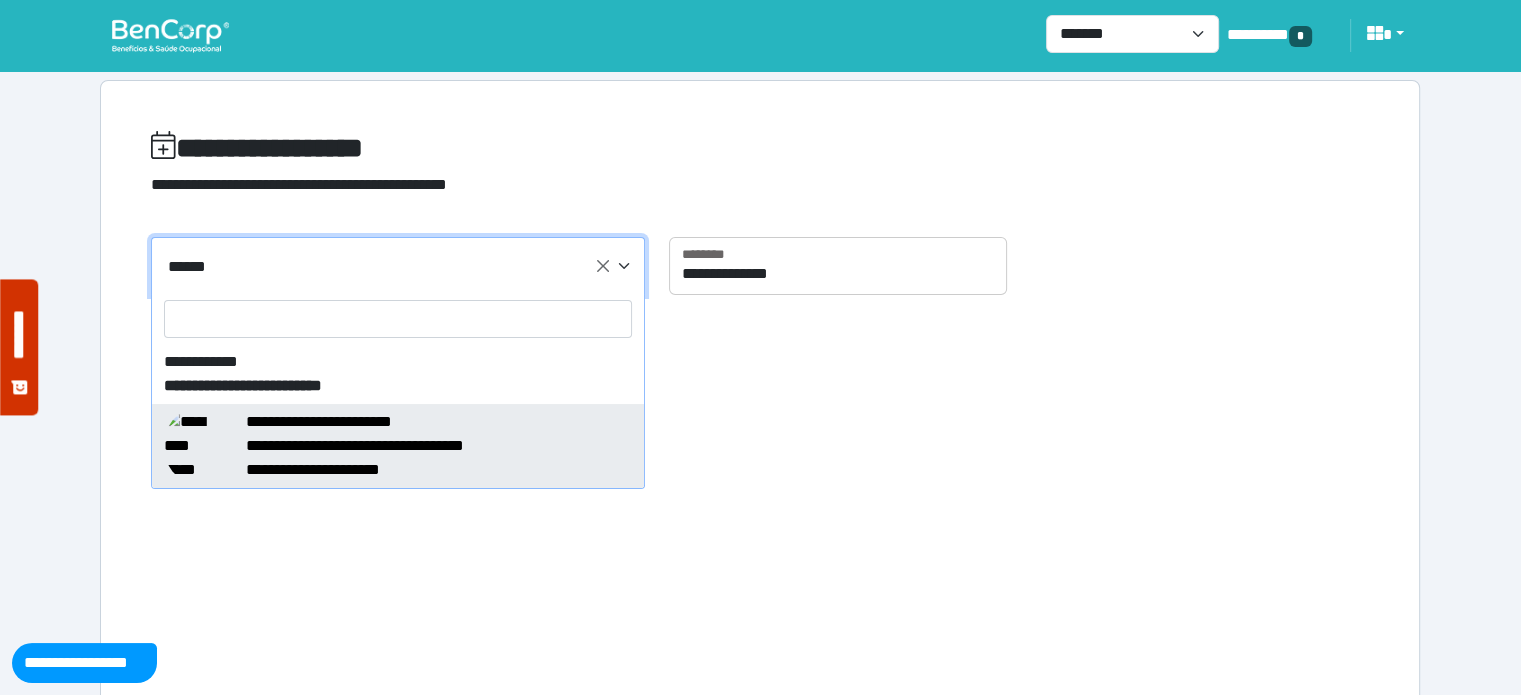 select on "*****" 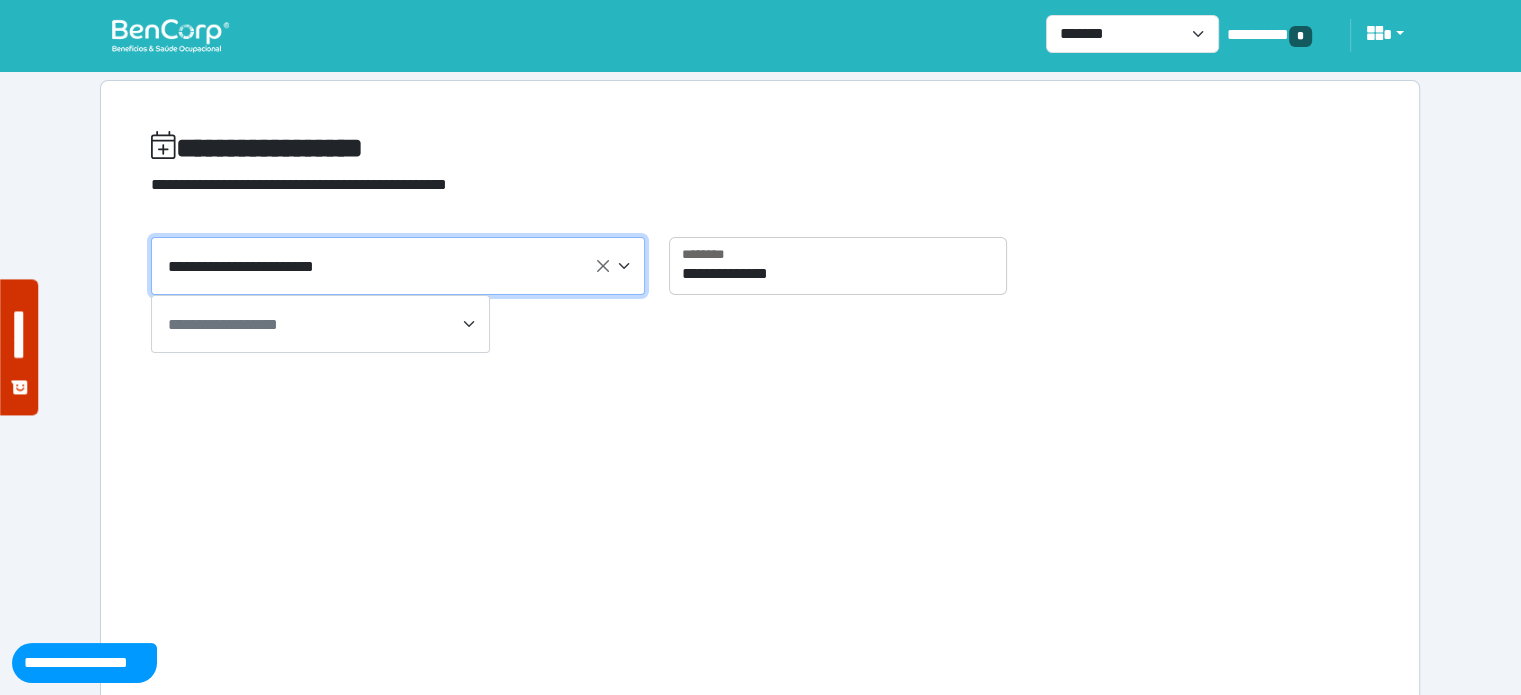 click on "**********" at bounding box center (320, 324) 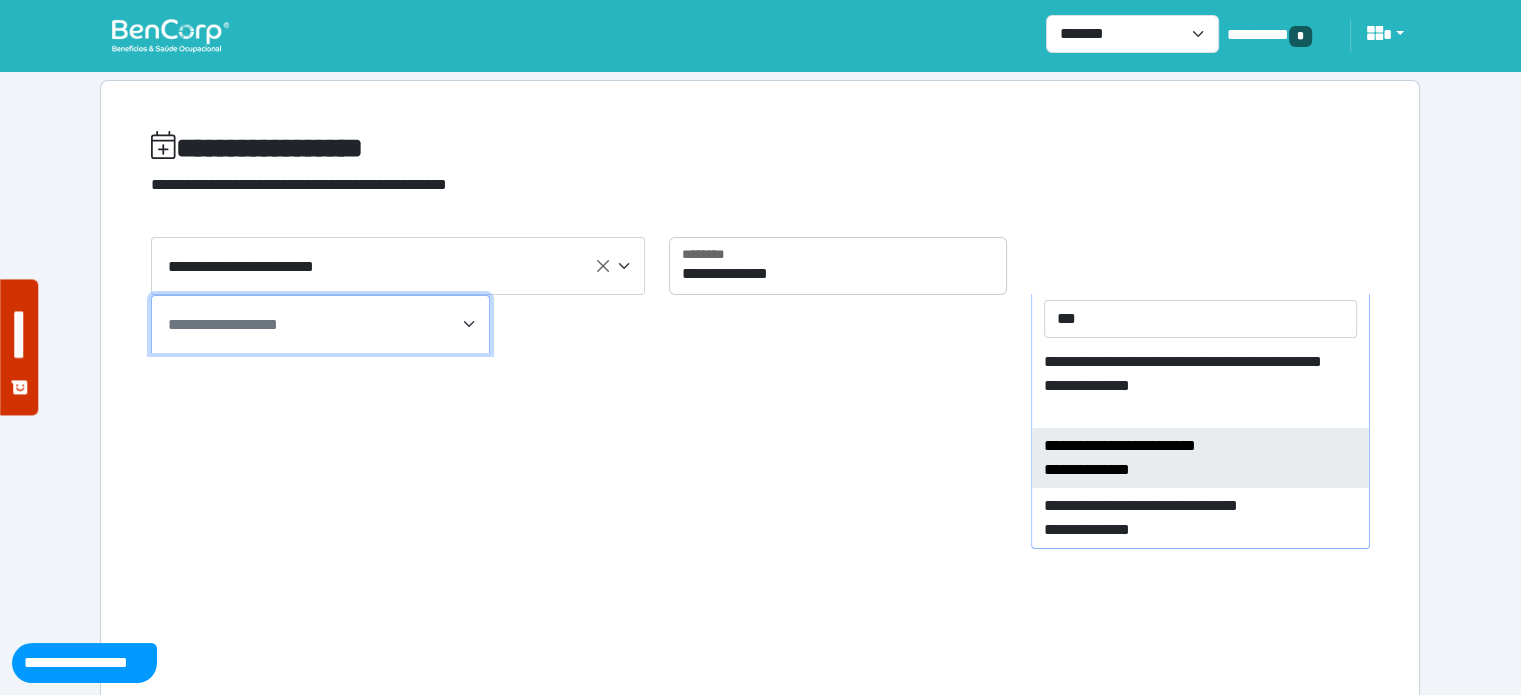 type on "***" 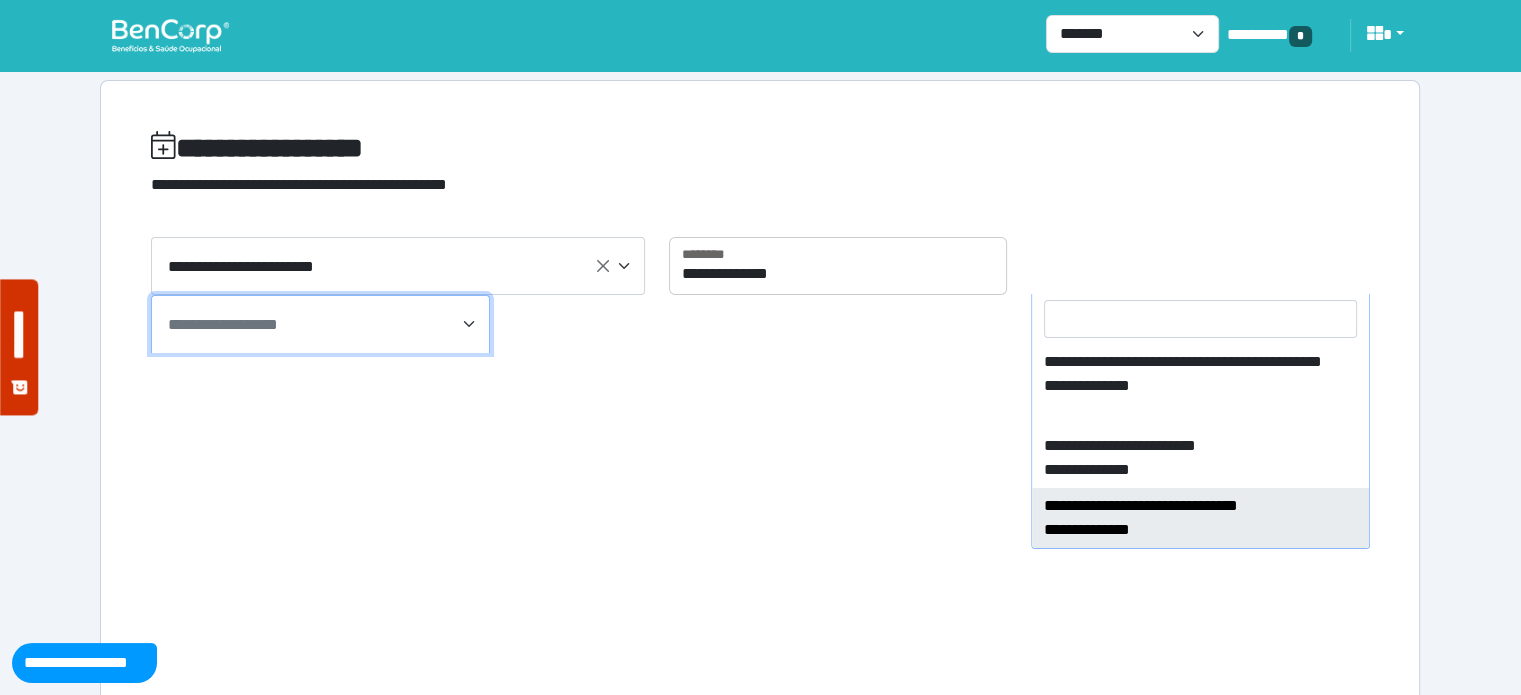 select on "****" 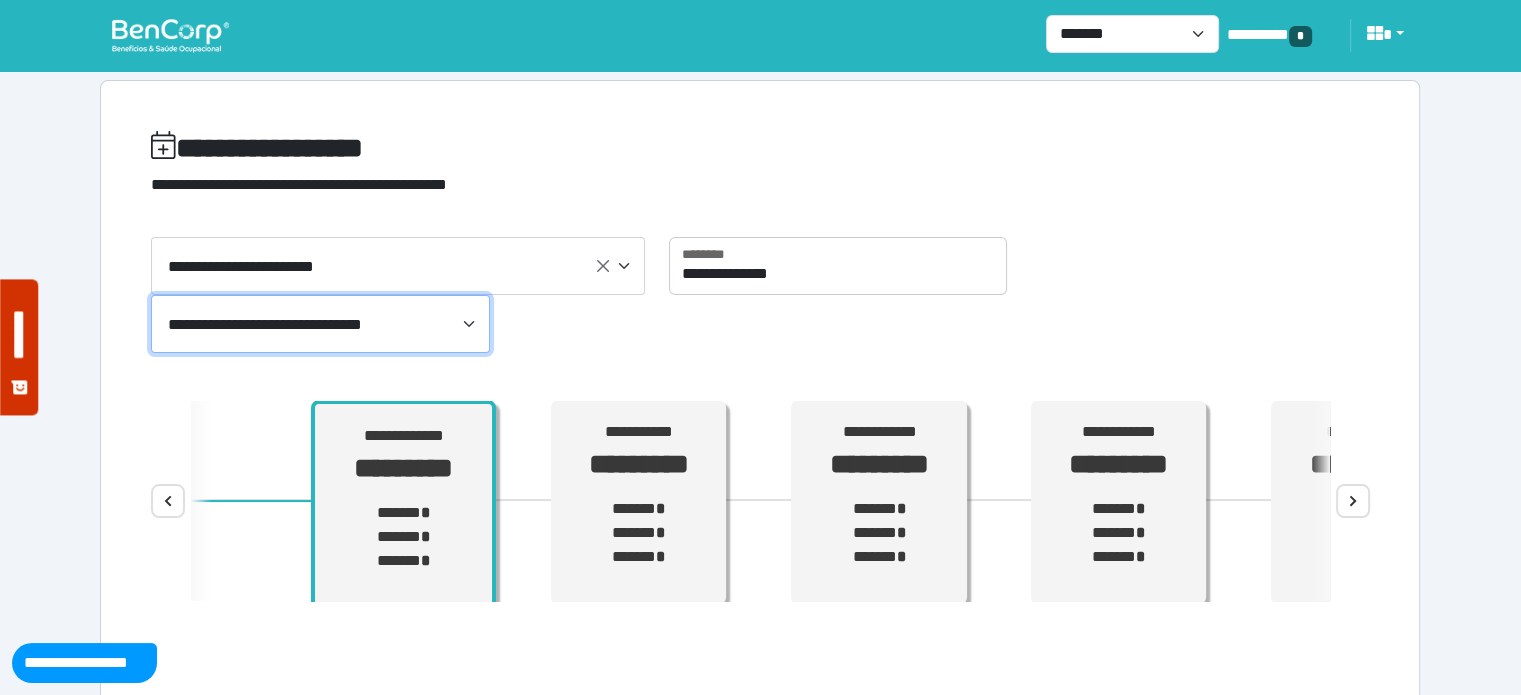 click on "**********" at bounding box center (760, 148) 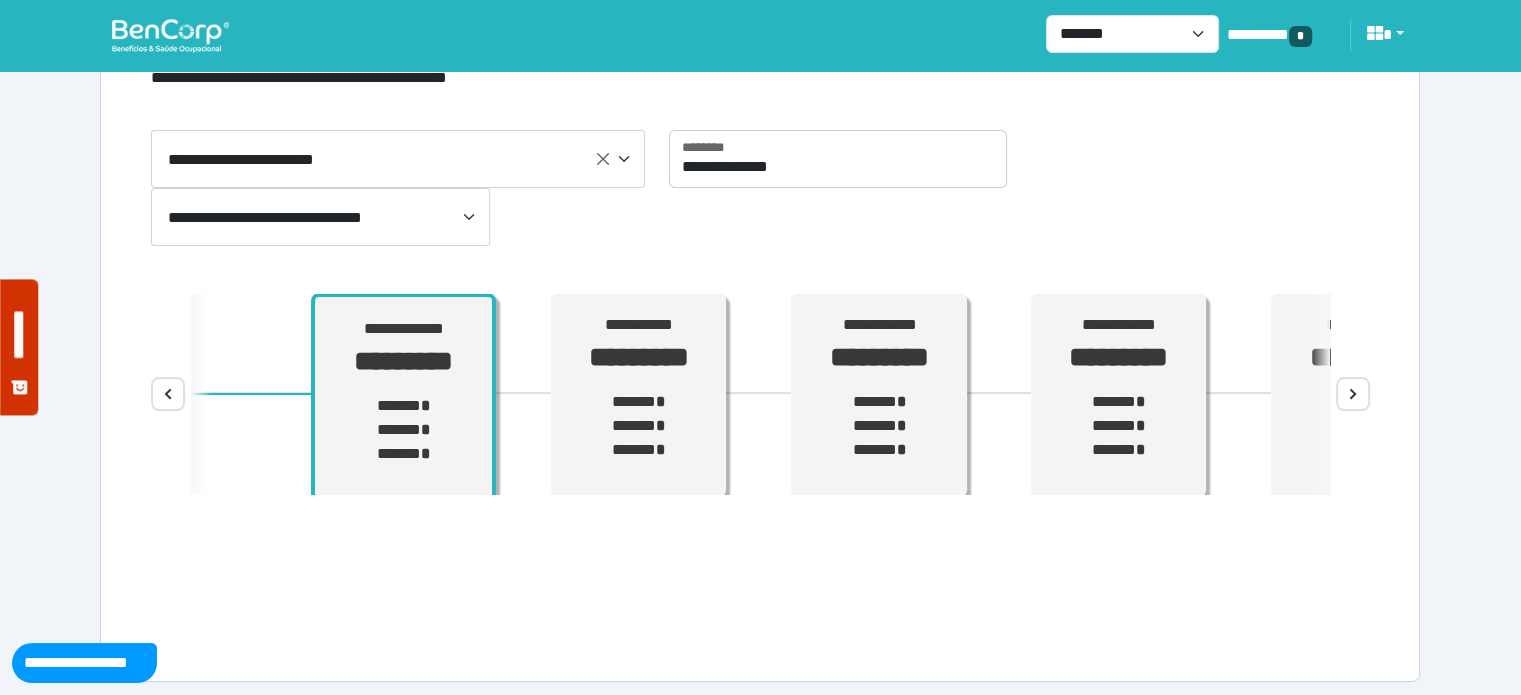 scroll, scrollTop: 114, scrollLeft: 0, axis: vertical 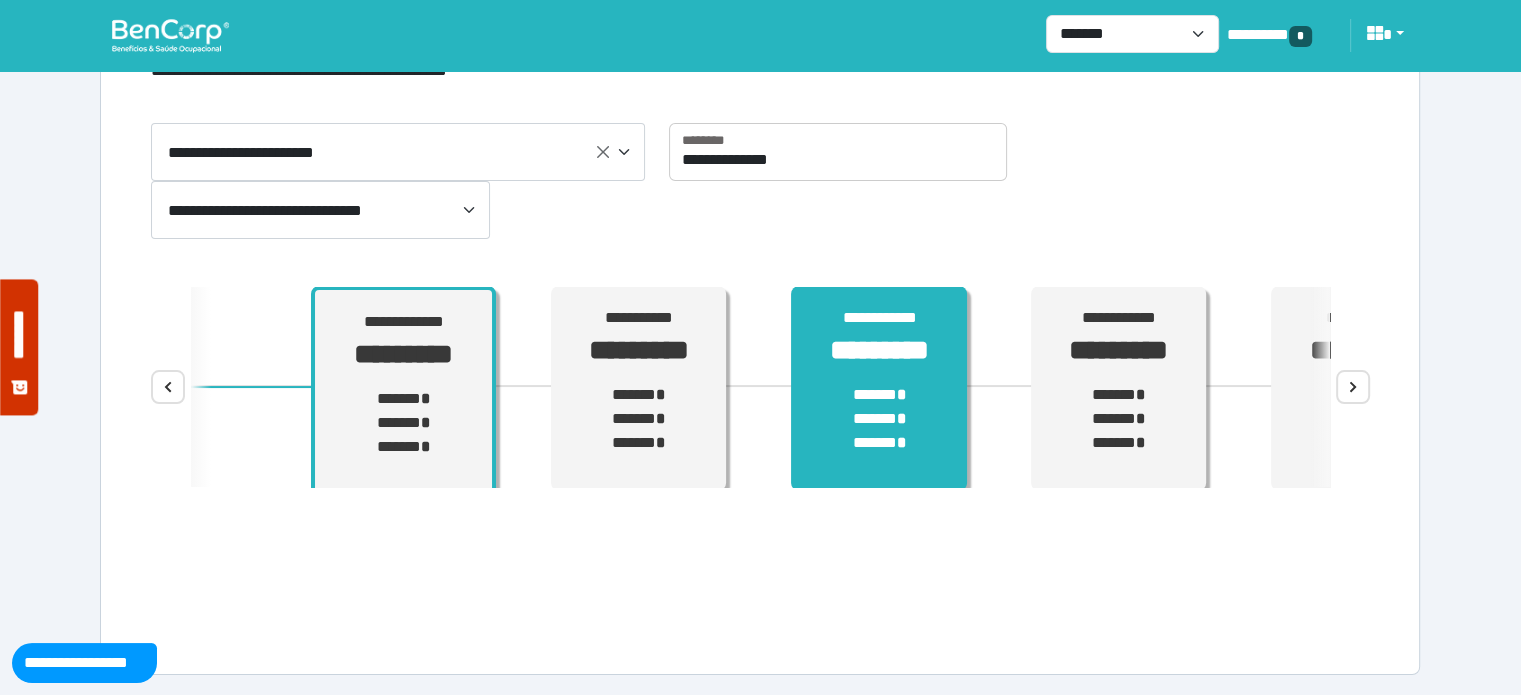 click on "****** * ****** * ****** *" at bounding box center [879, 419] 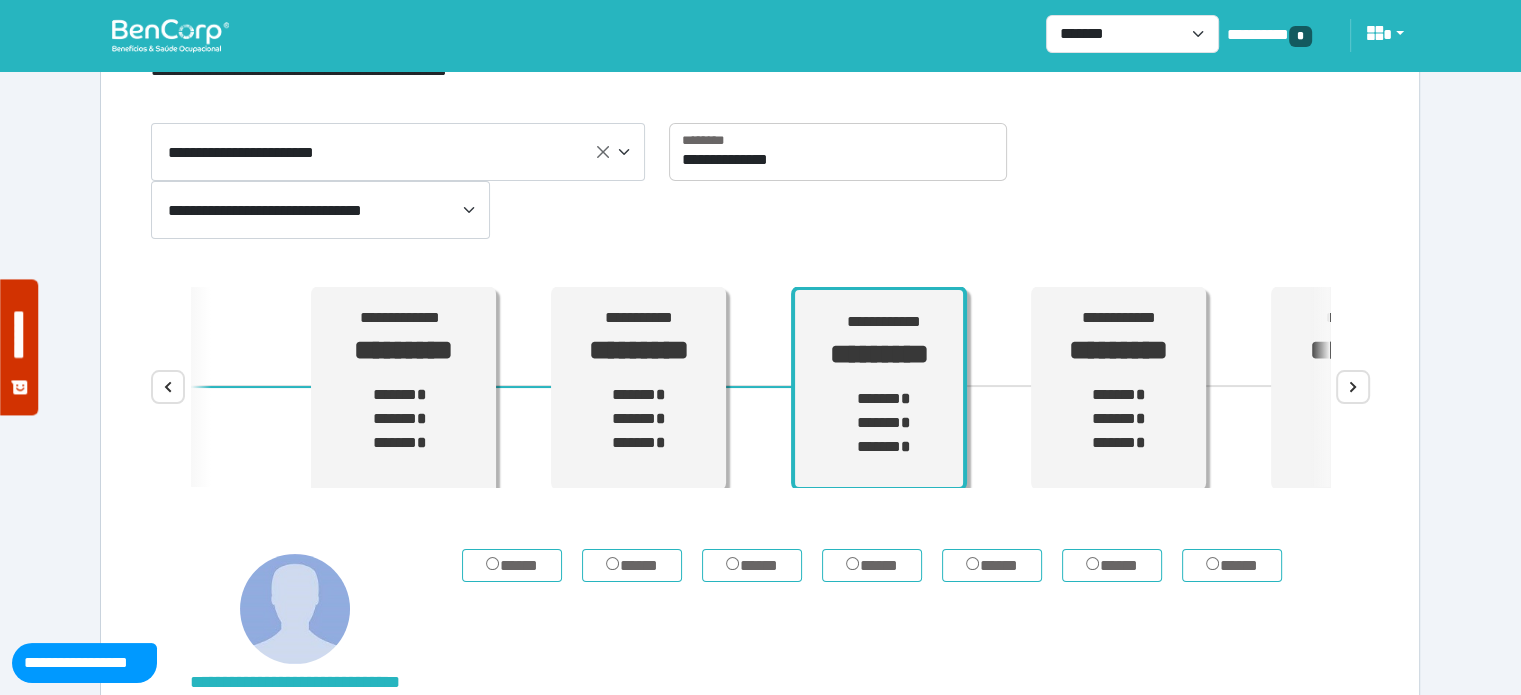 scroll, scrollTop: 314, scrollLeft: 0, axis: vertical 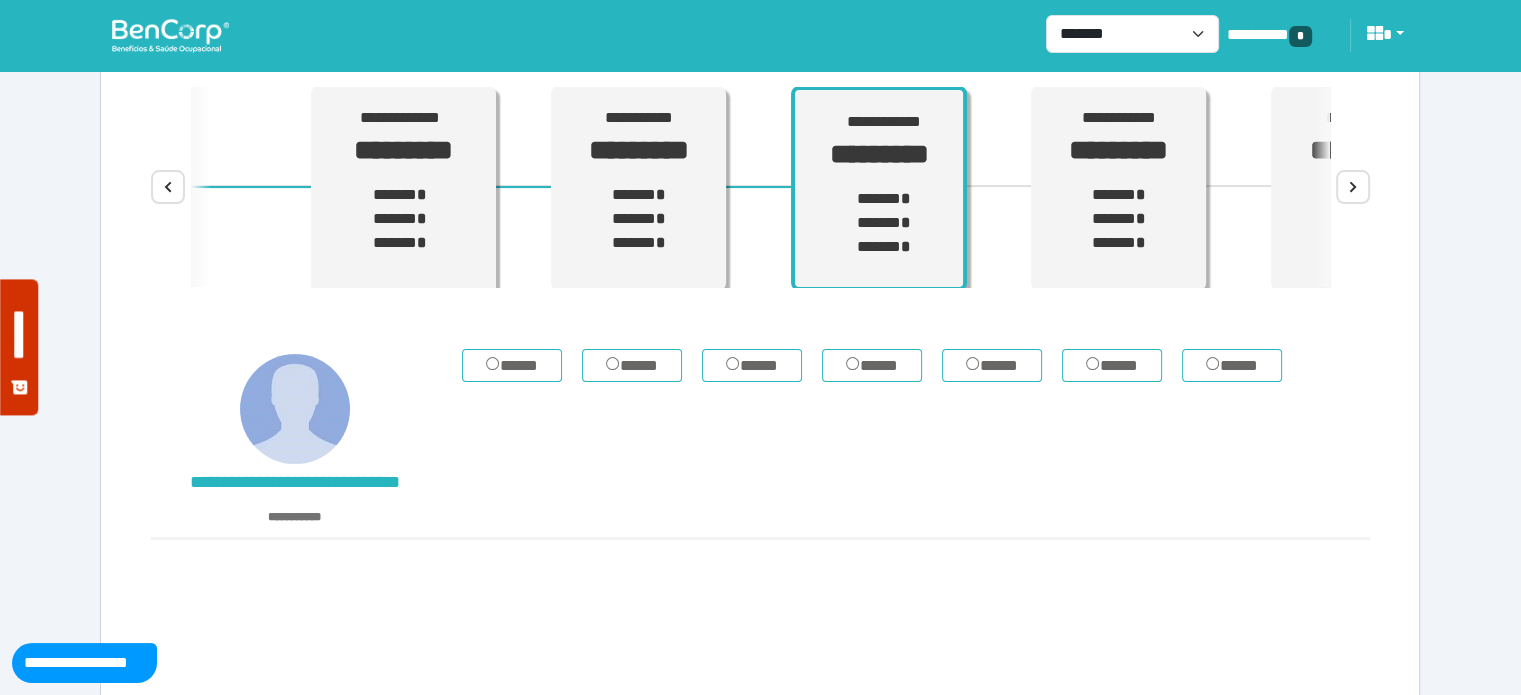 click on "***** ***** ***** ***** ***** ***** *****" at bounding box center (916, 443) 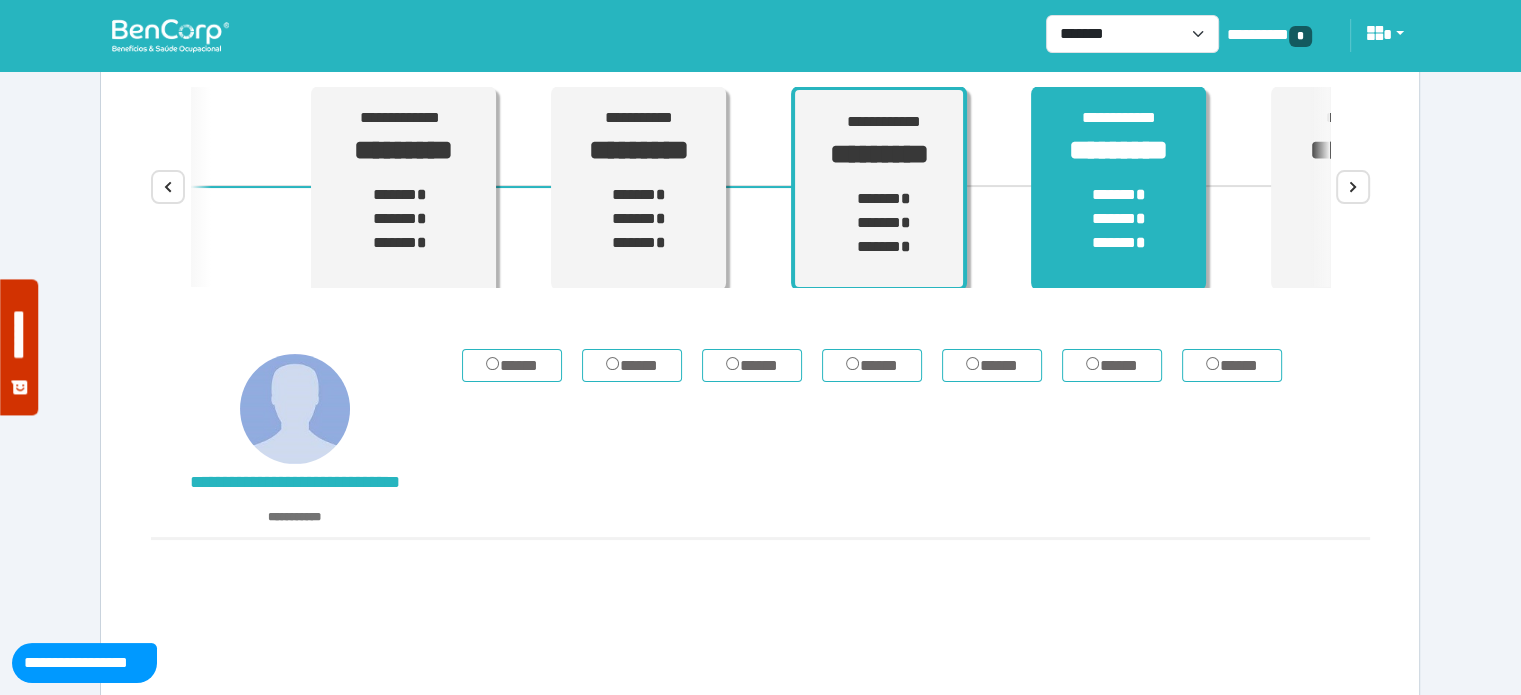 click on "****** * ****** * ****** *" at bounding box center (1118, 219) 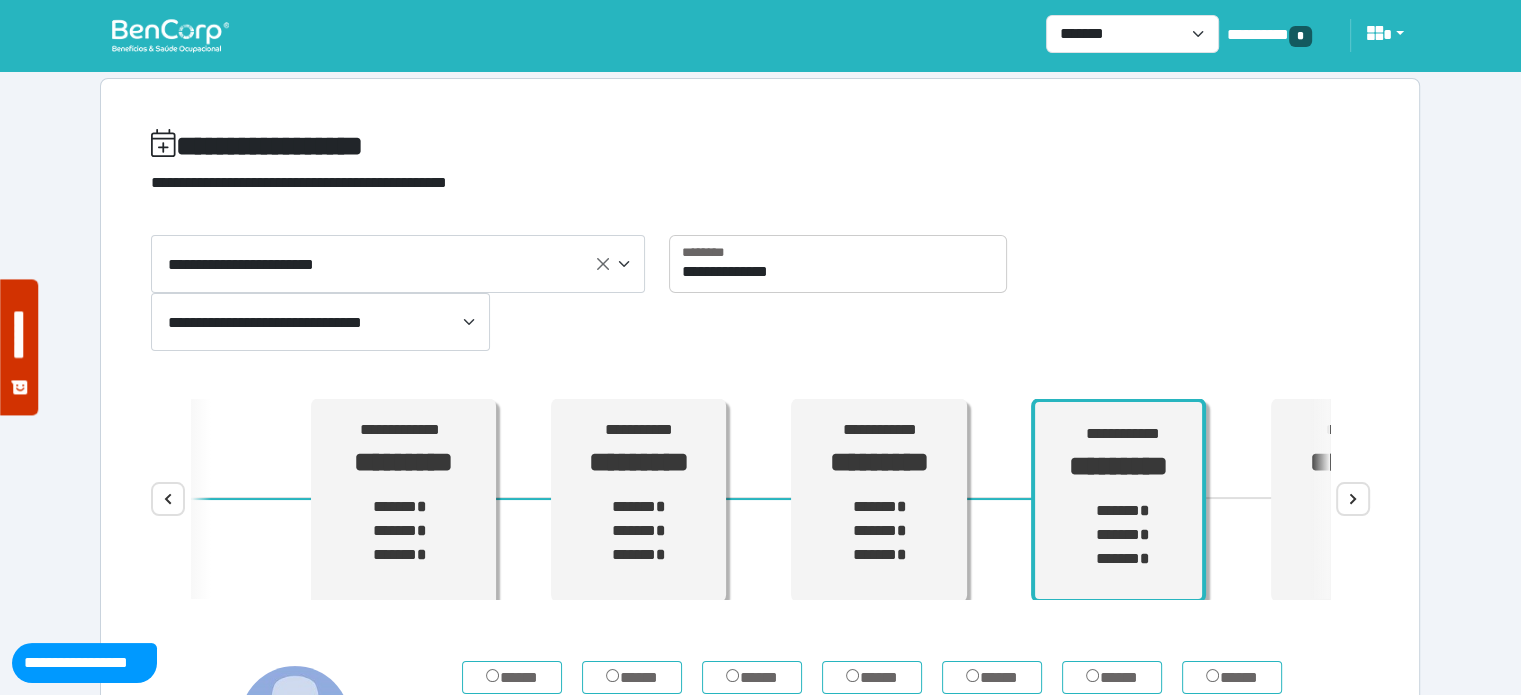 scroll, scrollTop: 0, scrollLeft: 0, axis: both 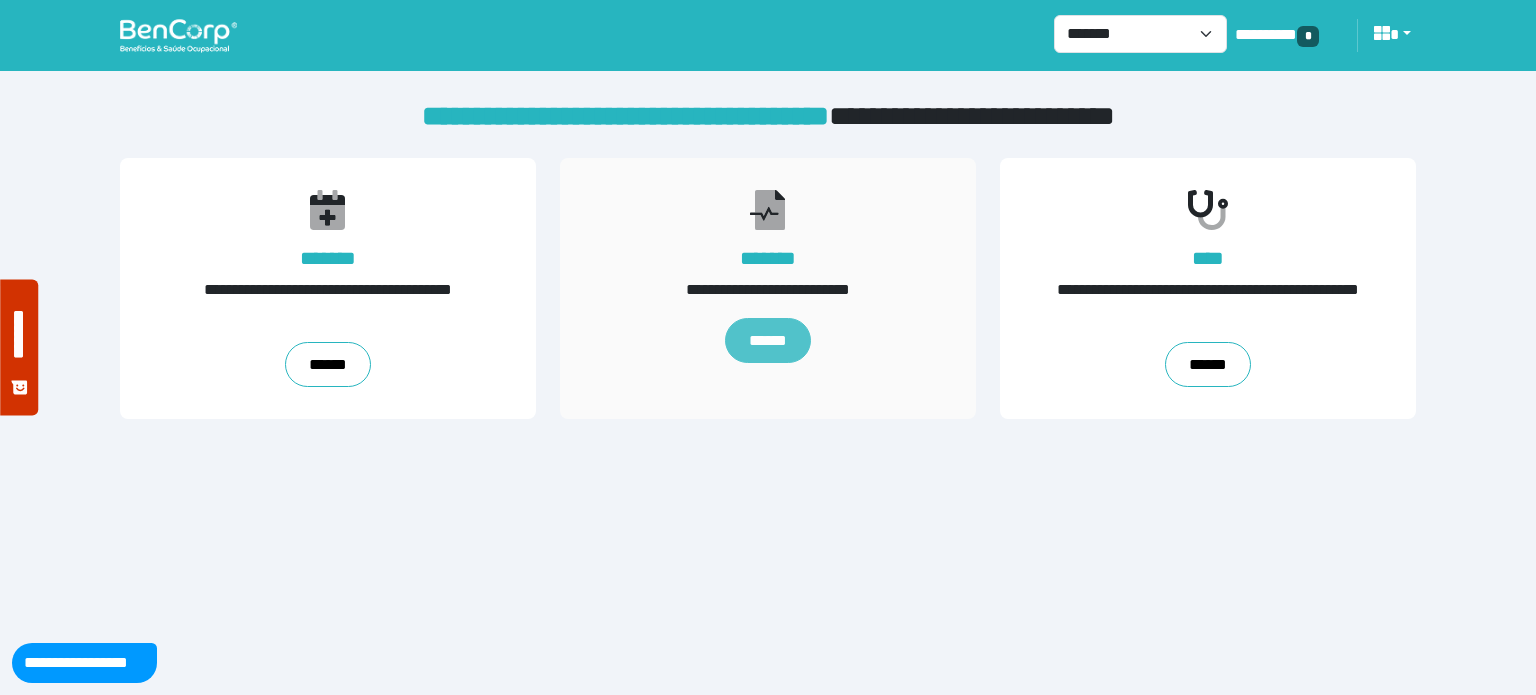 click on "******" at bounding box center [768, 341] 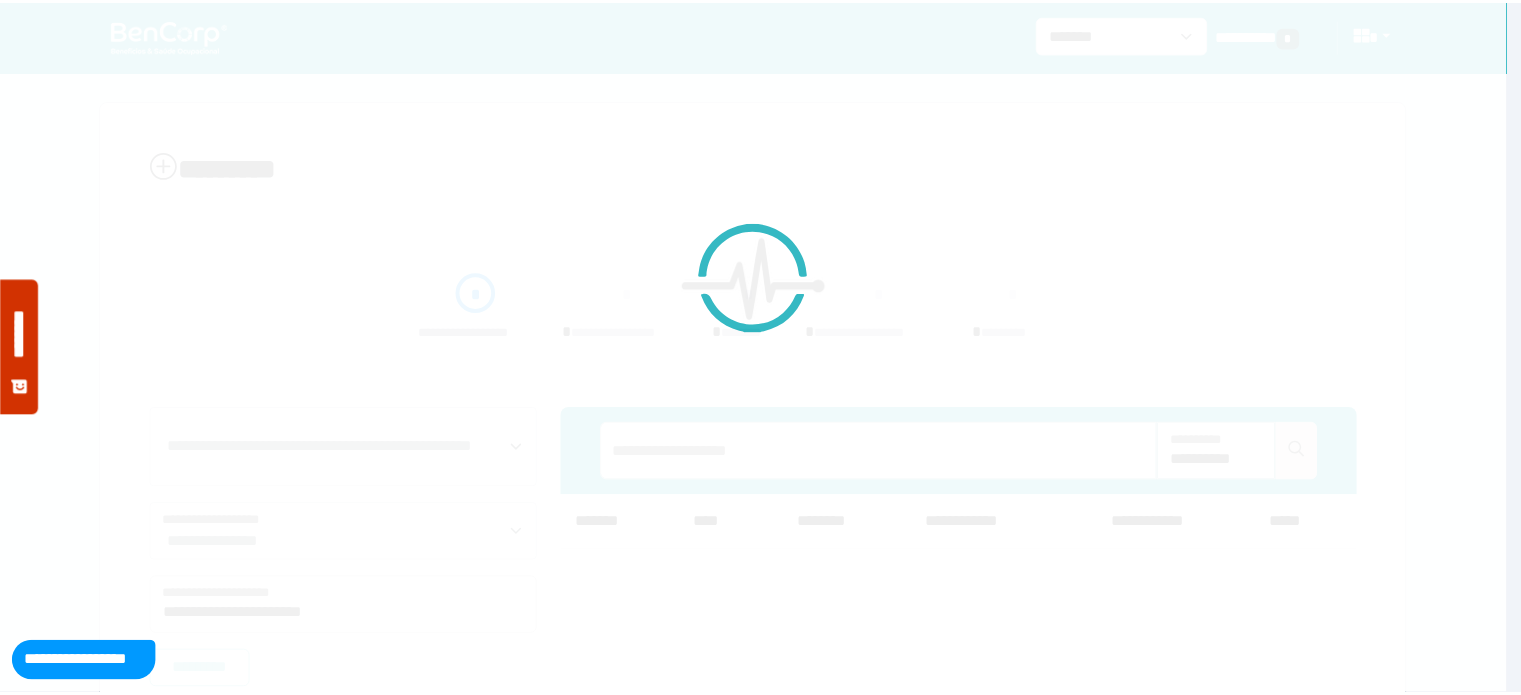 scroll, scrollTop: 0, scrollLeft: 0, axis: both 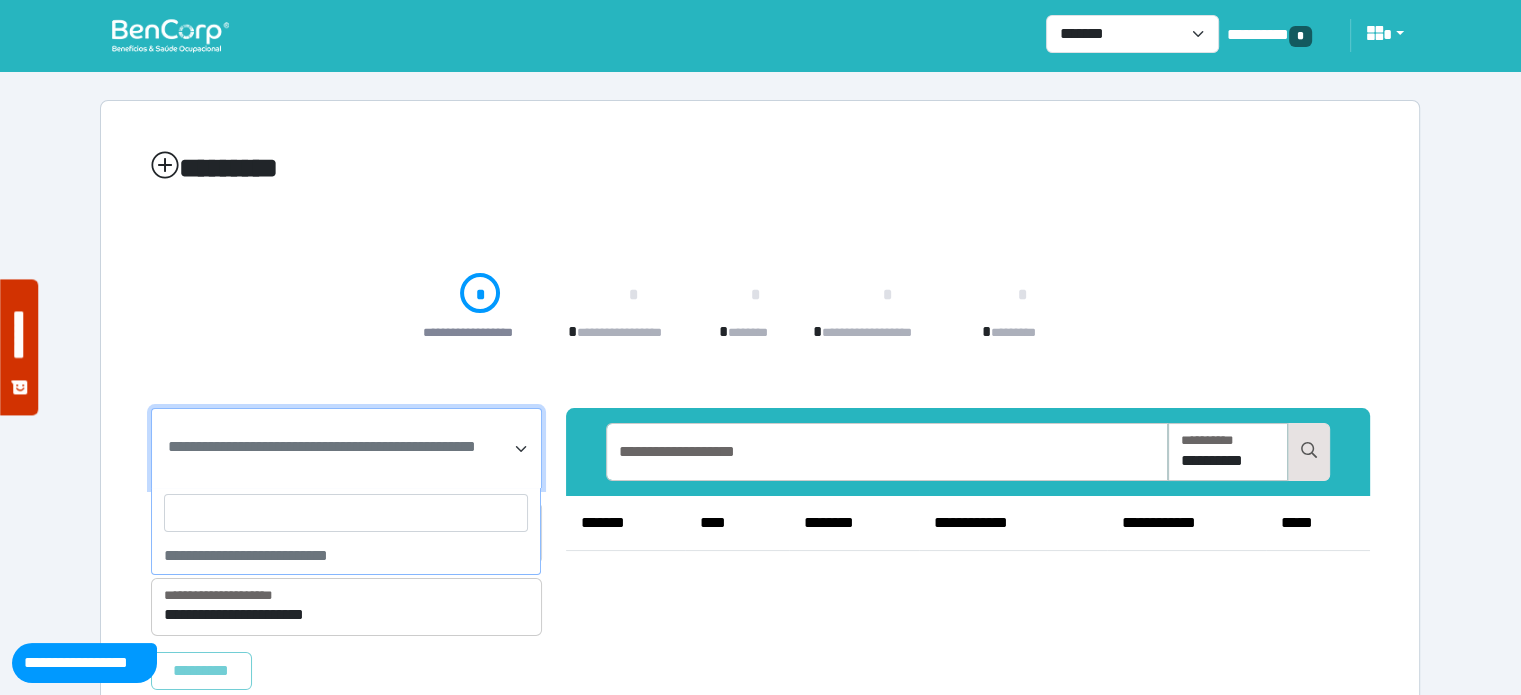 click on "**********" at bounding box center (346, 448) 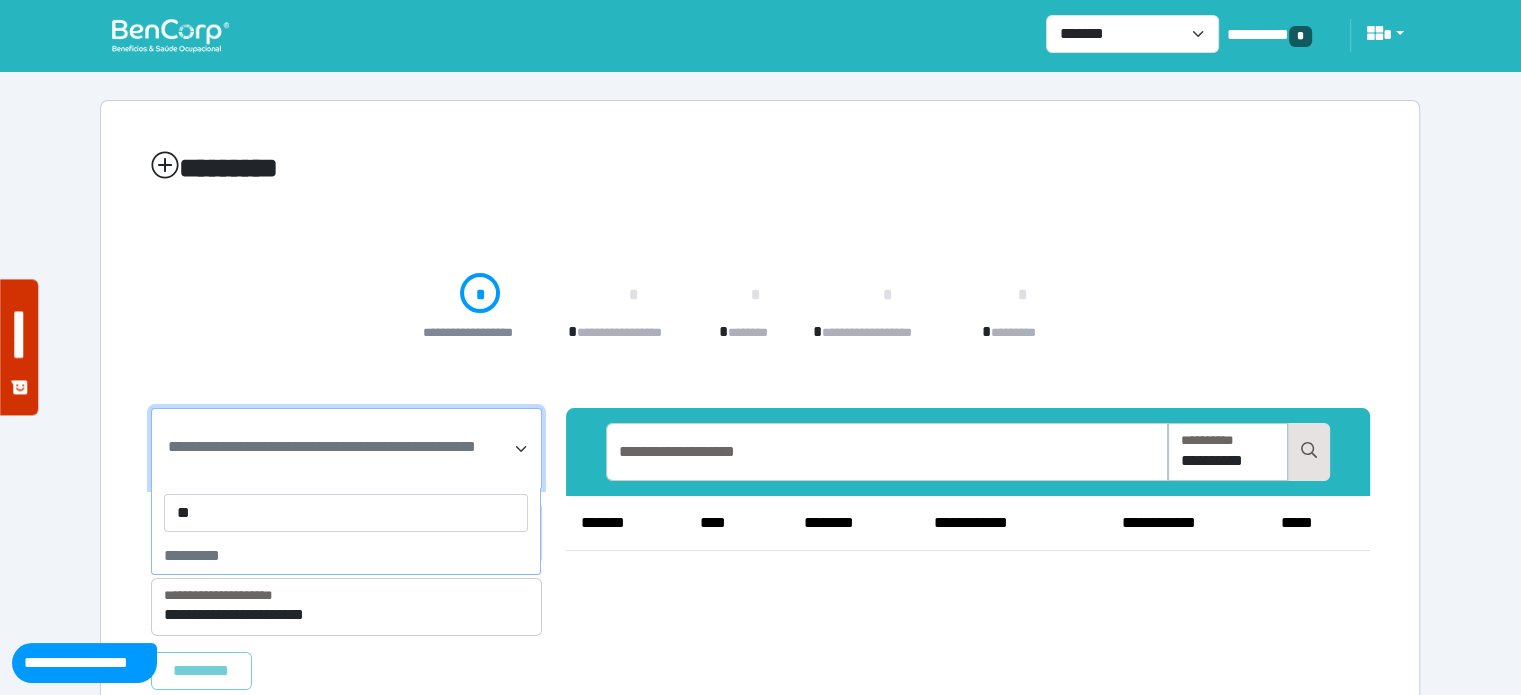 type on "*" 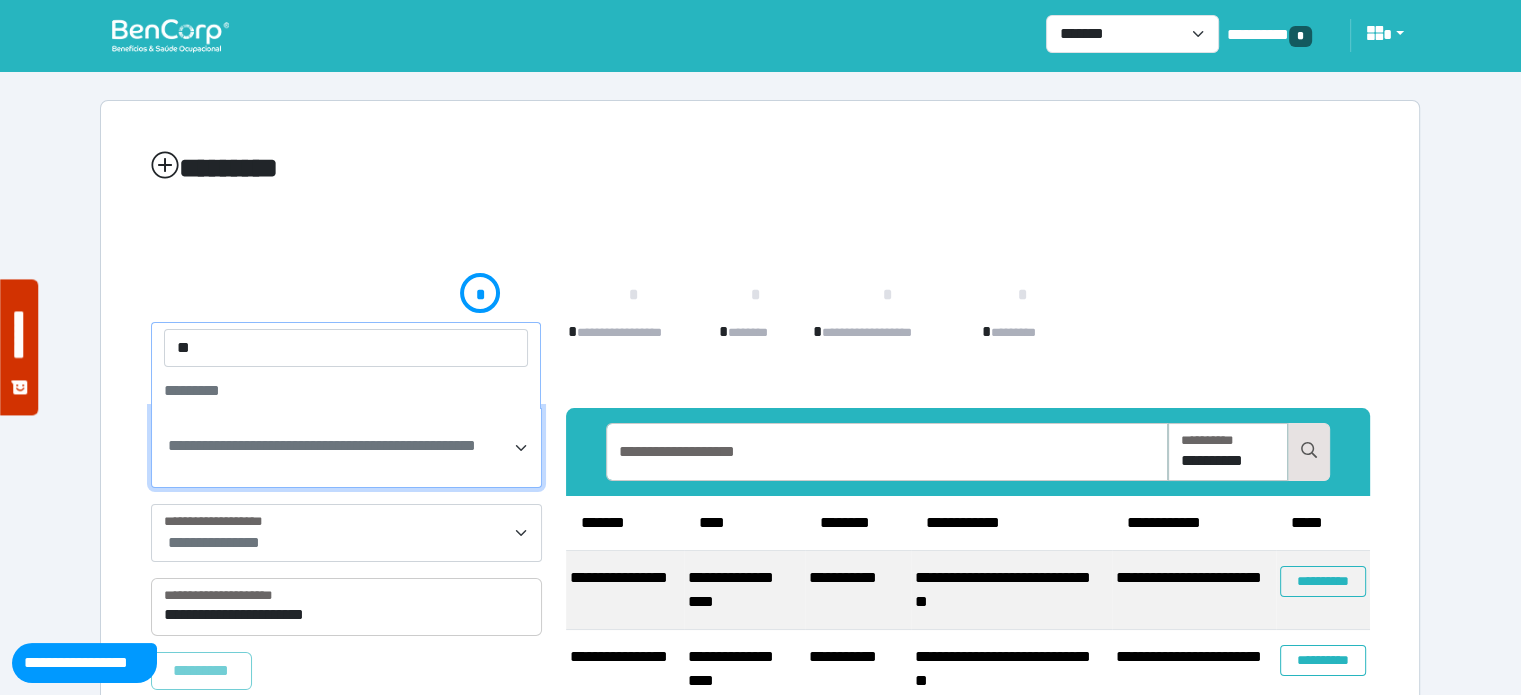 type on "*" 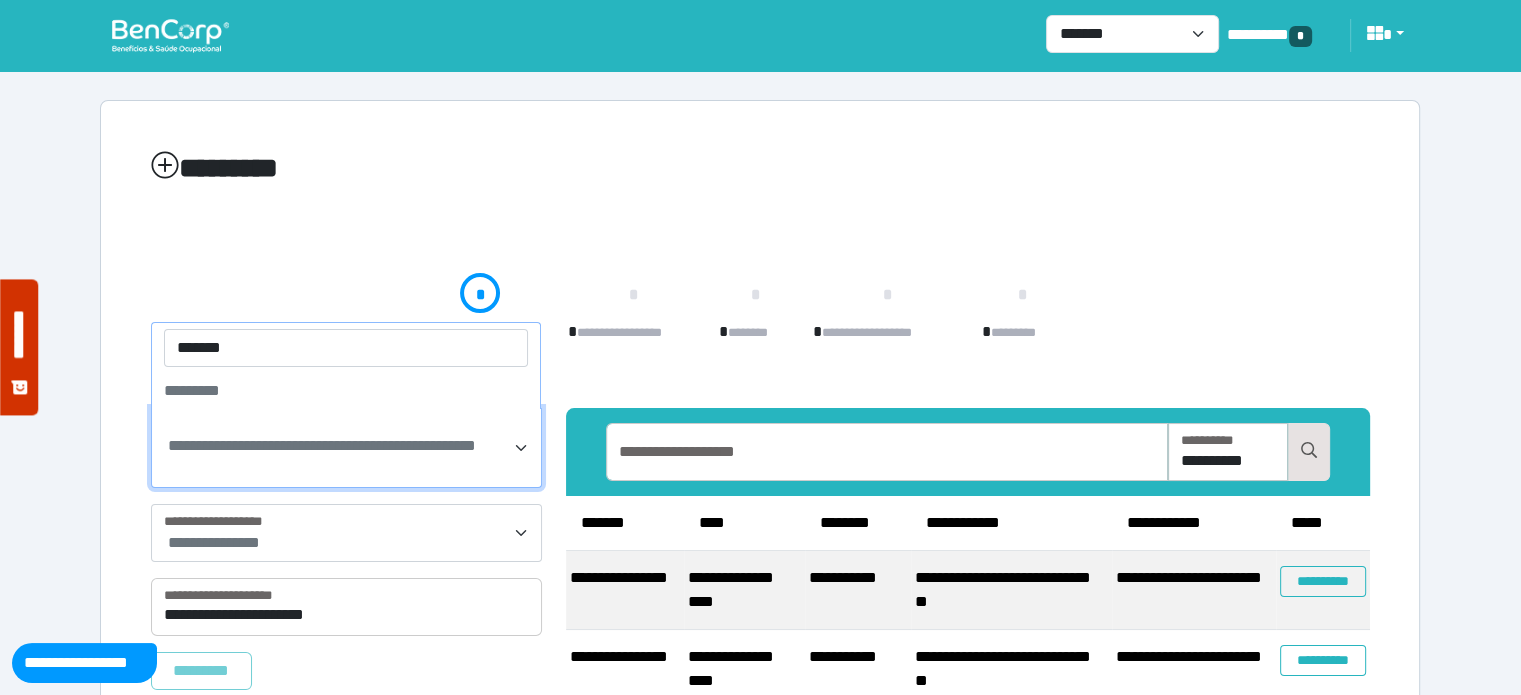 type on "******" 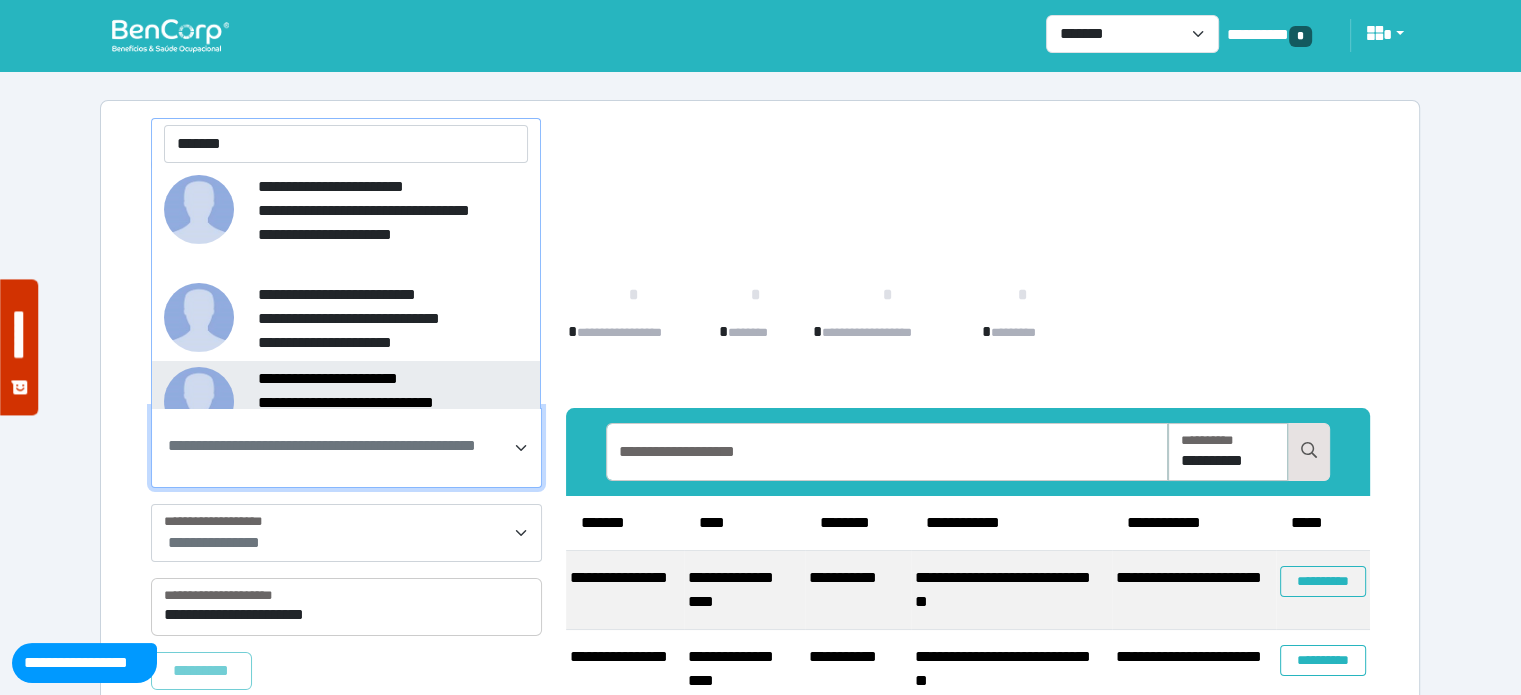 type 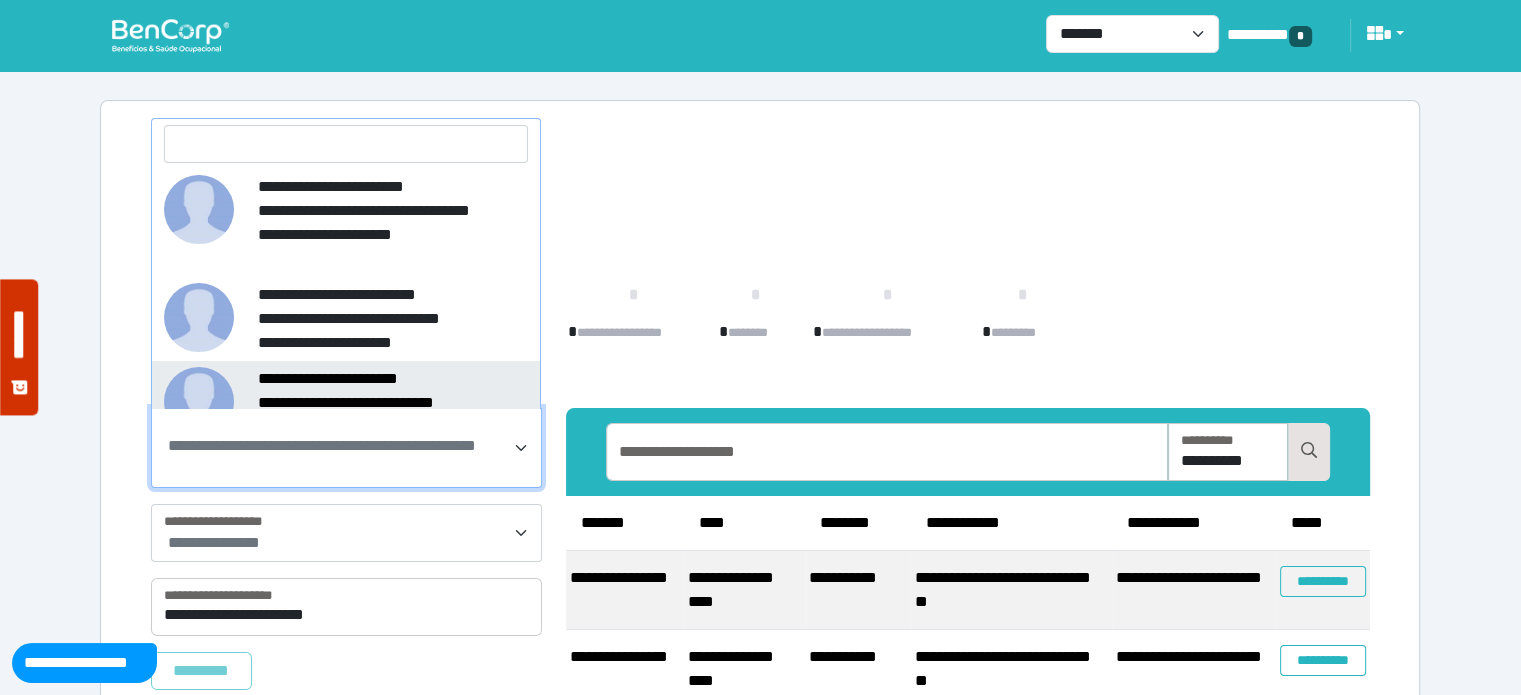 click on "**********" at bounding box center (348, 543) 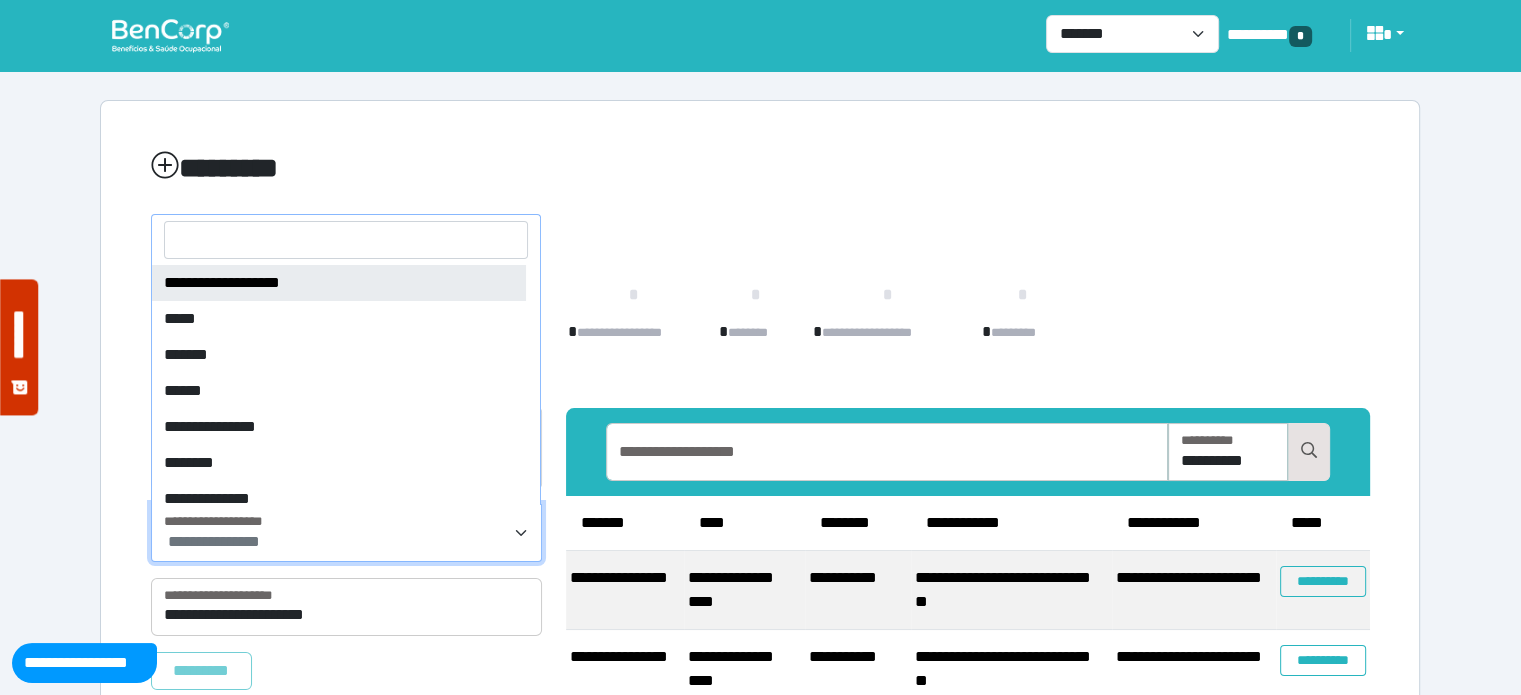 click on "********" at bounding box center [760, 172] 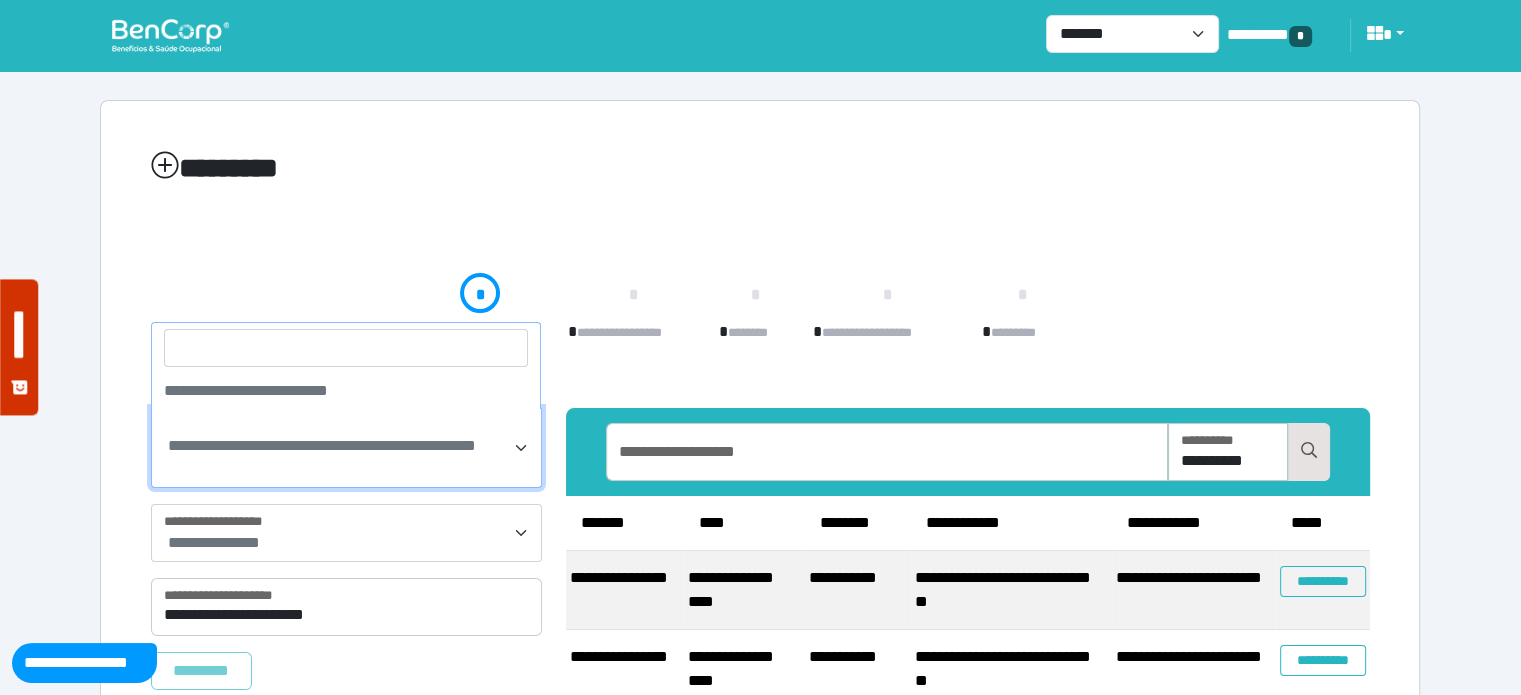 click on "**********" at bounding box center [346, 448] 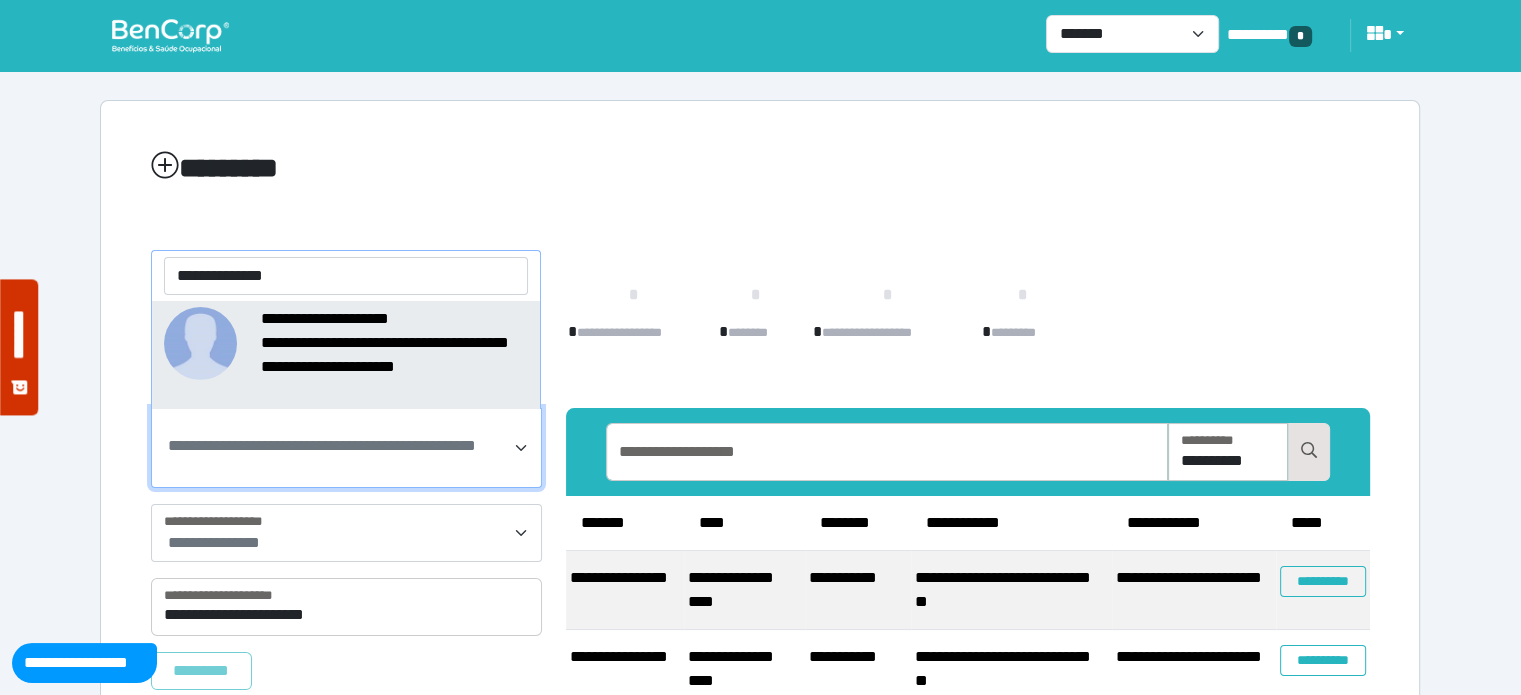 type on "**********" 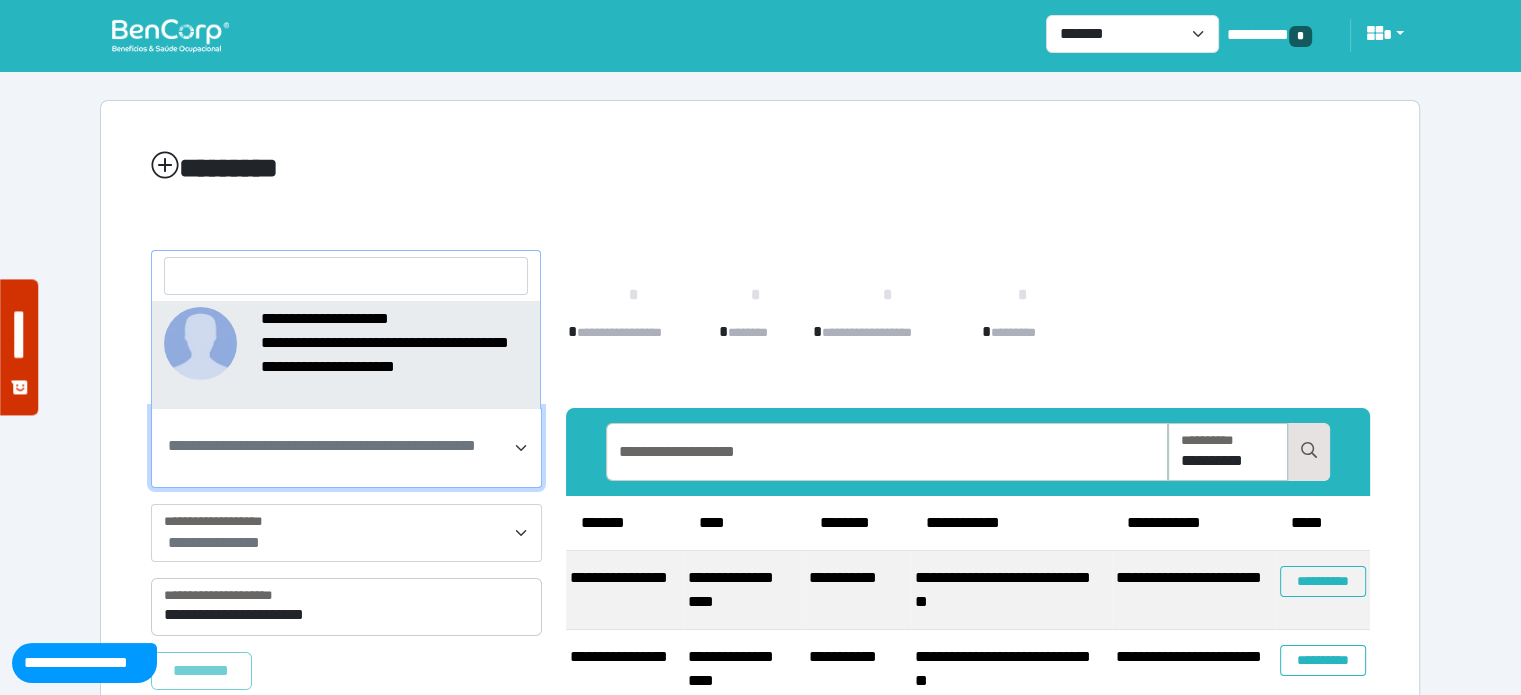 select on "*****" 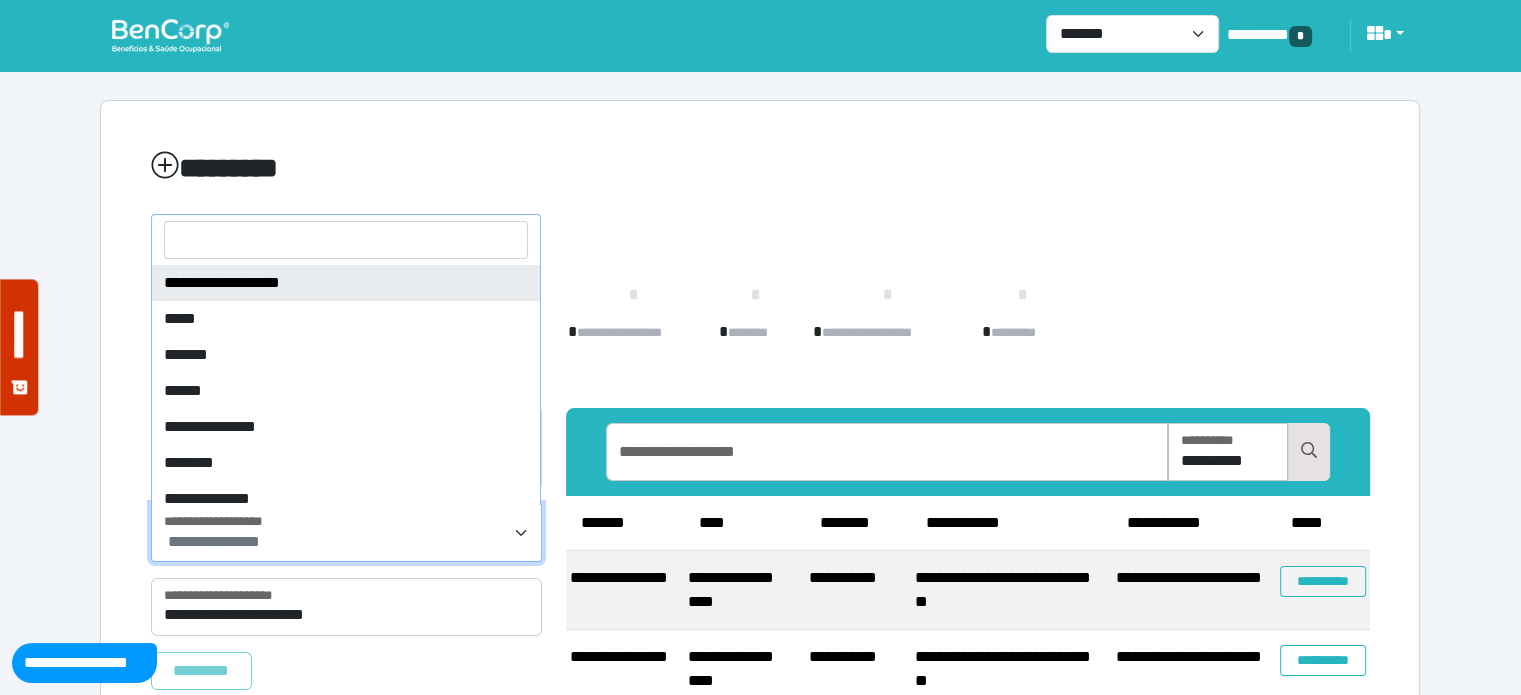 click on "**********" at bounding box center [348, 542] 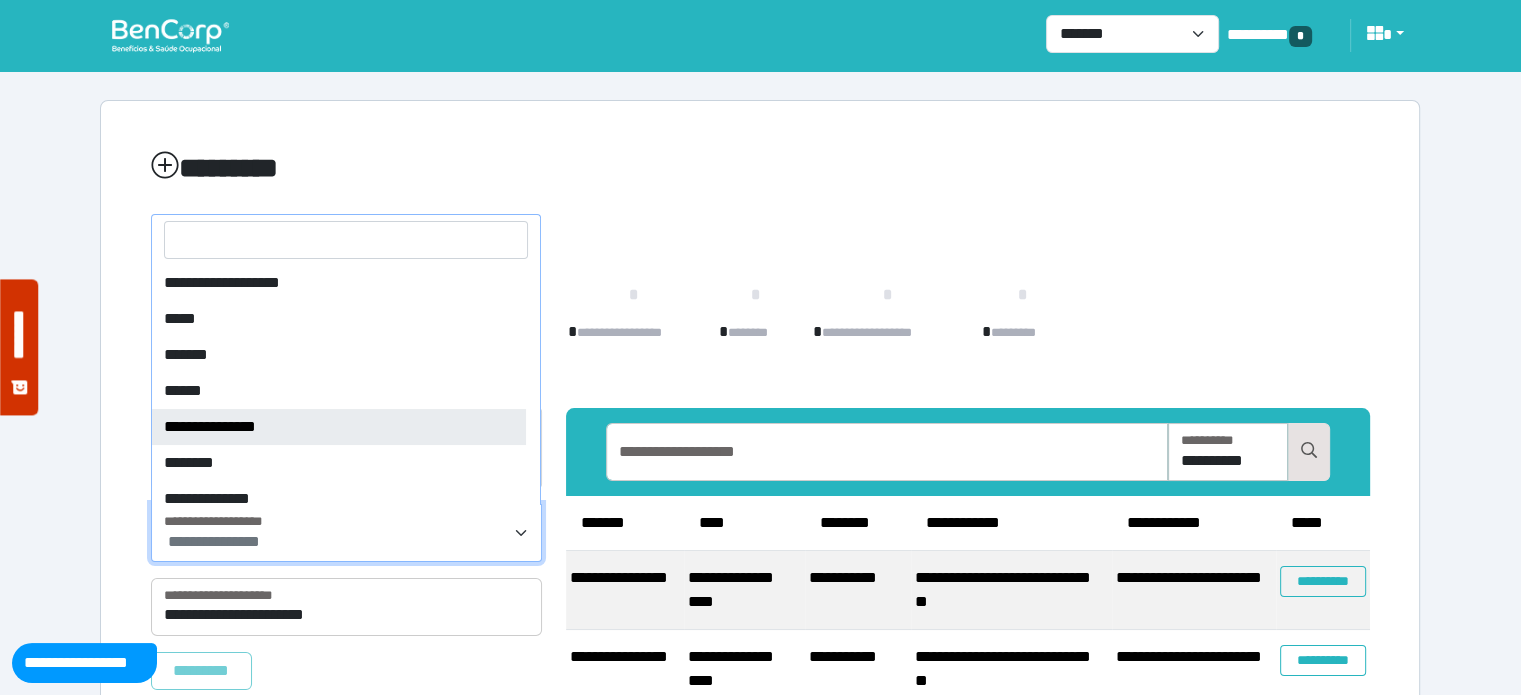 select on "*" 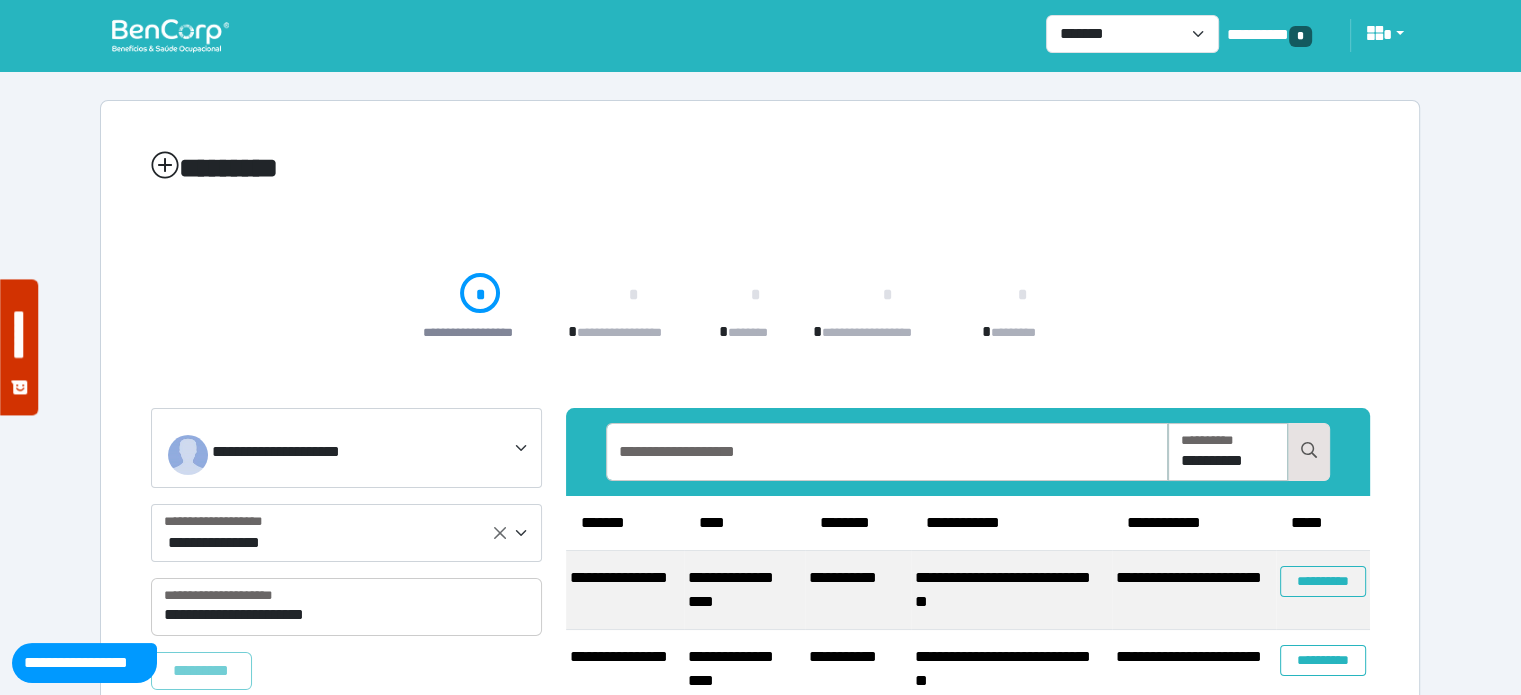 click on "********" at bounding box center [760, 168] 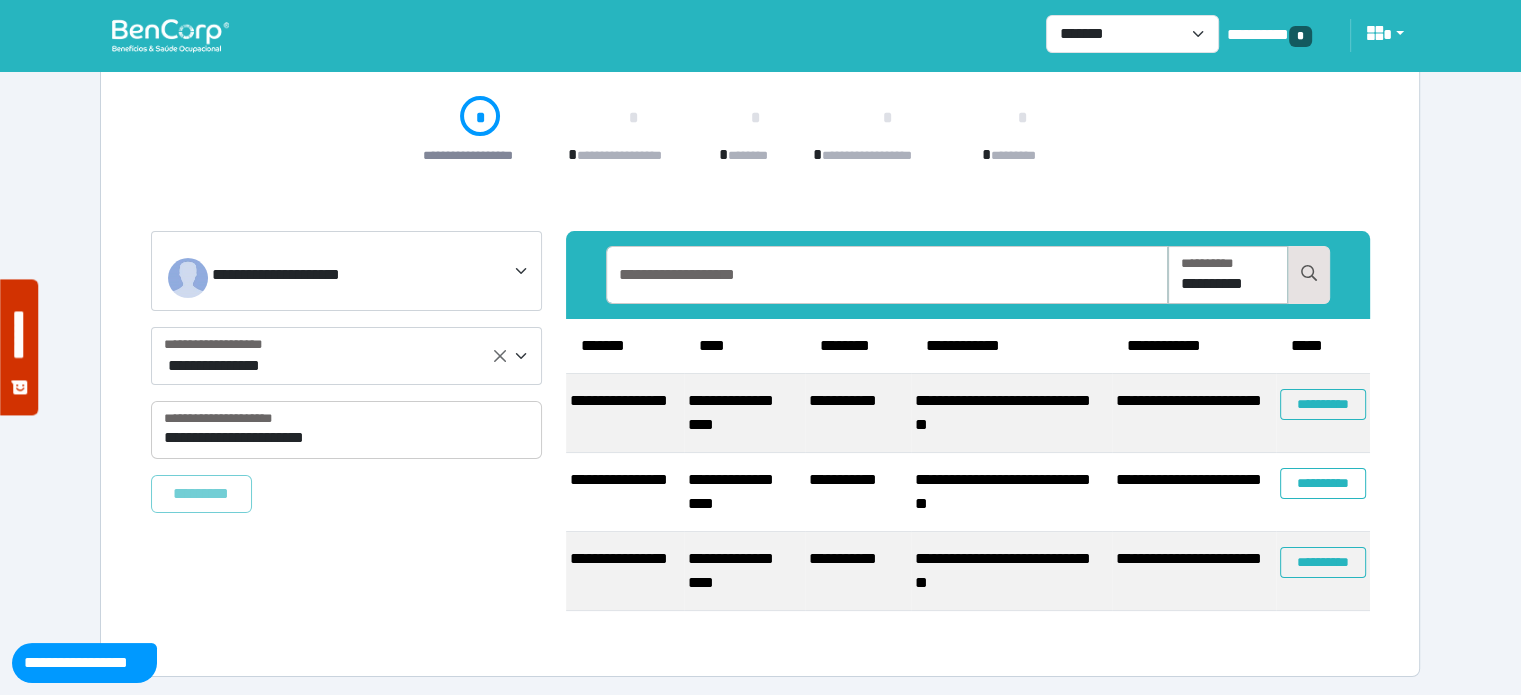 scroll, scrollTop: 178, scrollLeft: 0, axis: vertical 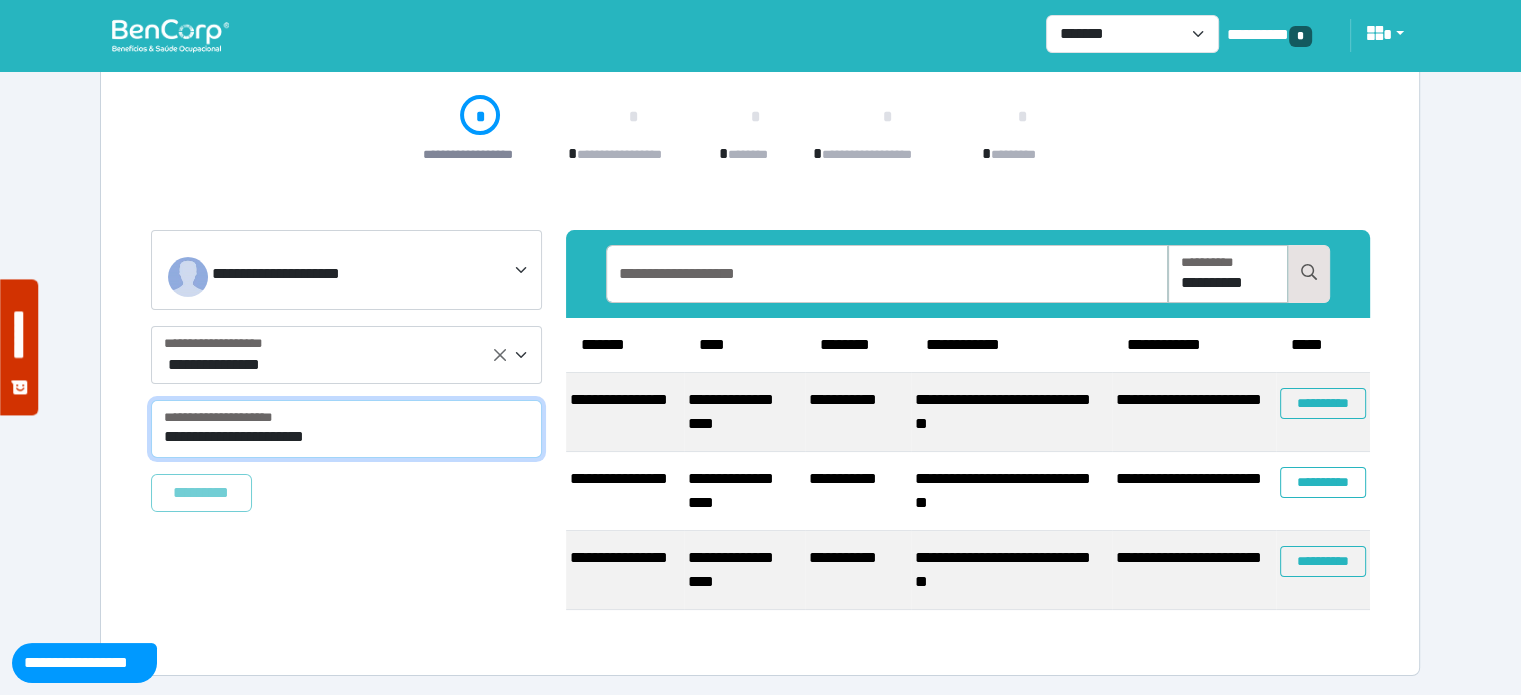 click on "**********" at bounding box center [346, 429] 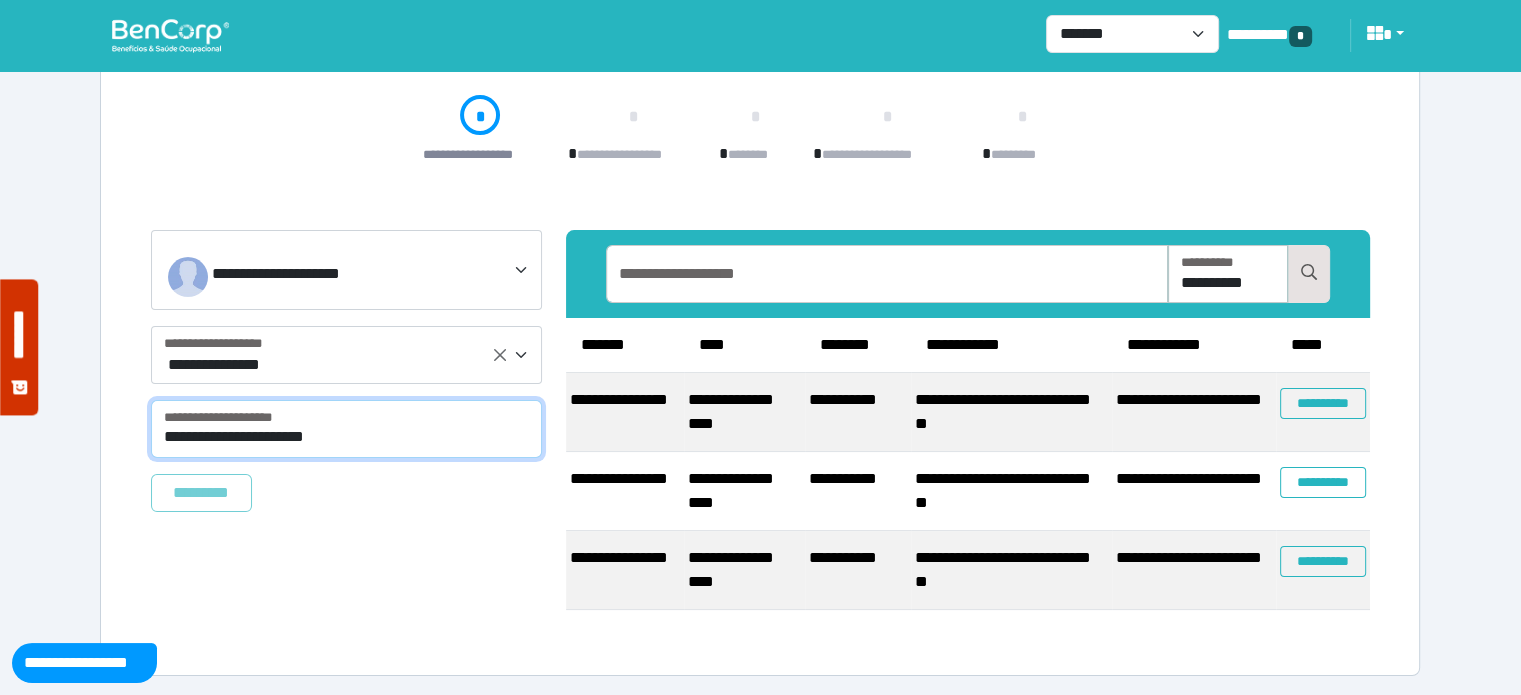 select on "****" 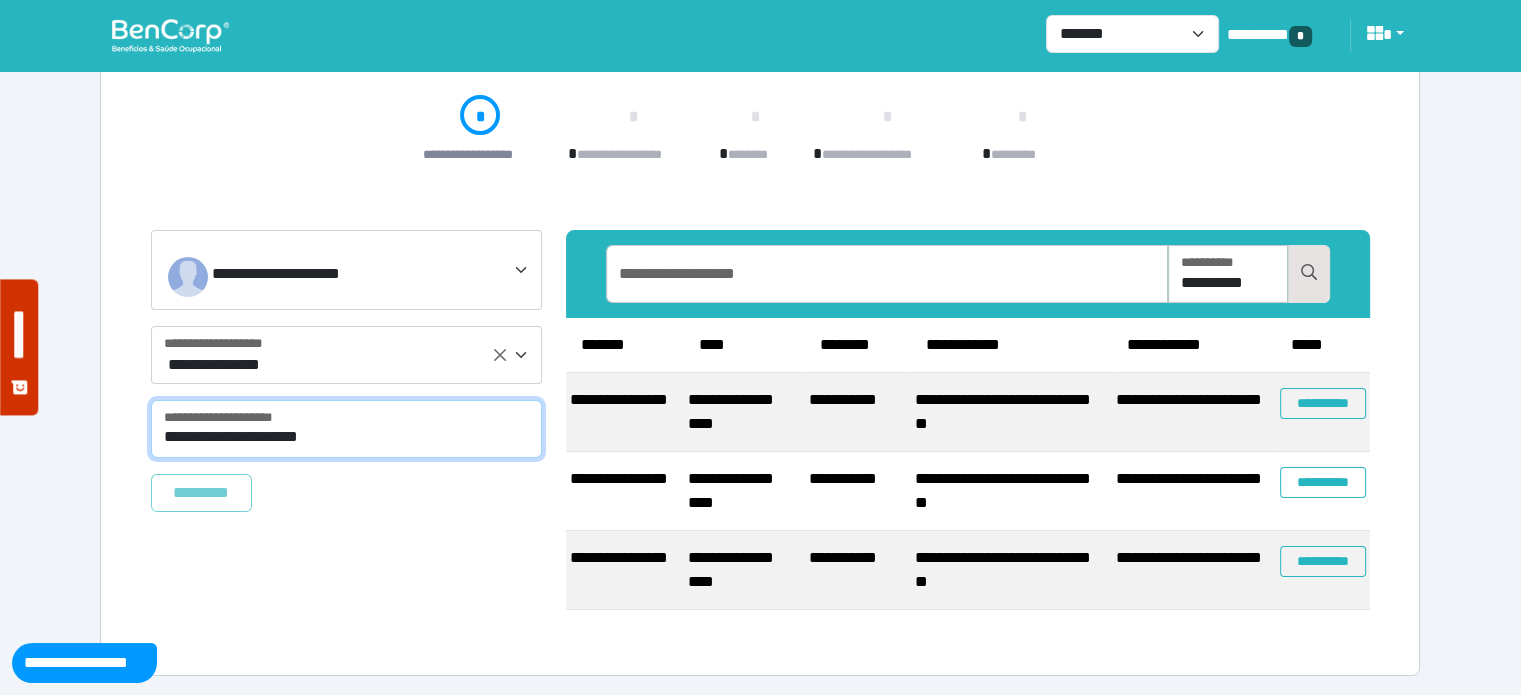 click on "**********" at bounding box center (346, 429) 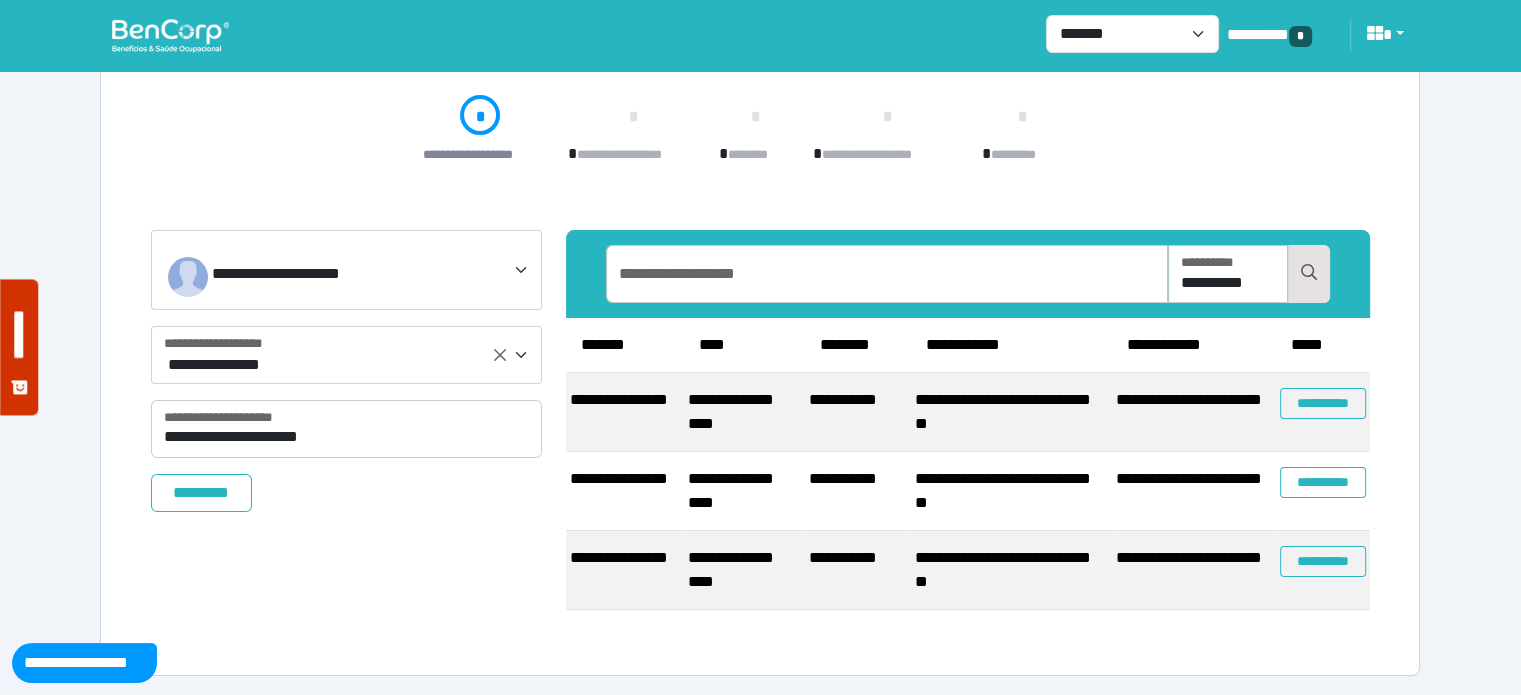 click on "**********" at bounding box center (346, 427) 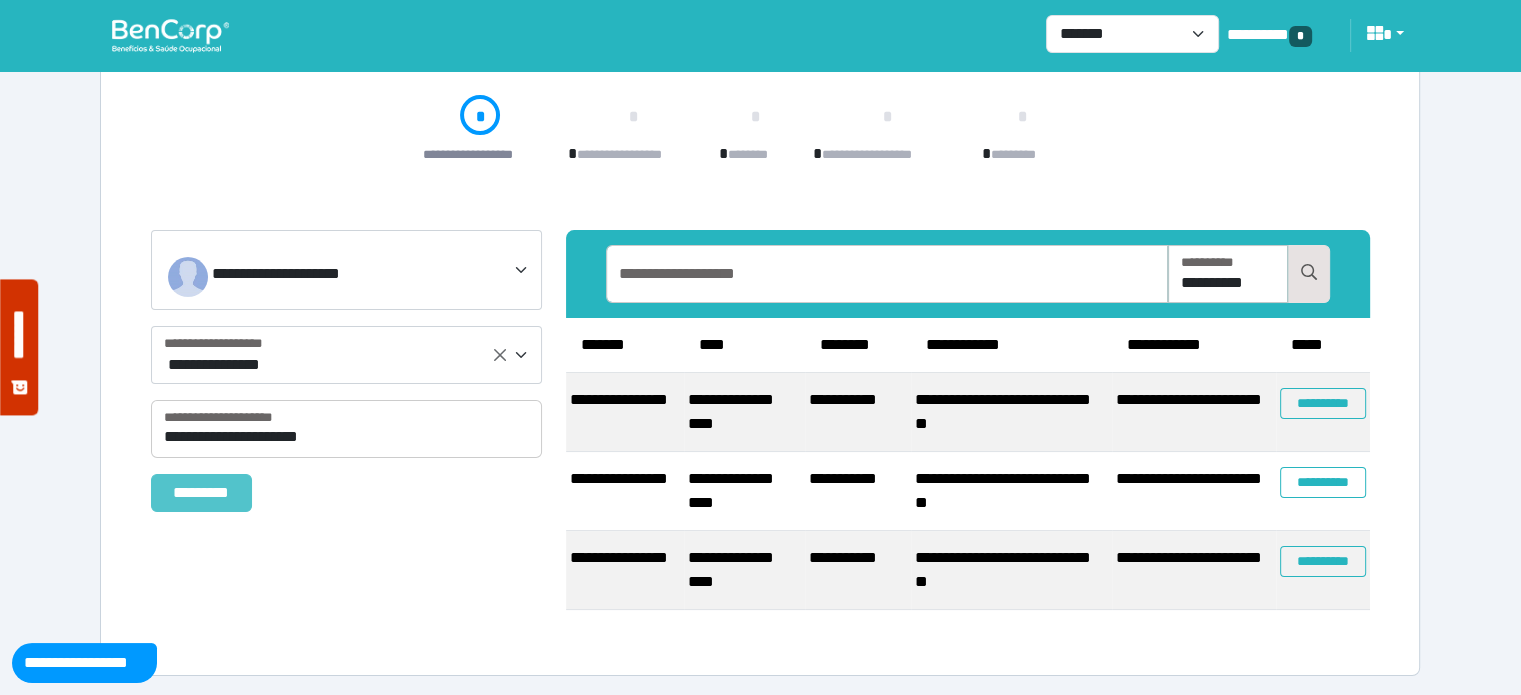 click on "*********" at bounding box center [201, 493] 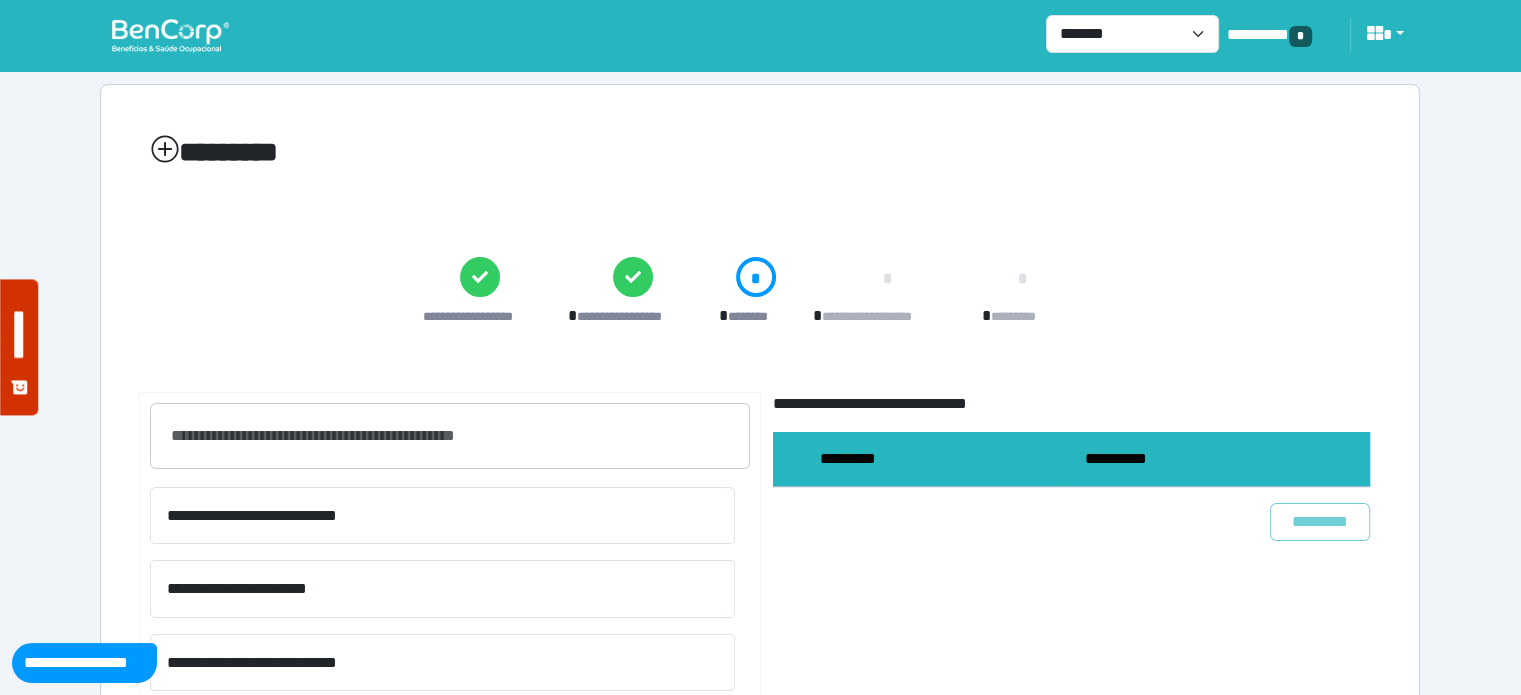 scroll, scrollTop: 500, scrollLeft: 0, axis: vertical 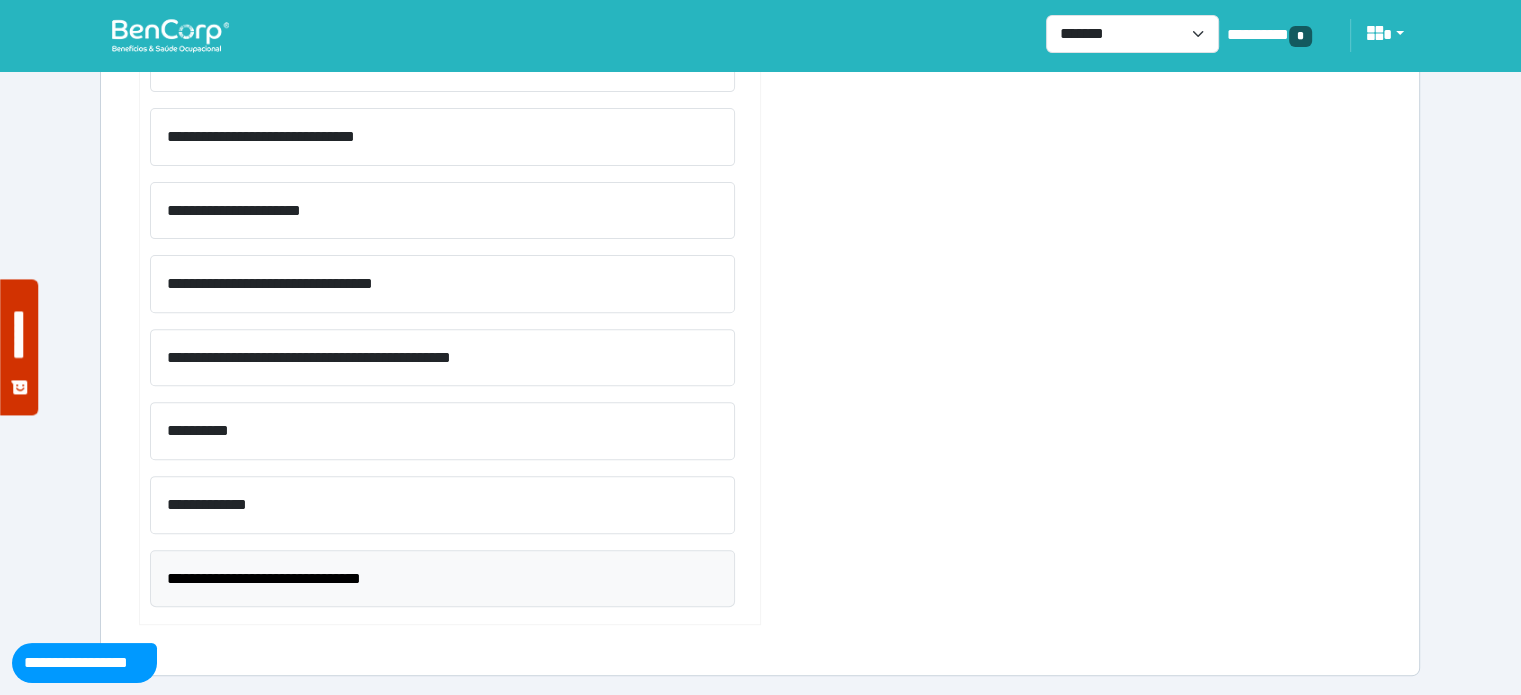 click on "**********" at bounding box center (442, 579) 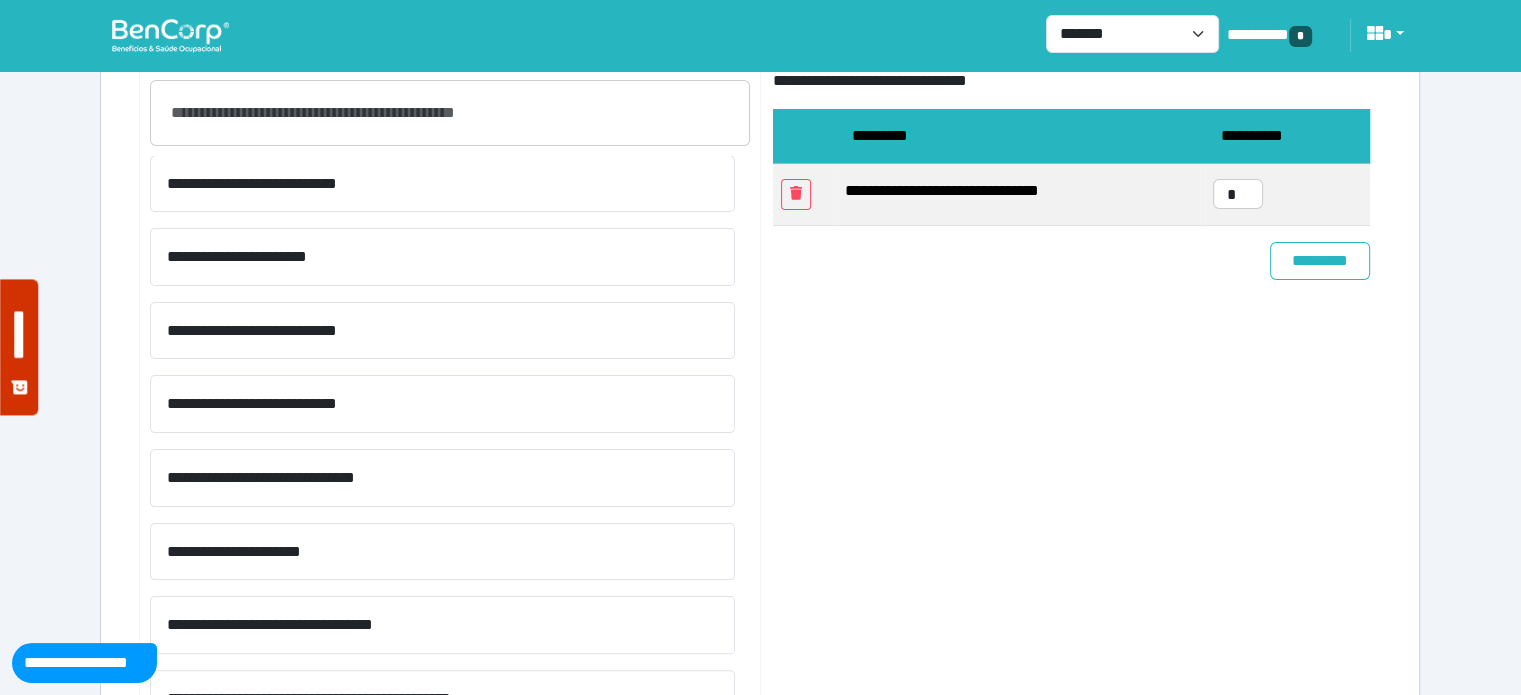 scroll, scrollTop: 80, scrollLeft: 0, axis: vertical 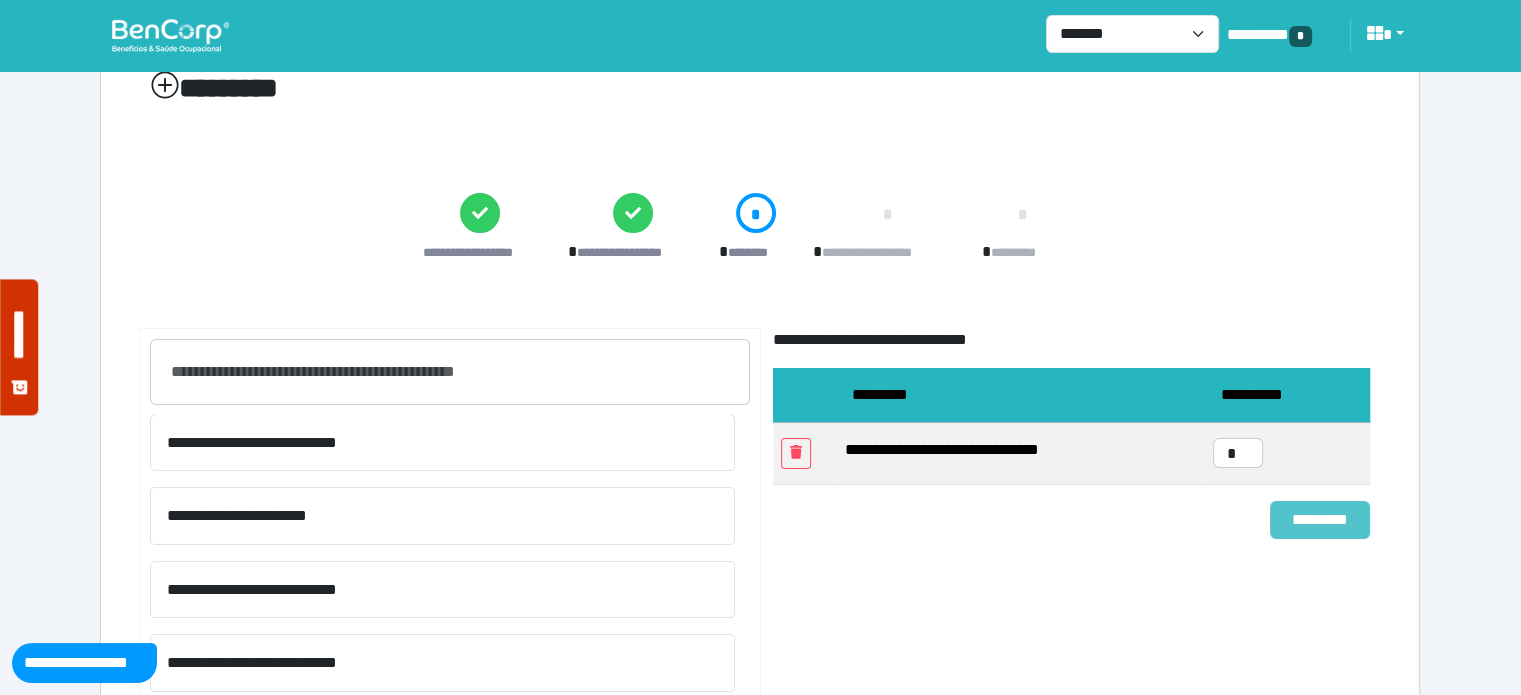 click on "*********" at bounding box center [1320, 520] 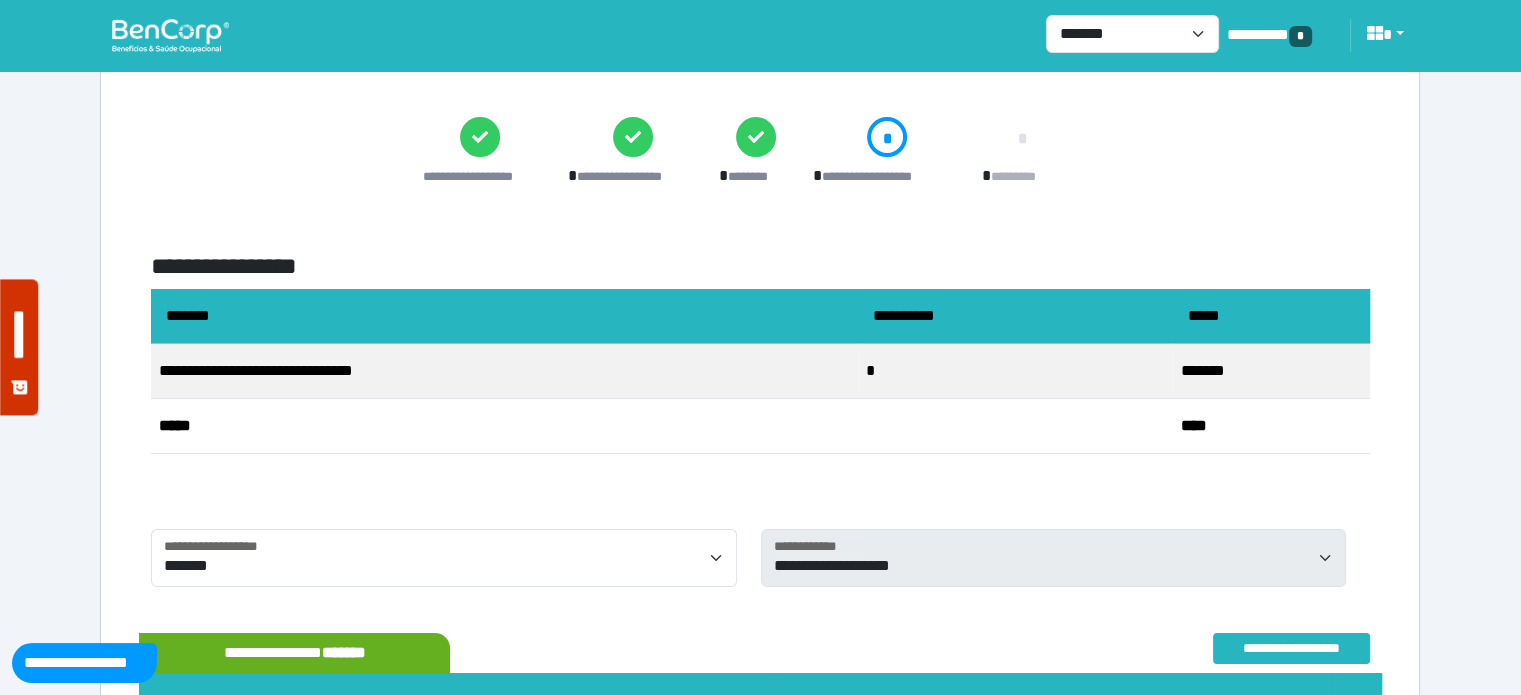 scroll, scrollTop: 419, scrollLeft: 0, axis: vertical 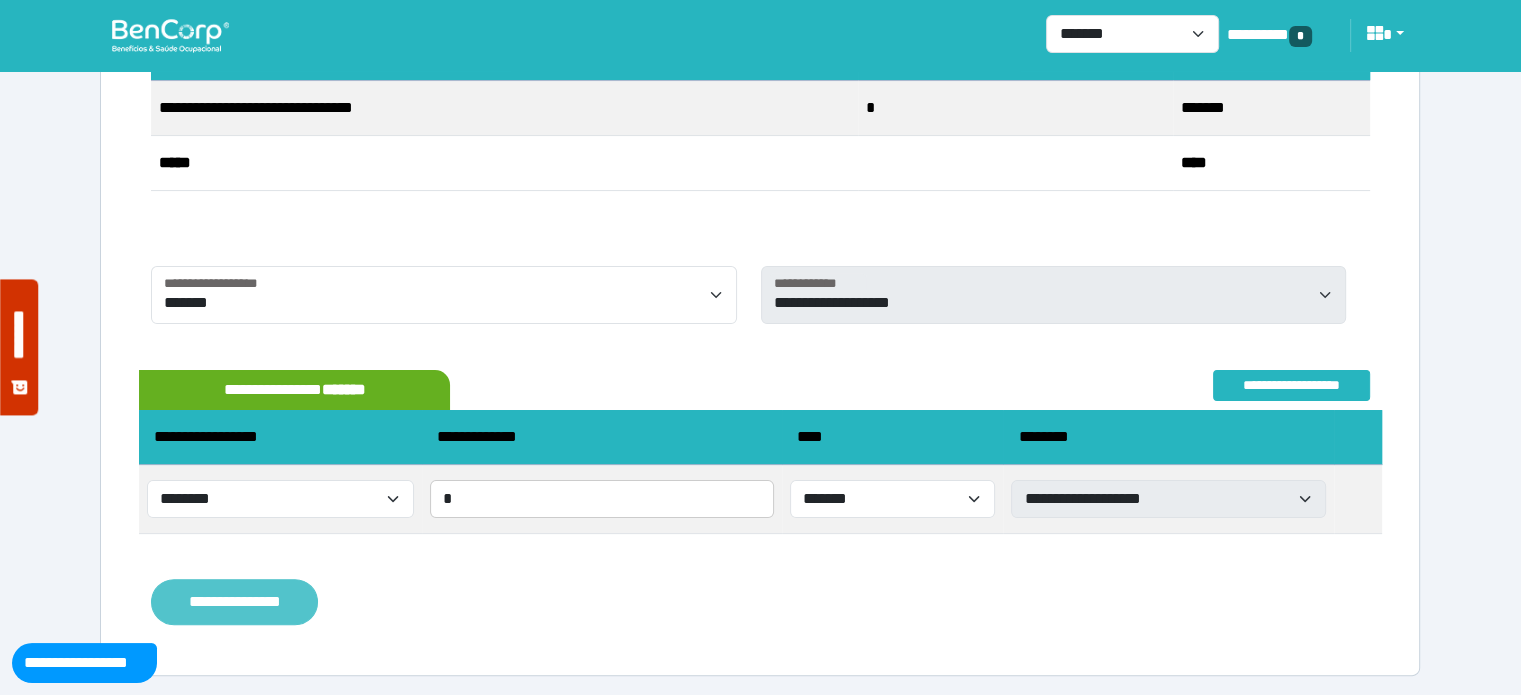 click on "**********" at bounding box center [234, 602] 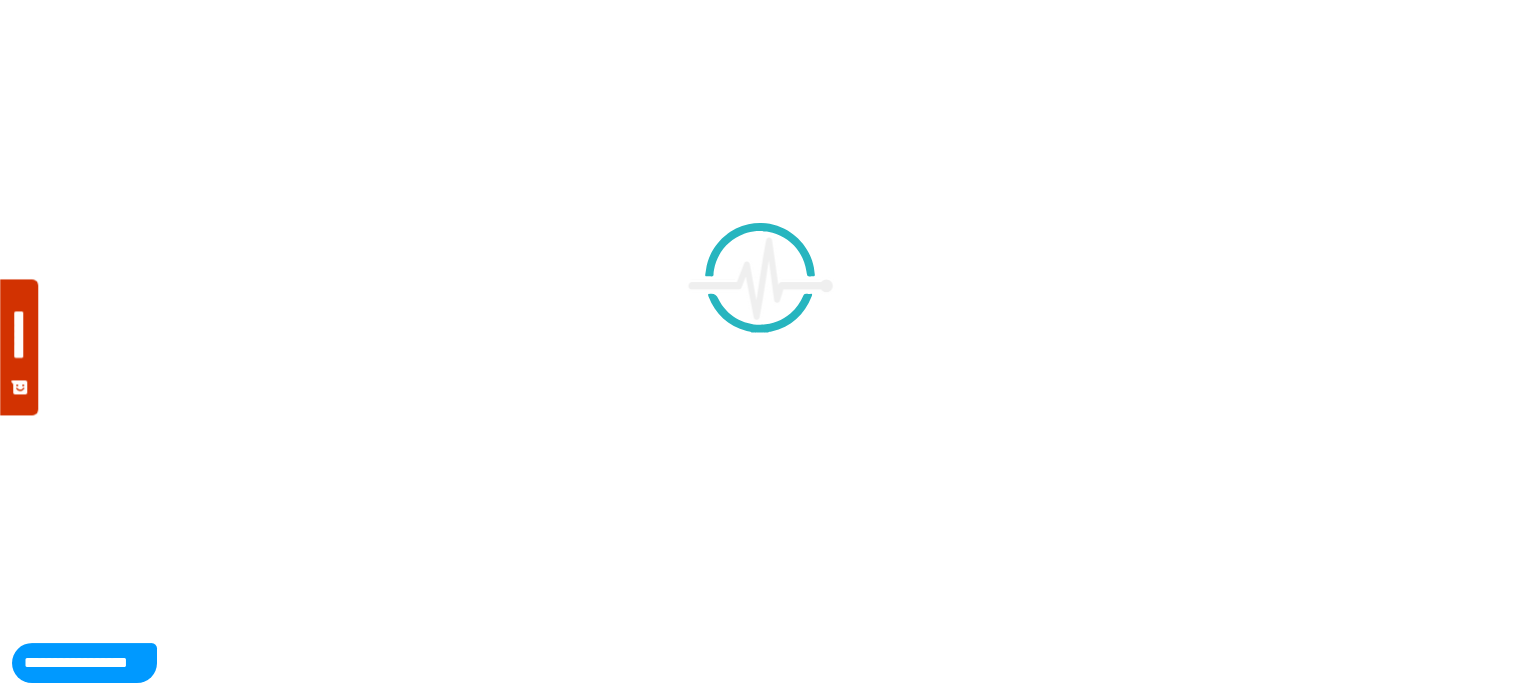 scroll, scrollTop: 0, scrollLeft: 0, axis: both 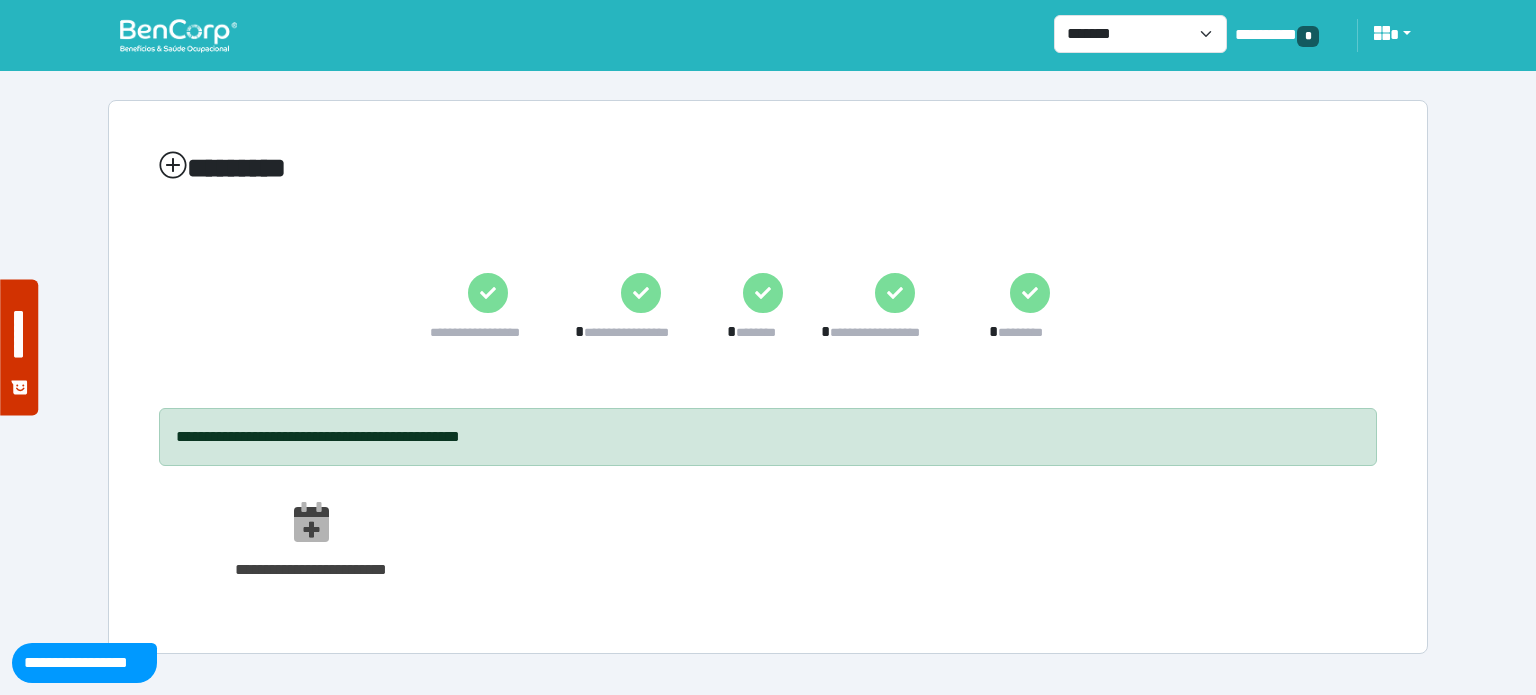 click at bounding box center [178, 35] 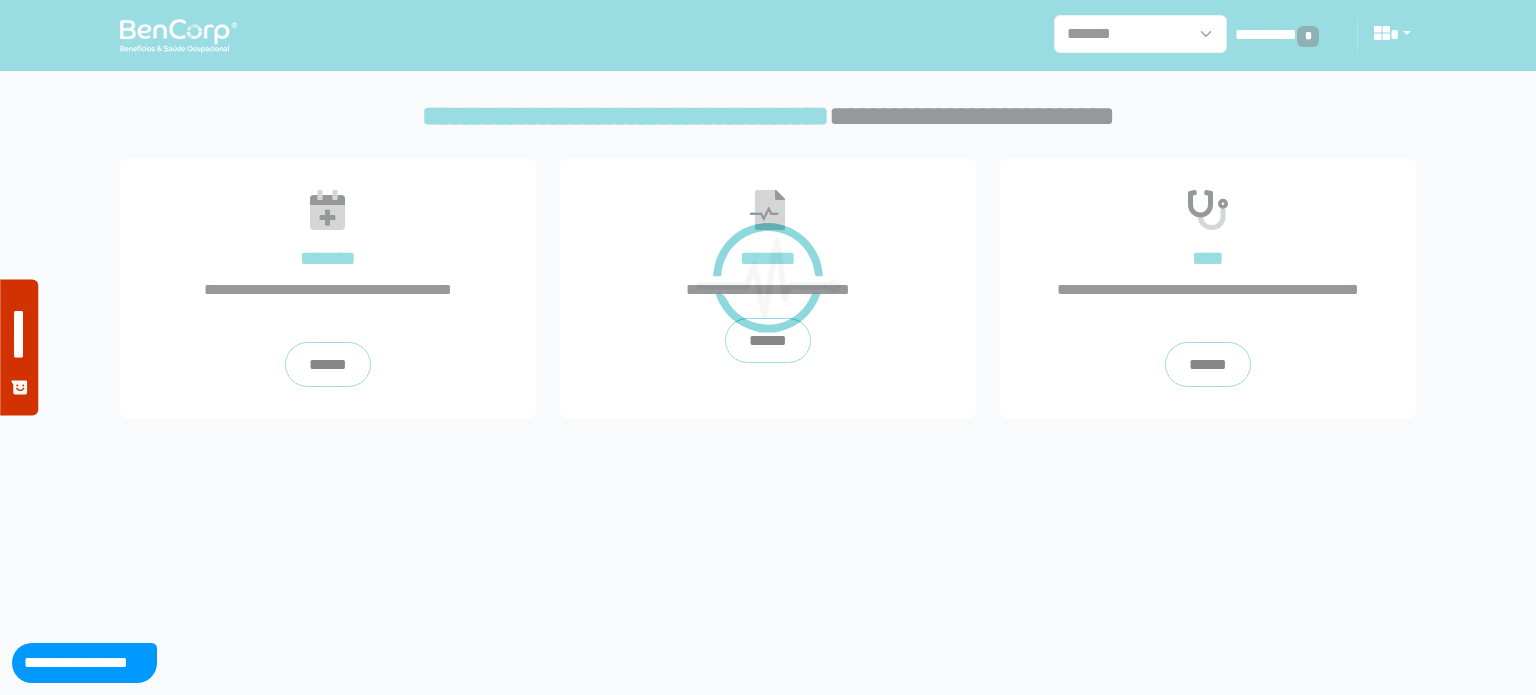 scroll, scrollTop: 0, scrollLeft: 0, axis: both 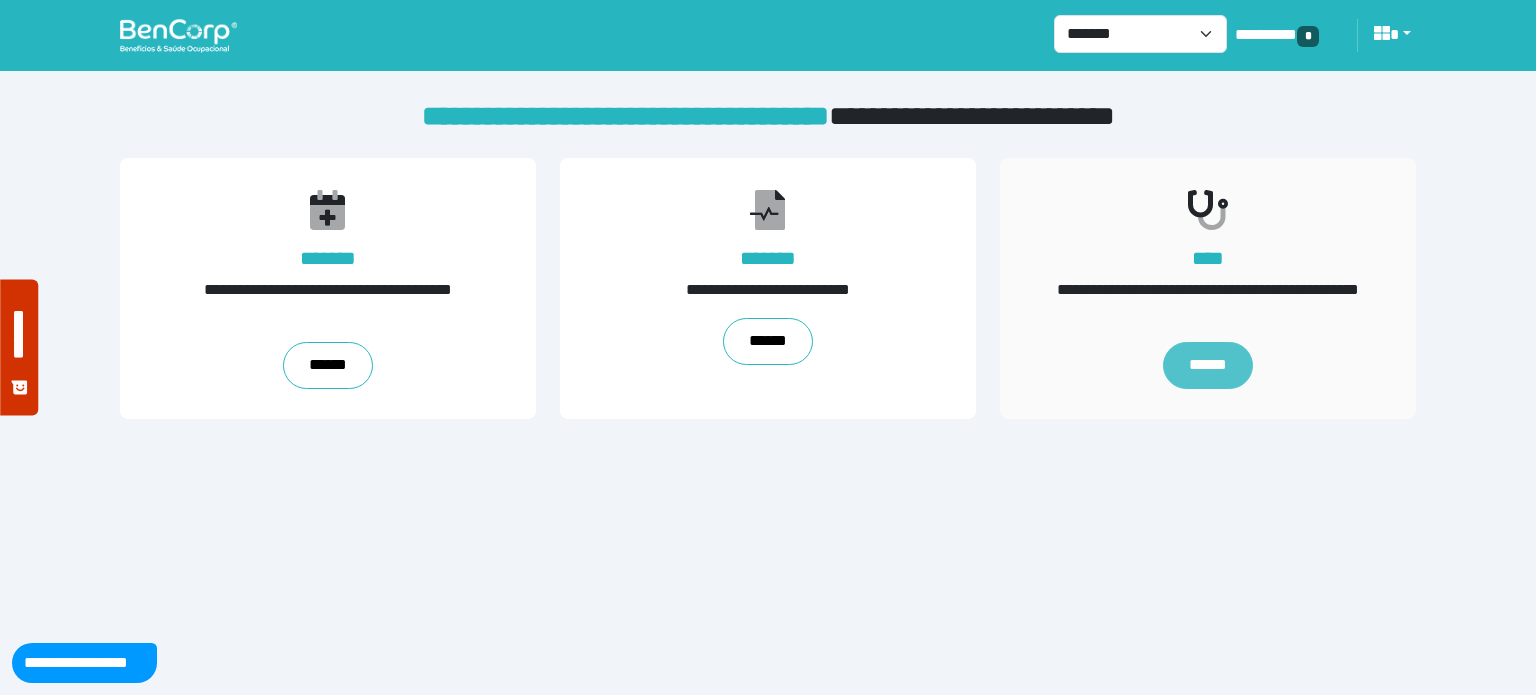 click on "******" at bounding box center (1208, 366) 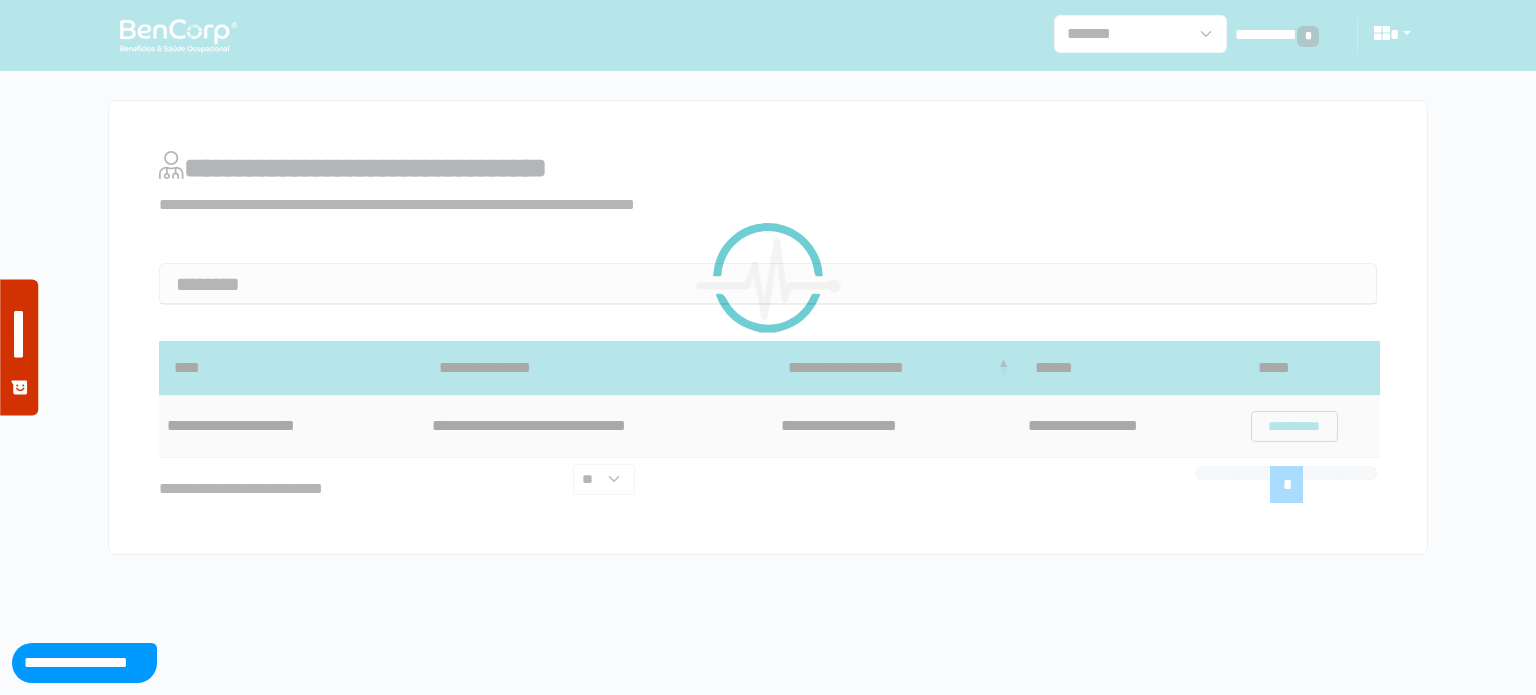 scroll, scrollTop: 0, scrollLeft: 0, axis: both 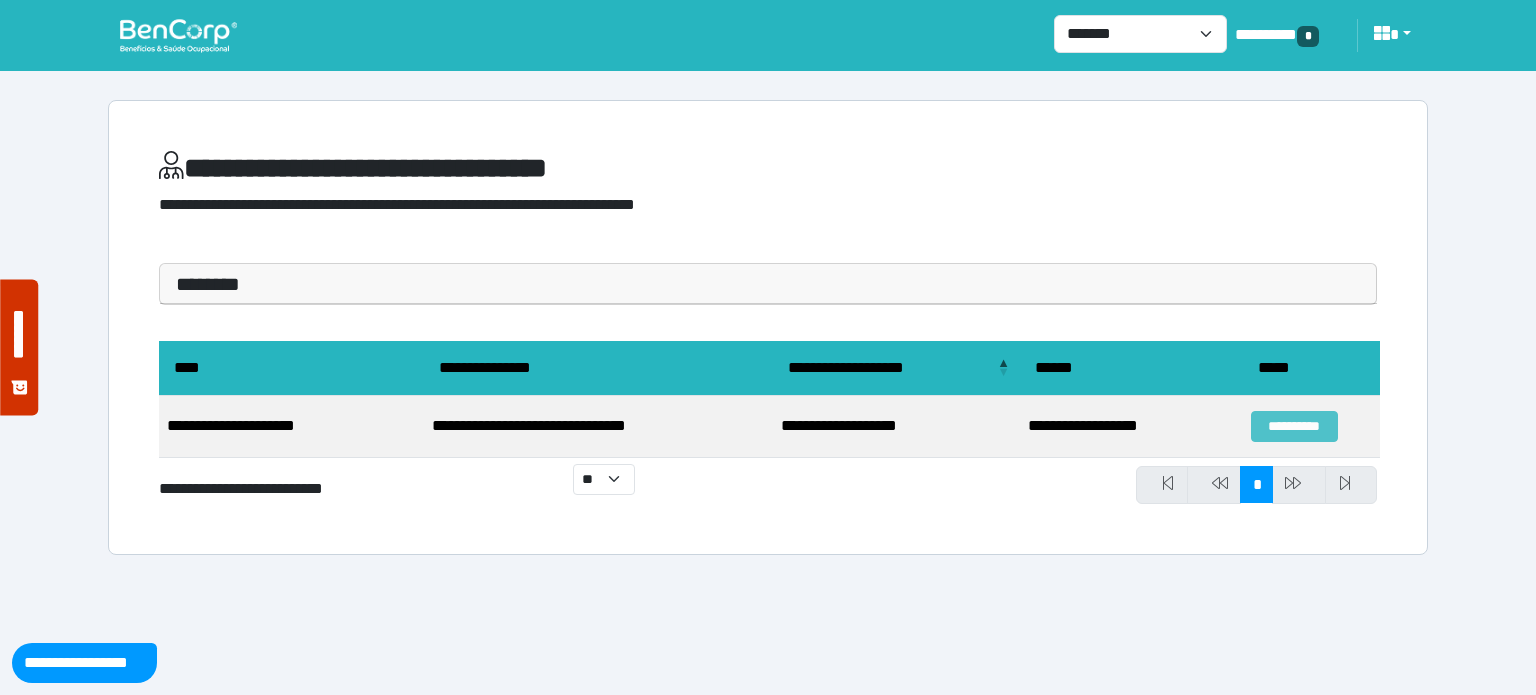 click on "**********" at bounding box center [1294, 426] 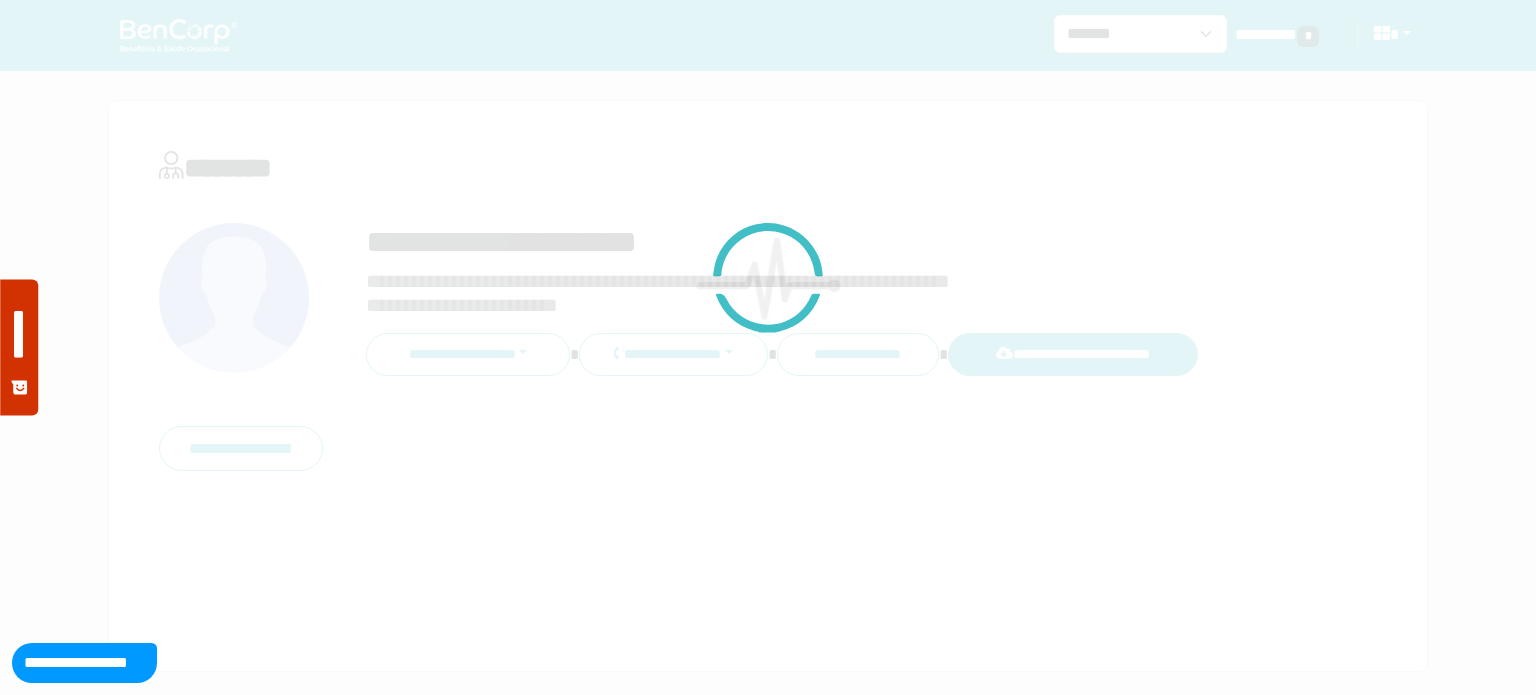 scroll, scrollTop: 0, scrollLeft: 0, axis: both 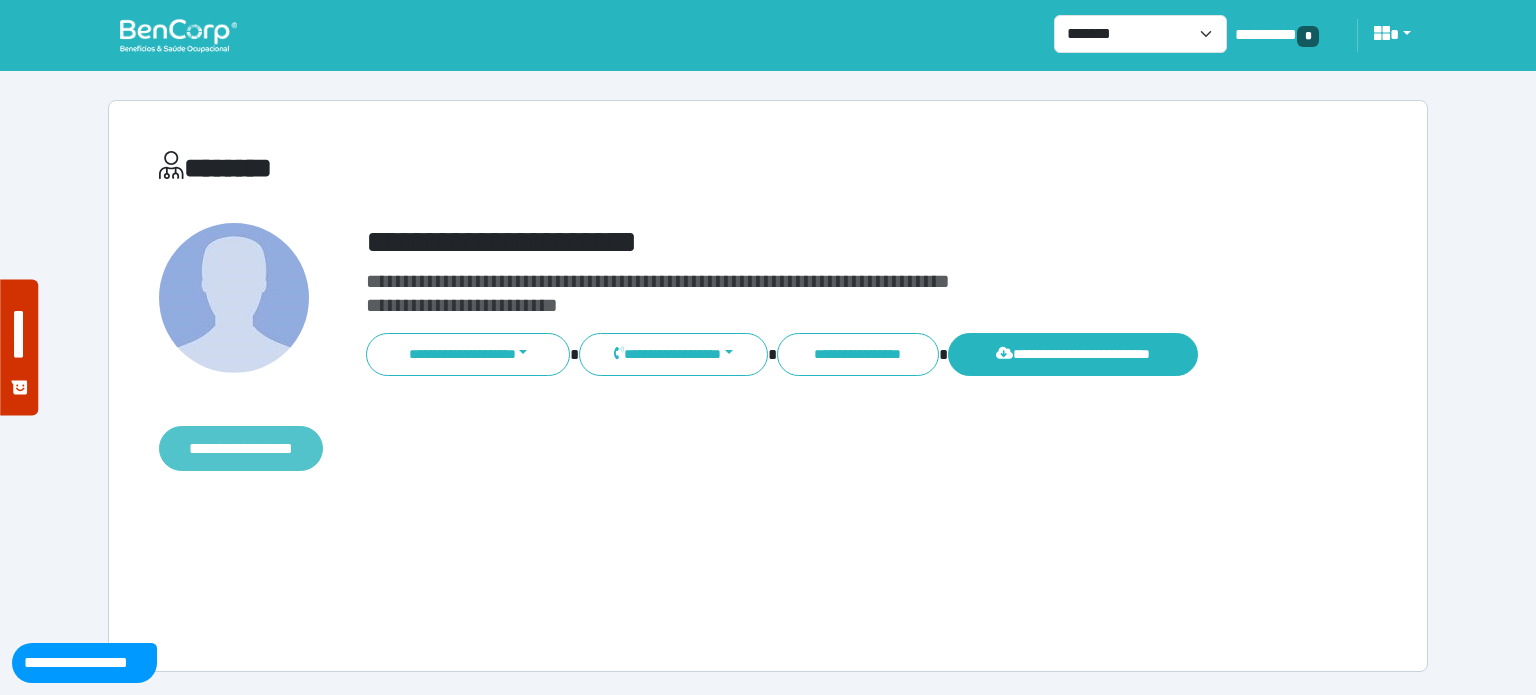 click on "**********" at bounding box center [241, 449] 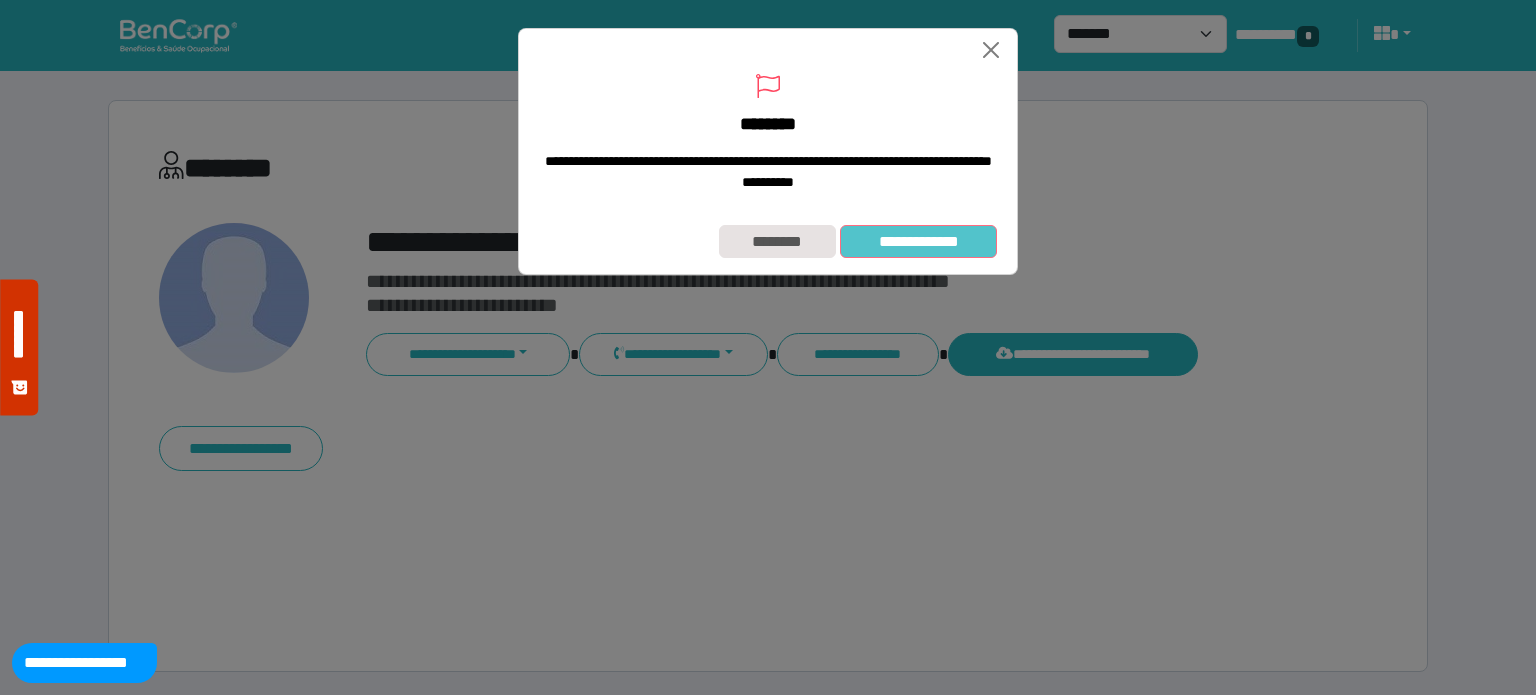click on "**********" at bounding box center [918, 242] 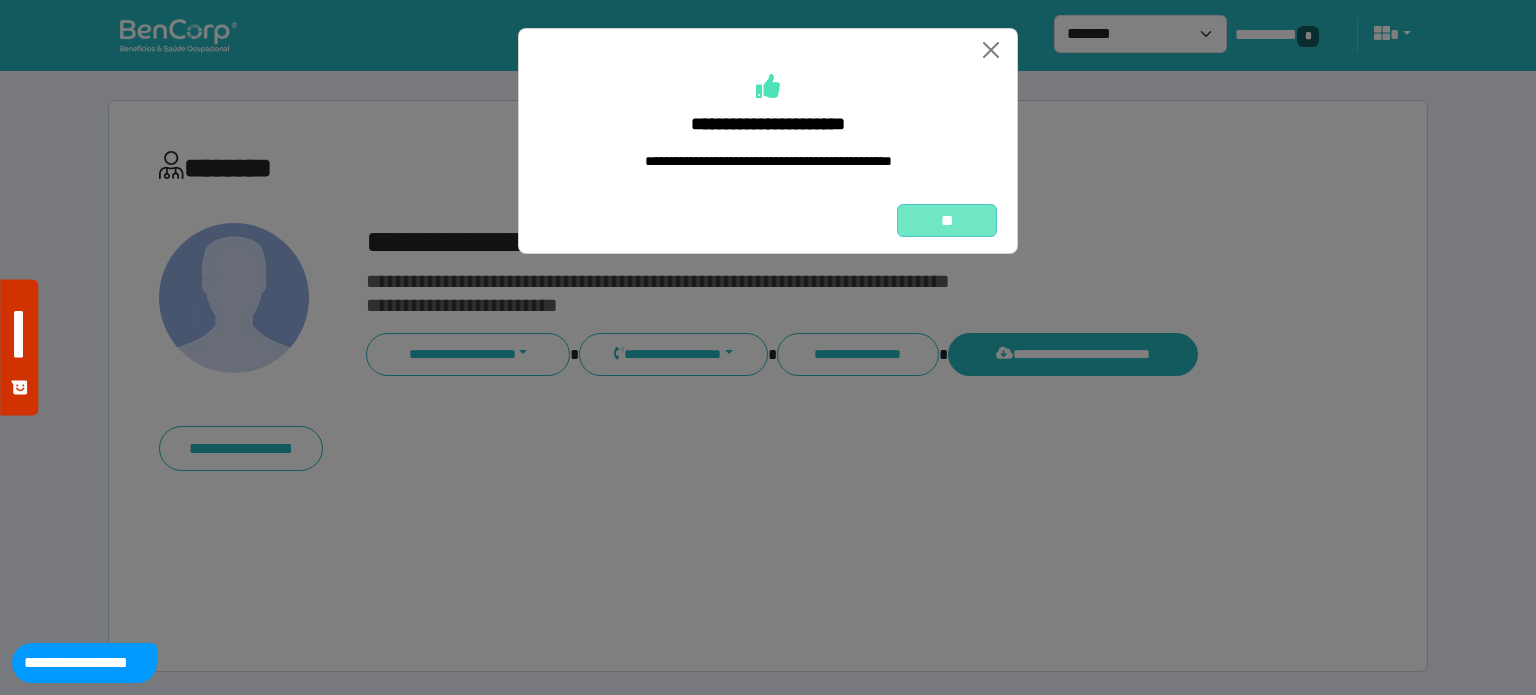 click on "**" at bounding box center (947, 221) 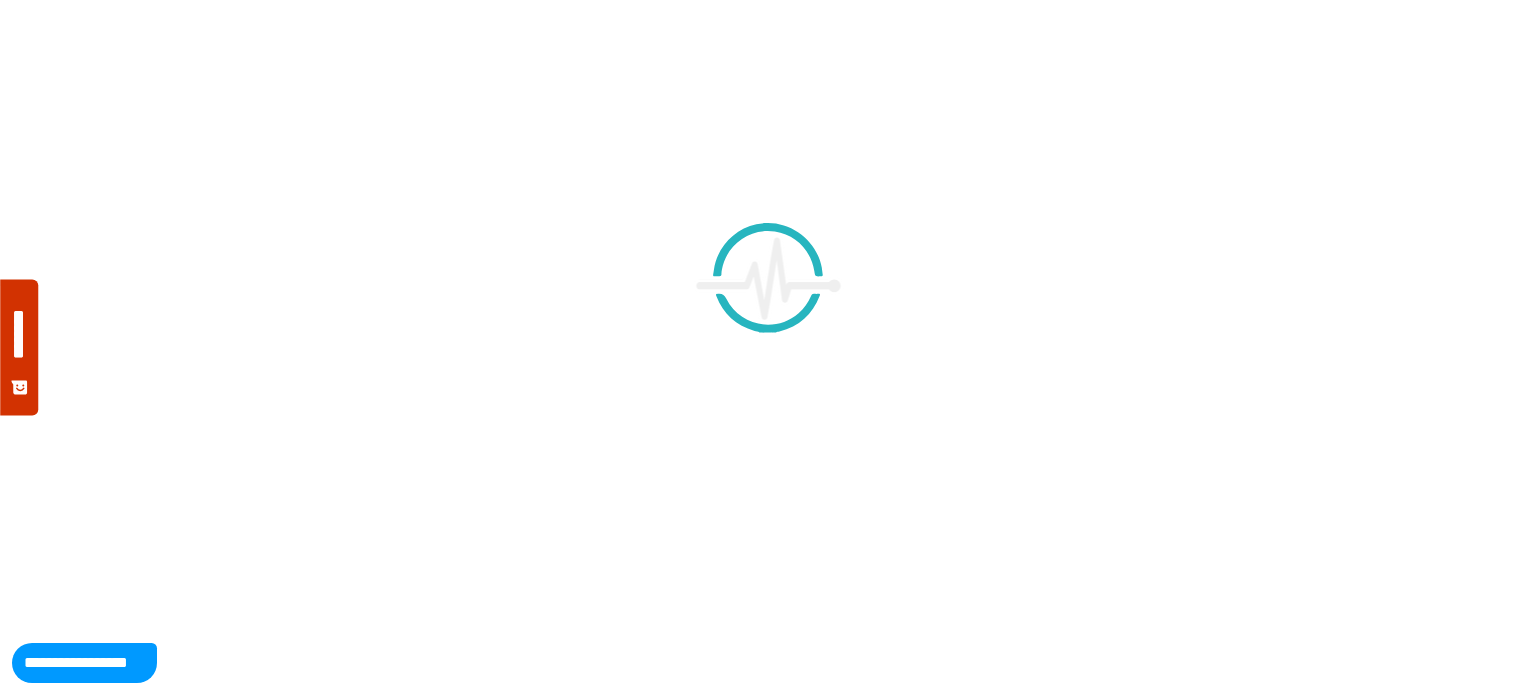 scroll, scrollTop: 0, scrollLeft: 0, axis: both 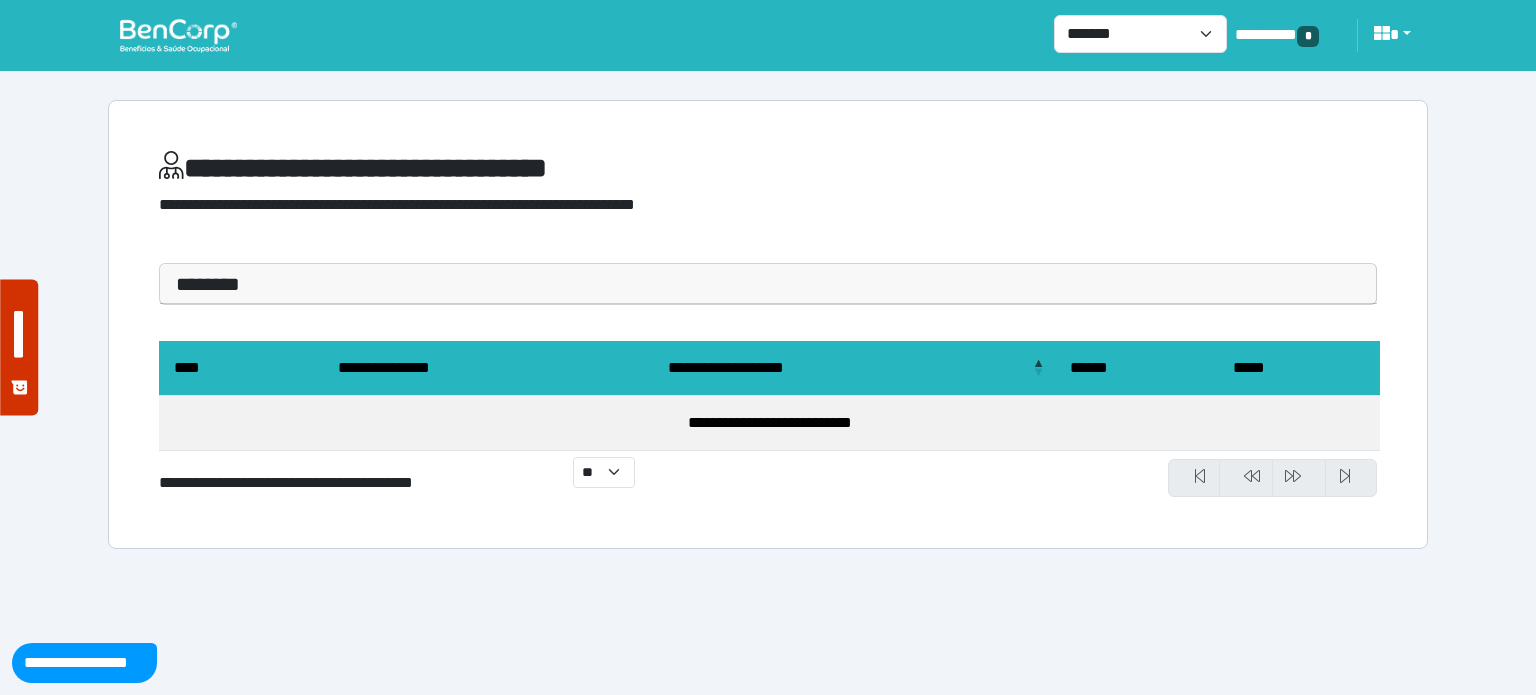 click at bounding box center (178, 35) 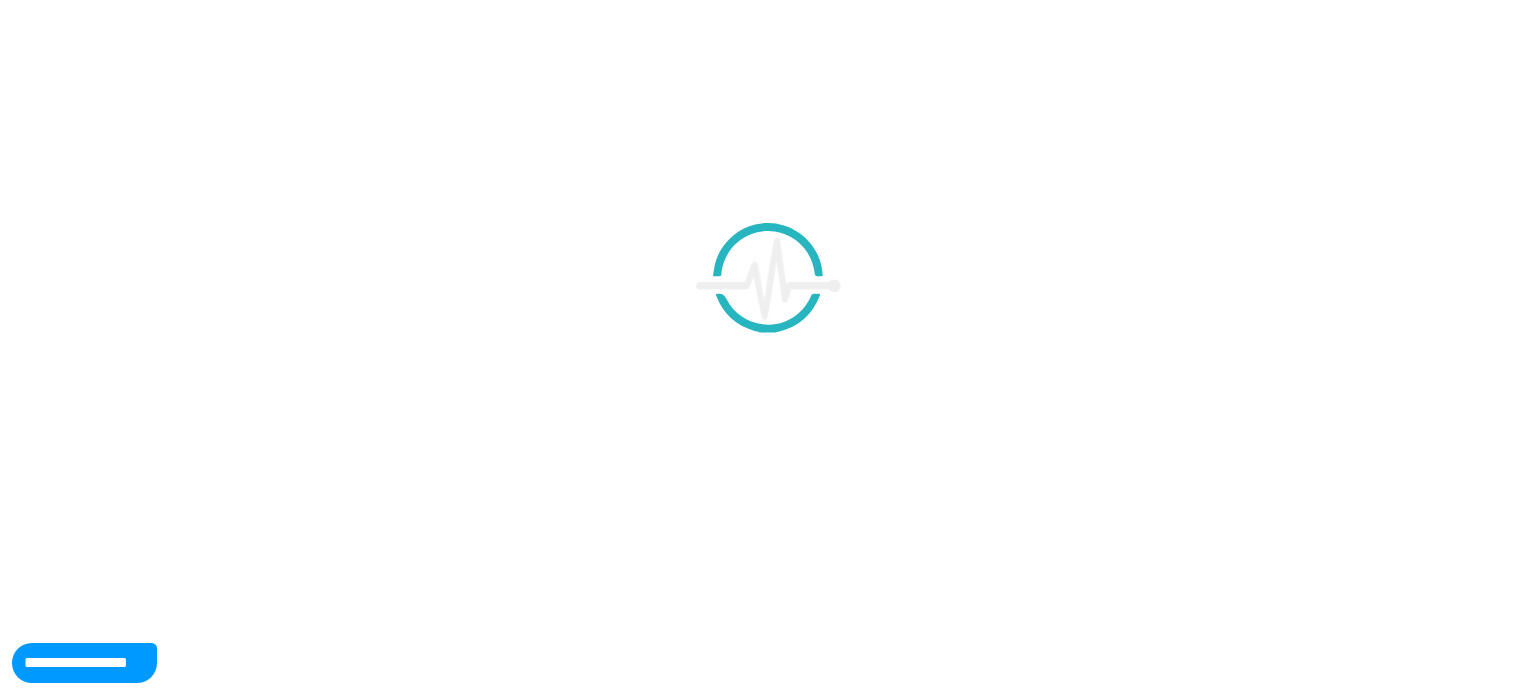 scroll, scrollTop: 0, scrollLeft: 0, axis: both 